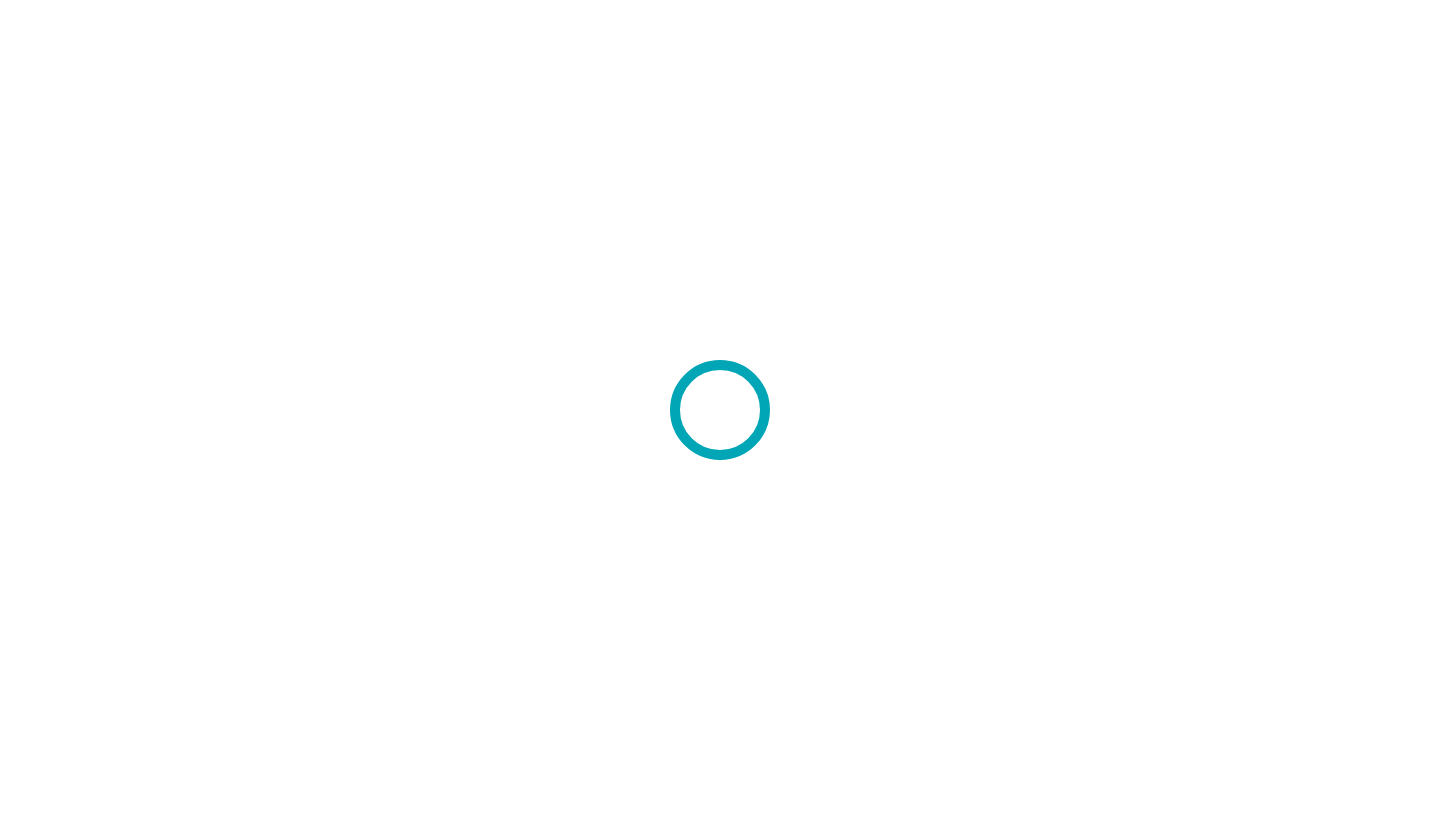 scroll, scrollTop: 0, scrollLeft: 0, axis: both 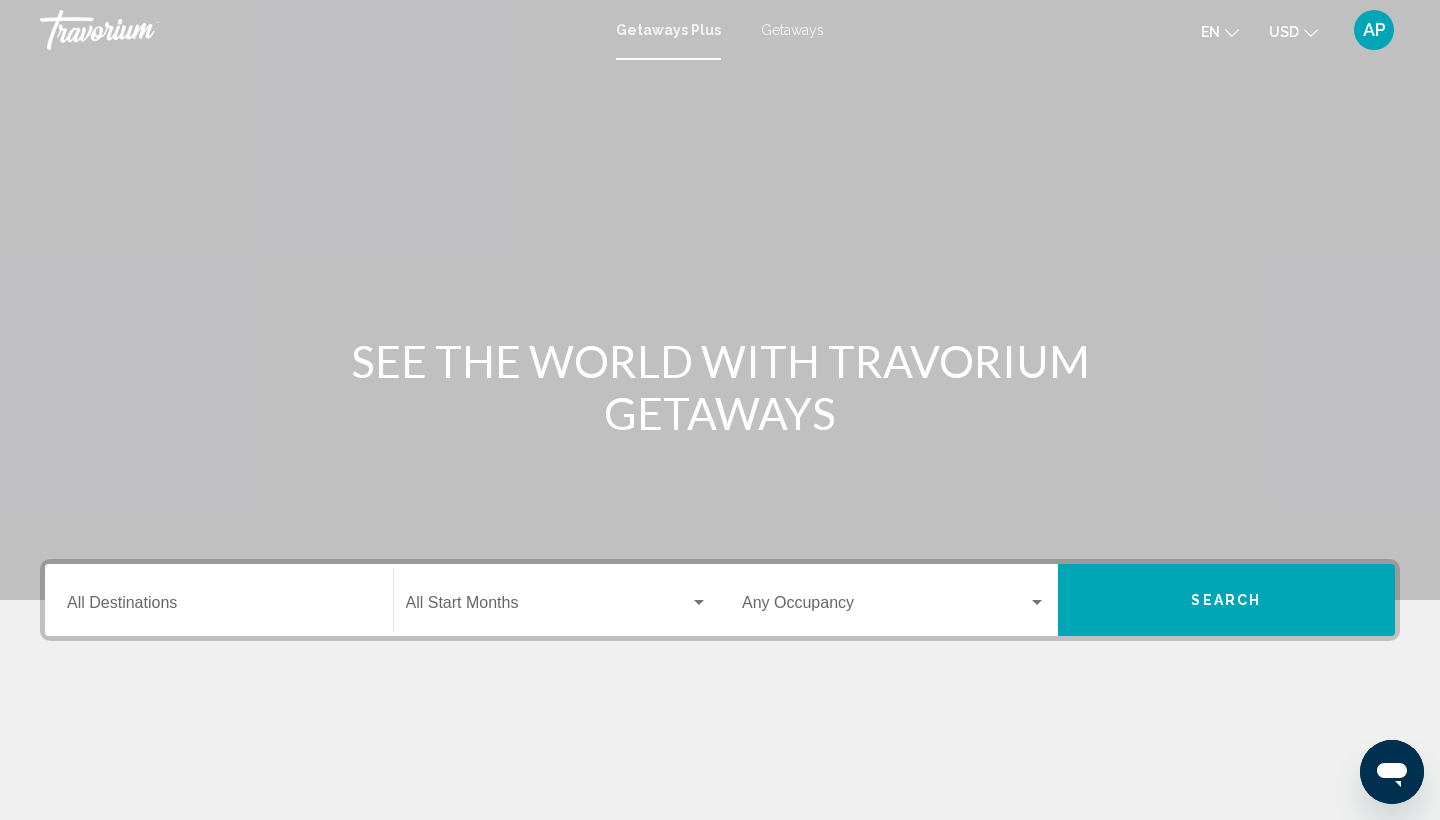 click on "Search" at bounding box center (1227, 600) 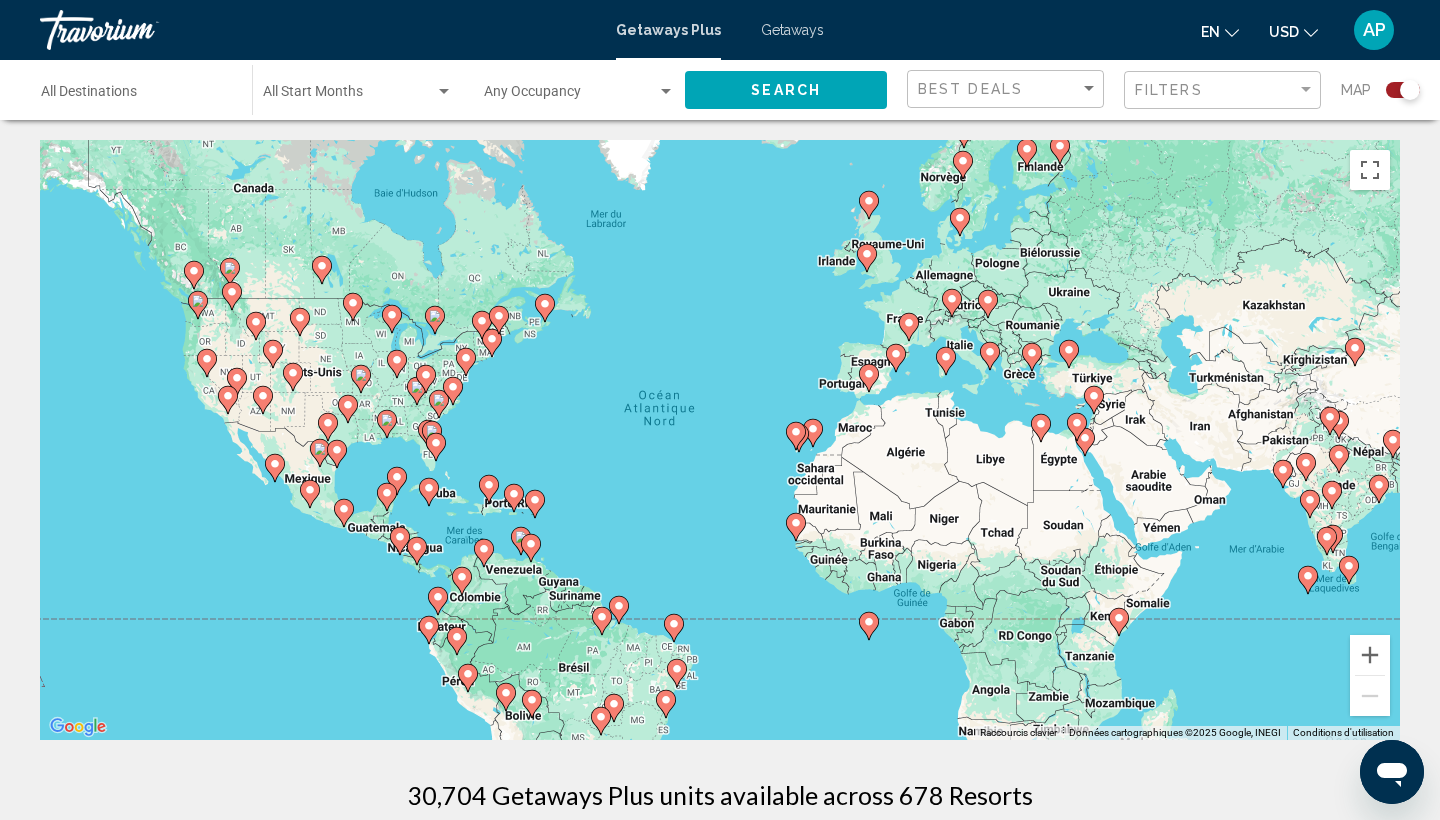 click on "Pour activer le glissement avec le clavier, appuyez sur Alt+Entrée. Une fois ce mode activé, utilisez les touches fléchées pour déplacer le repère. Pour valider le déplacement, appuyez sur Entrée. Pour annuler, appuyez sur Échap." at bounding box center (720, 440) 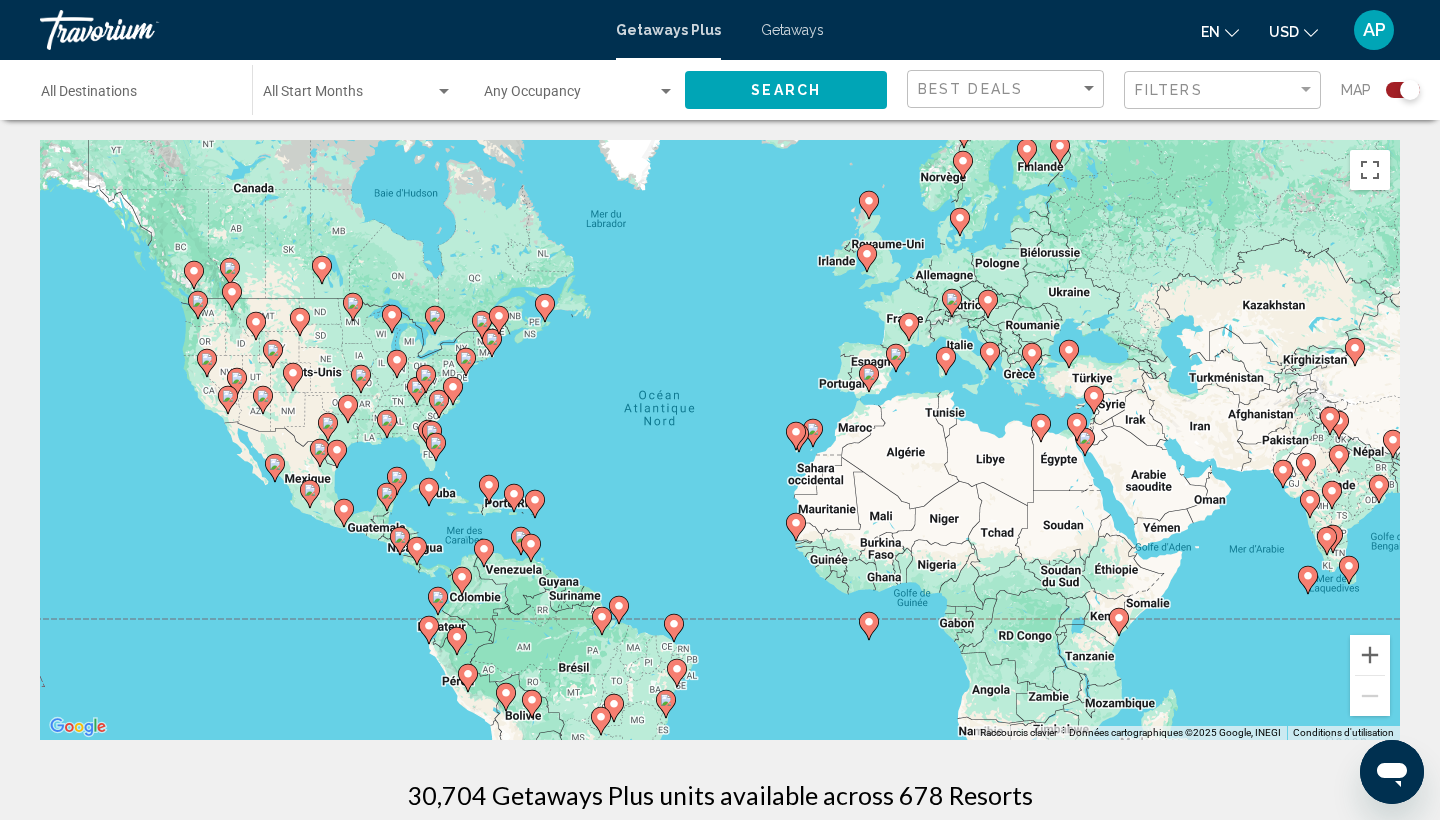 click 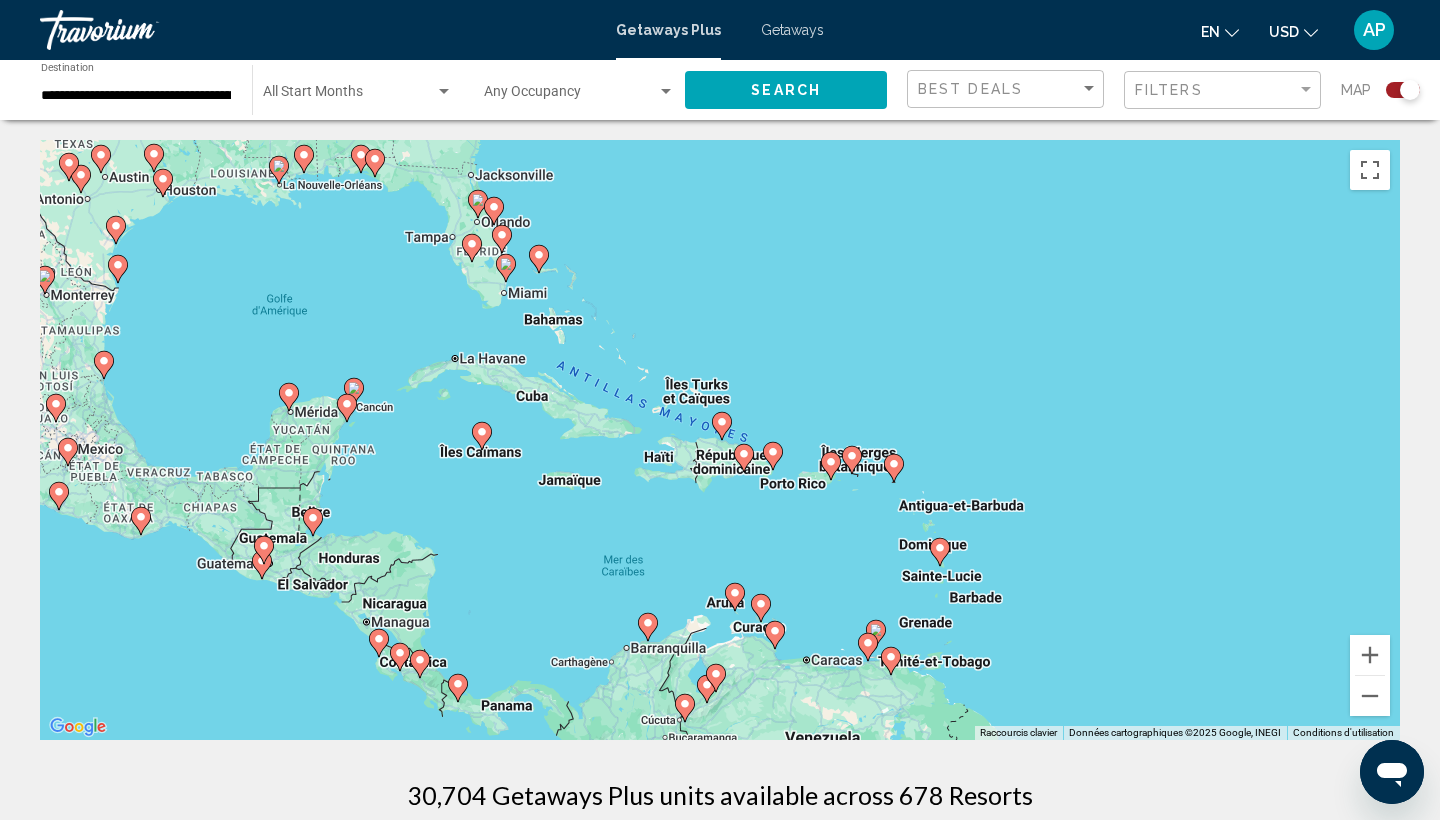 click 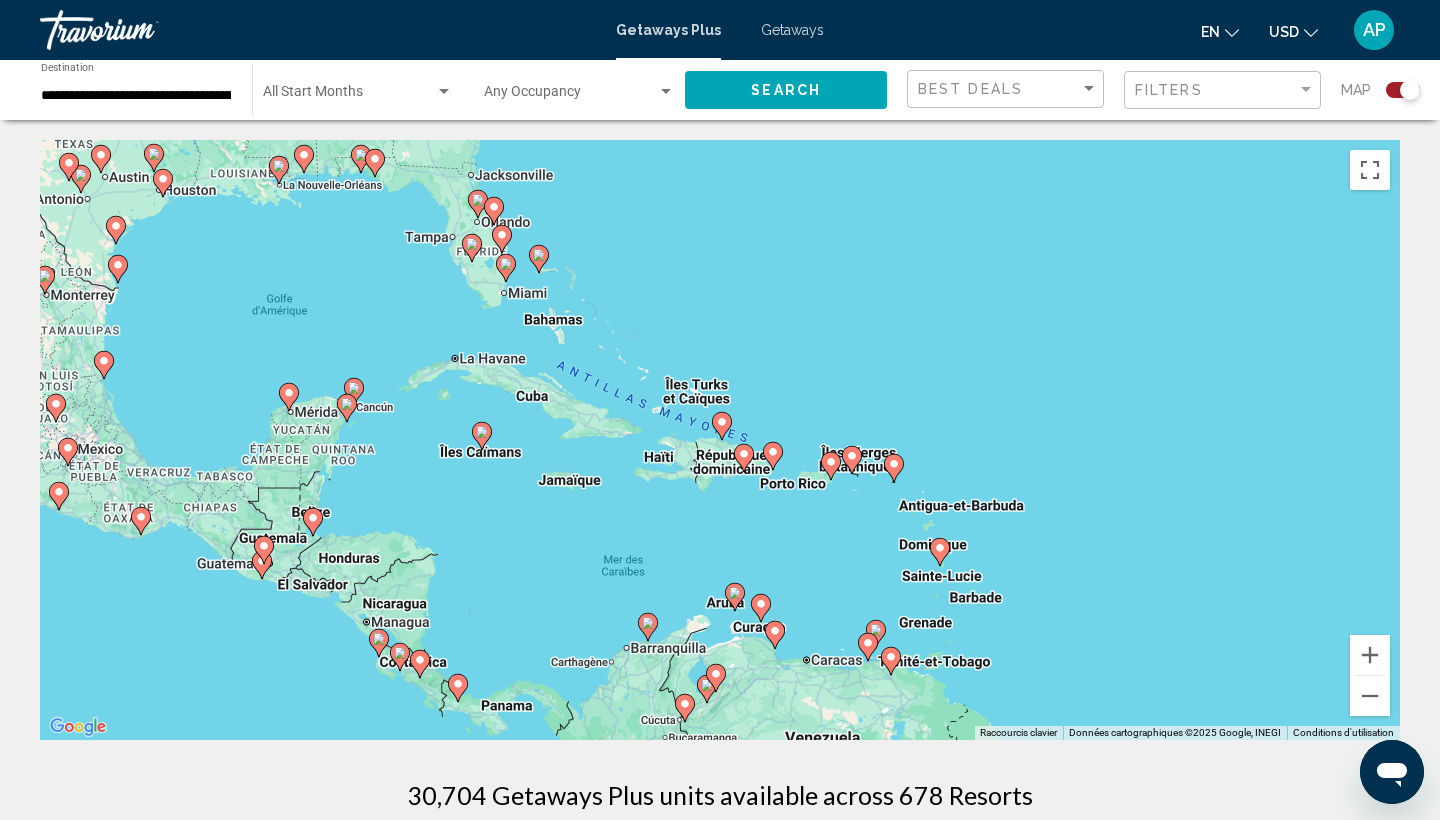 type on "**********" 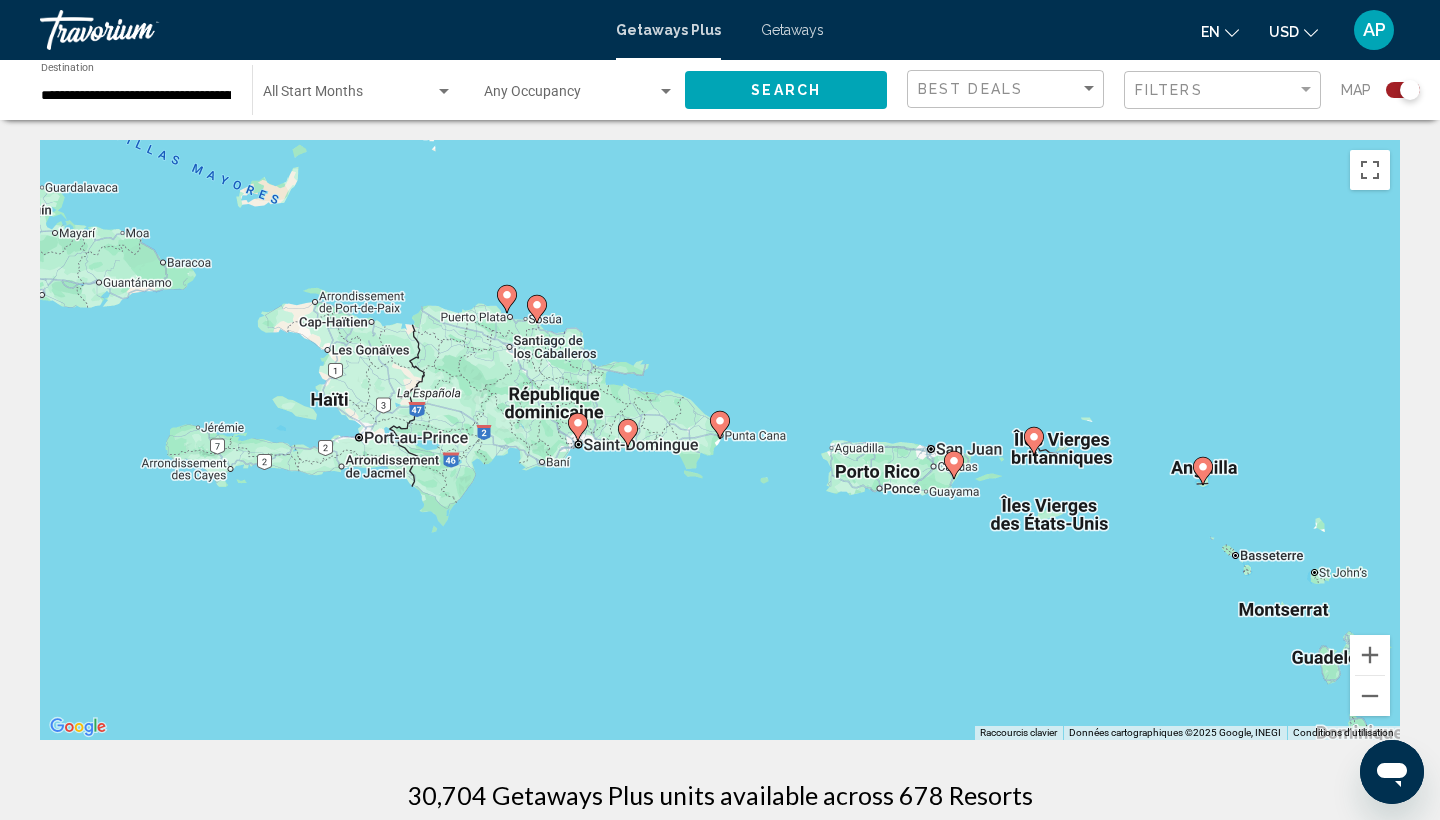 click 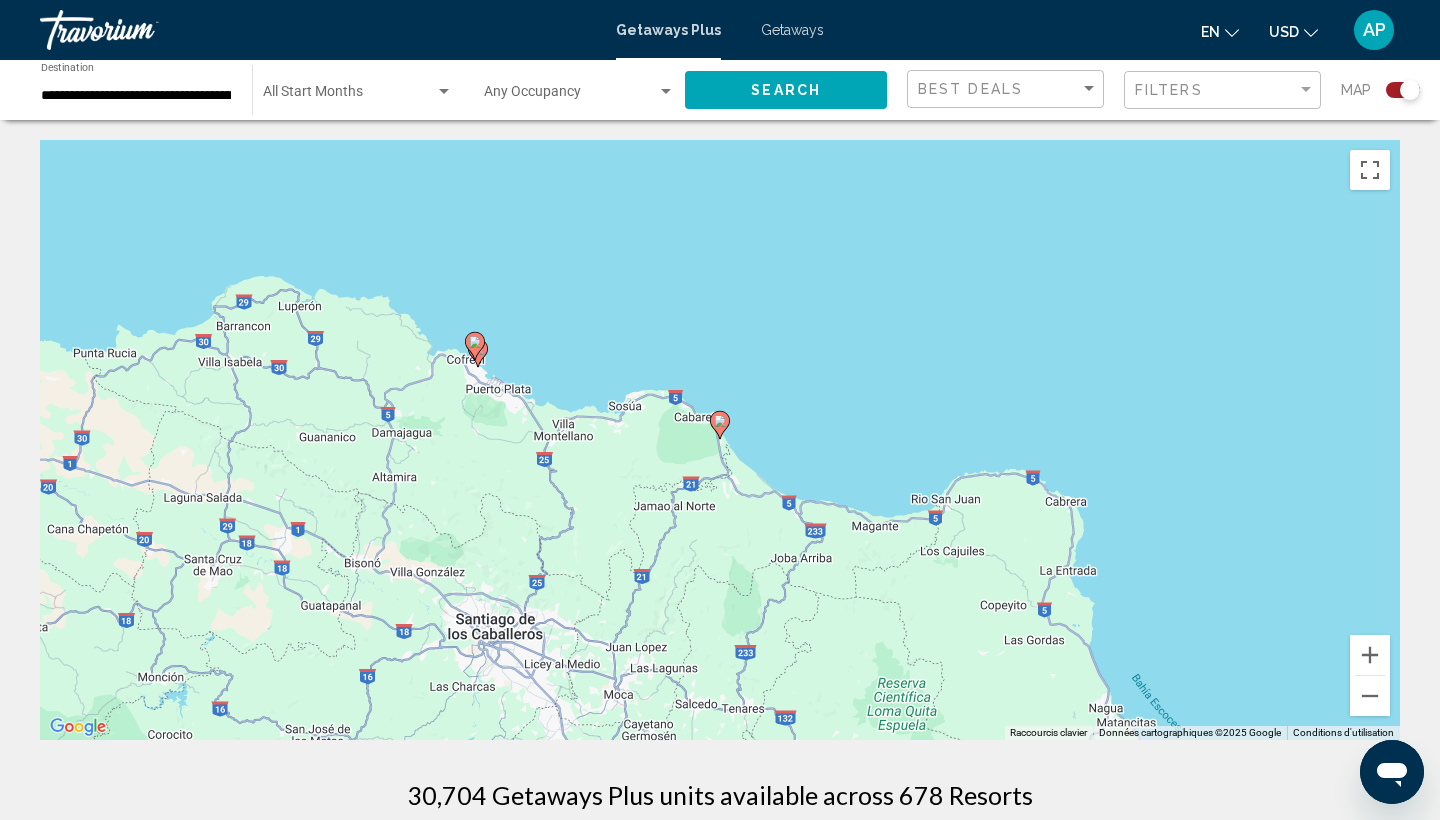 click 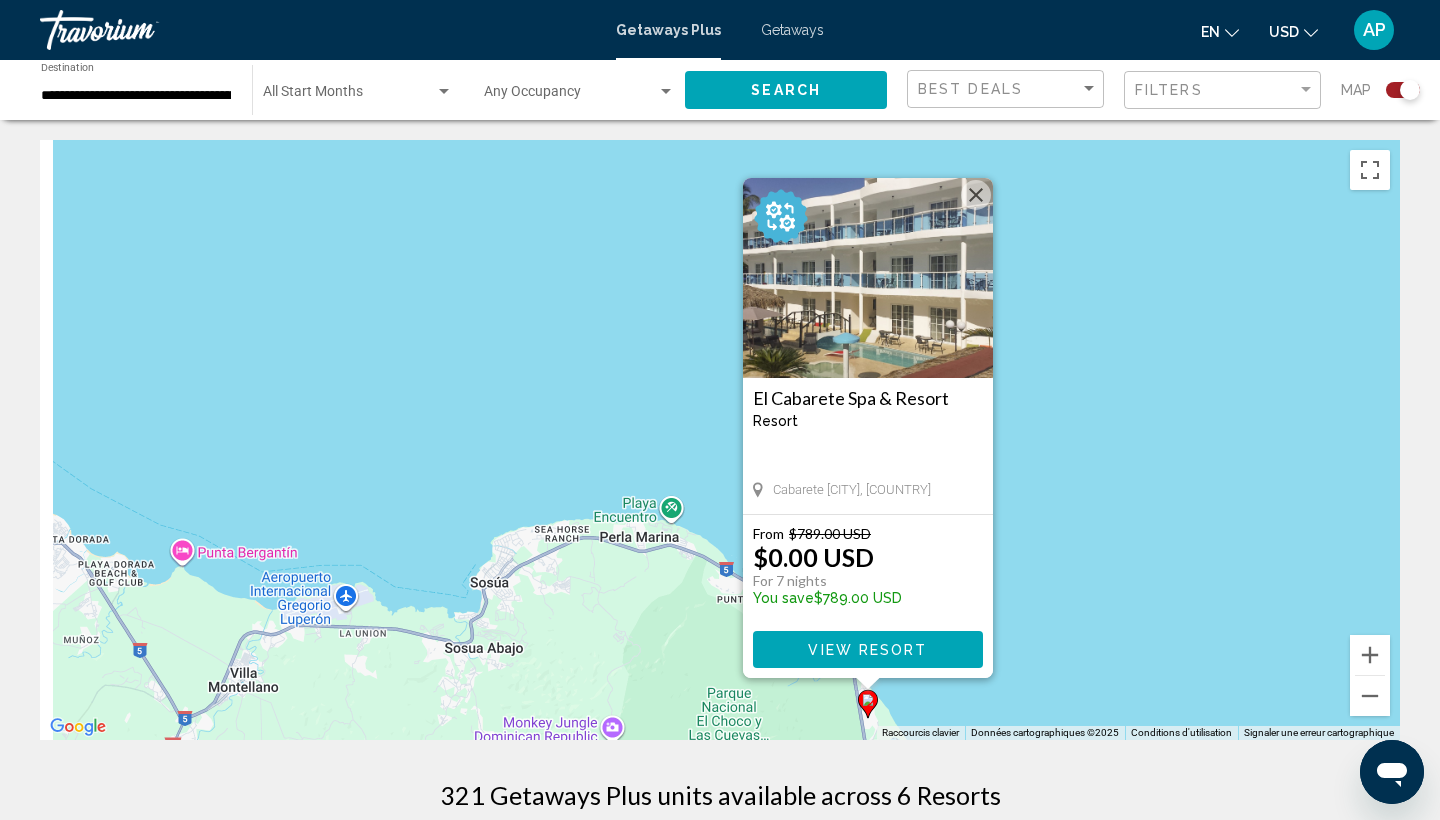 drag, startPoint x: 509, startPoint y: 448, endPoint x: 648, endPoint y: 454, distance: 139.12944 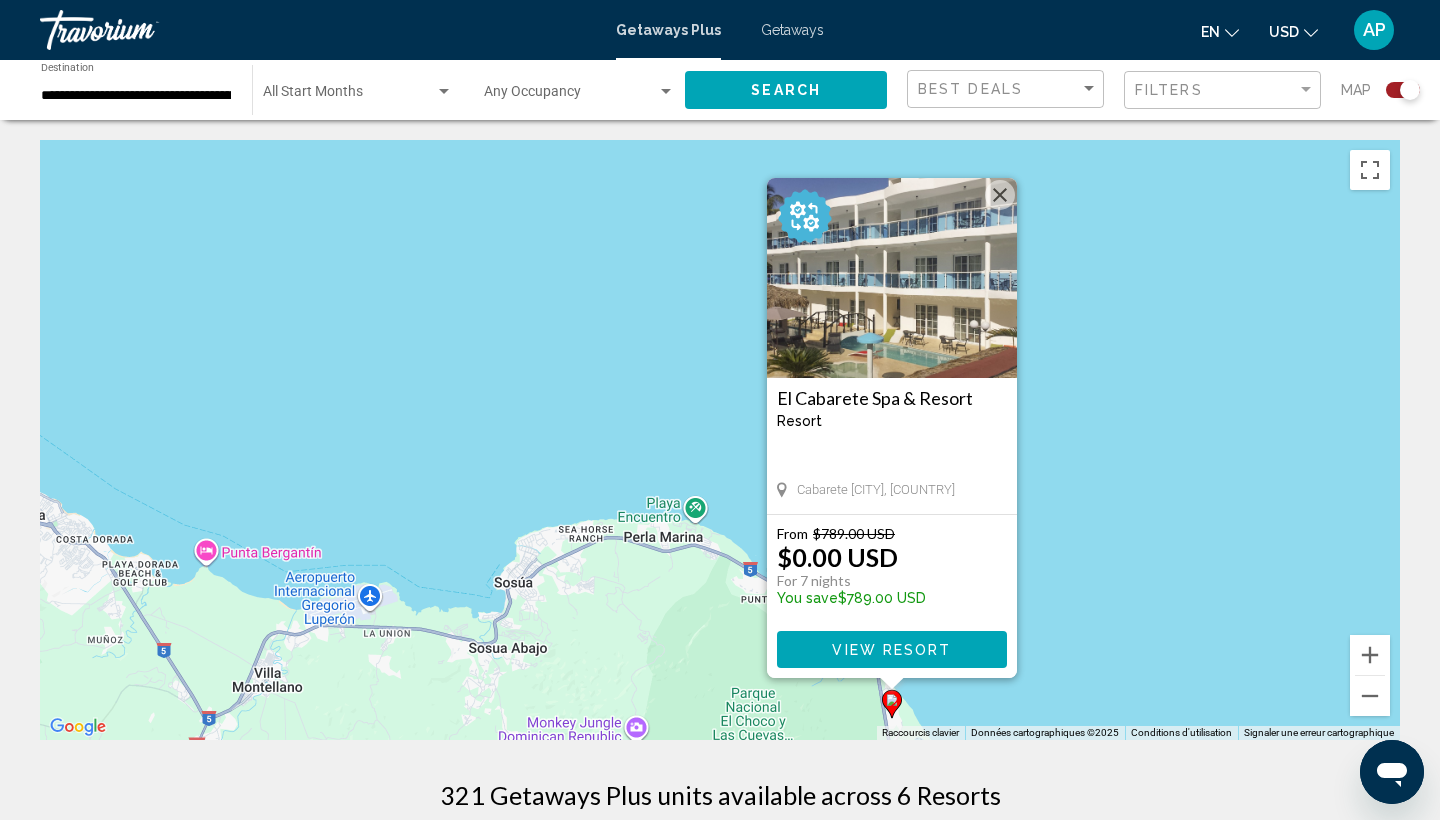 scroll, scrollTop: 0, scrollLeft: 0, axis: both 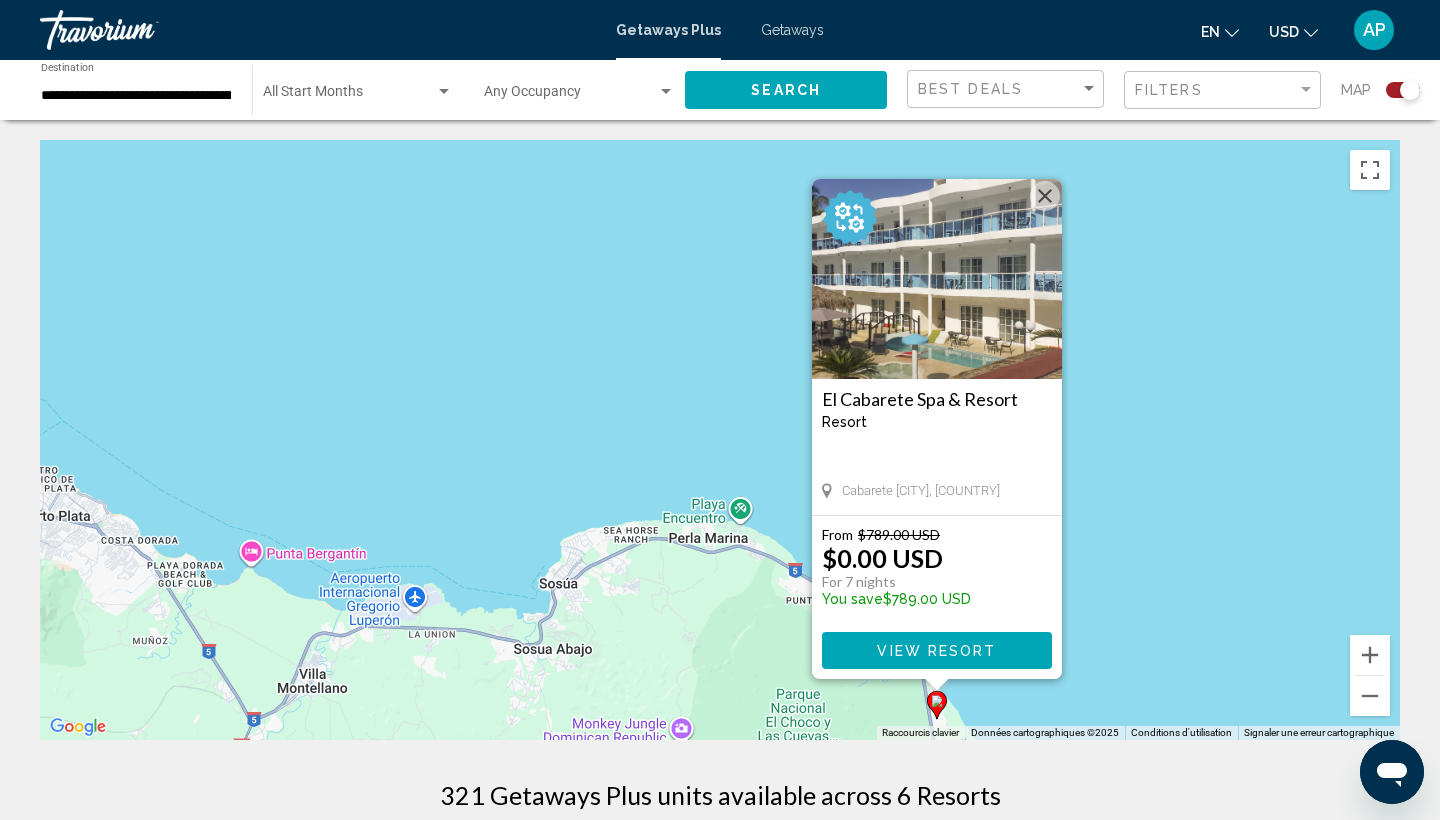 drag, startPoint x: 455, startPoint y: 487, endPoint x: 548, endPoint y: 491, distance: 93.08598 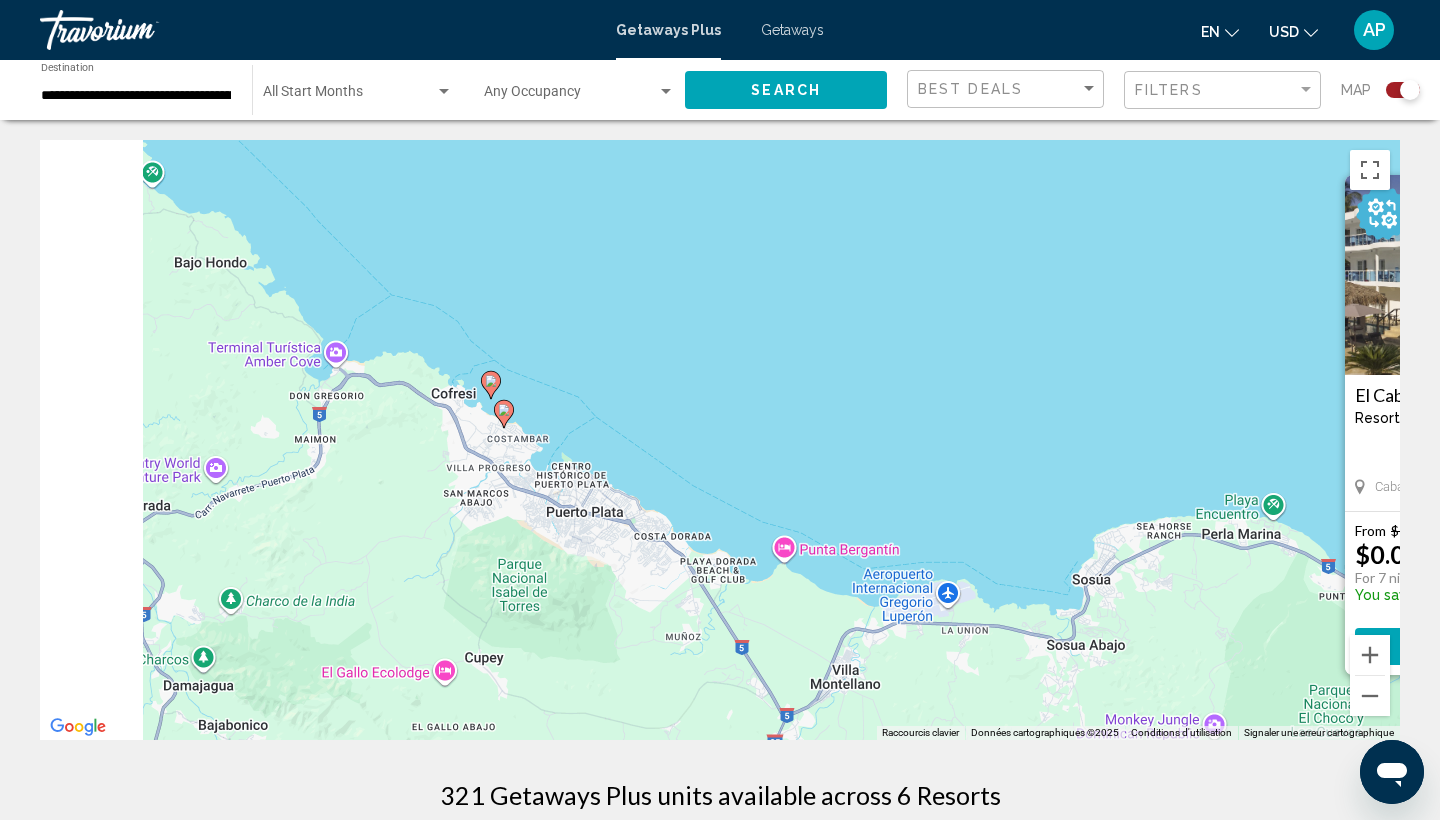 drag, startPoint x: 548, startPoint y: 491, endPoint x: 1025, endPoint y: 484, distance: 477.05136 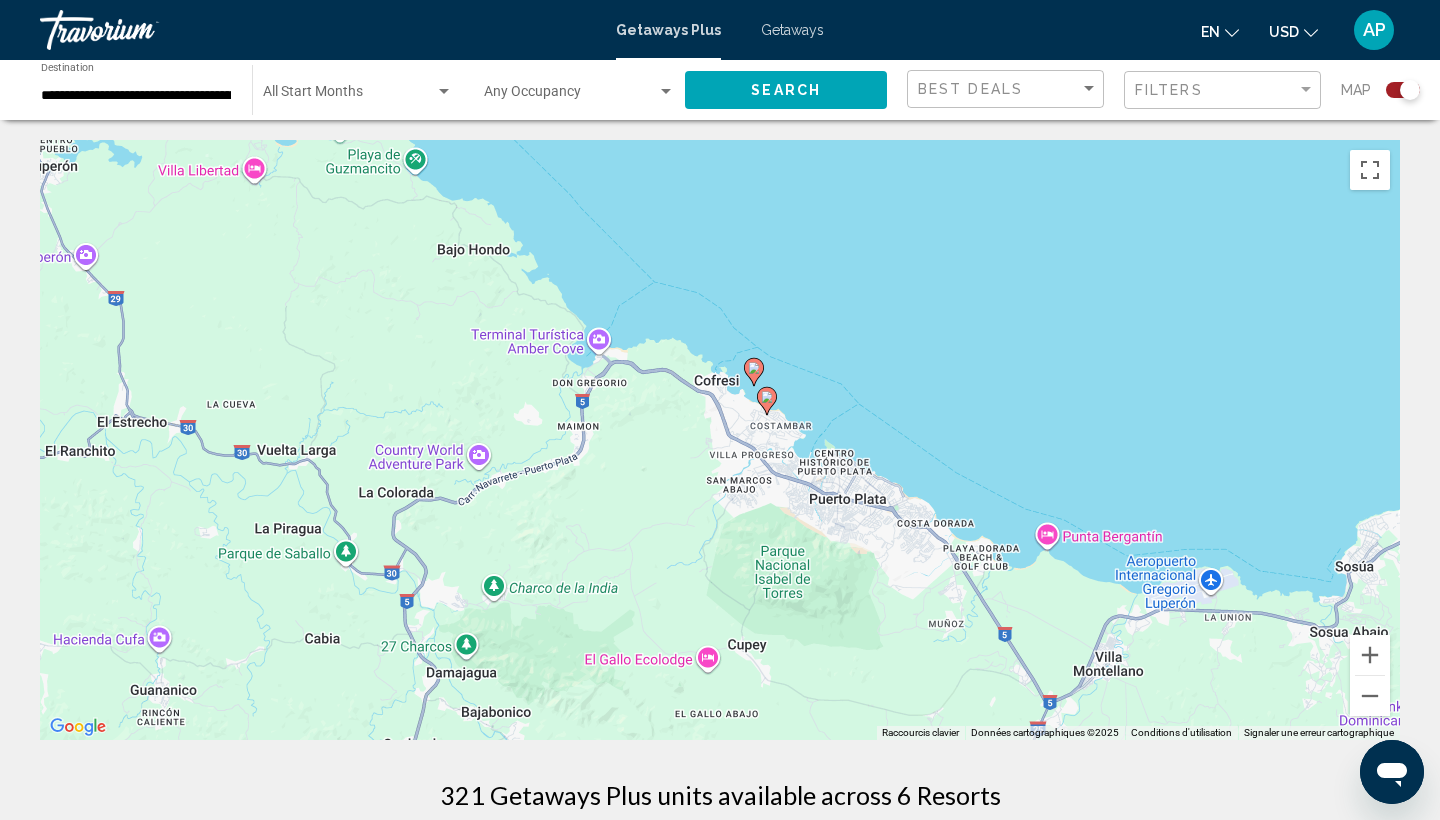 click 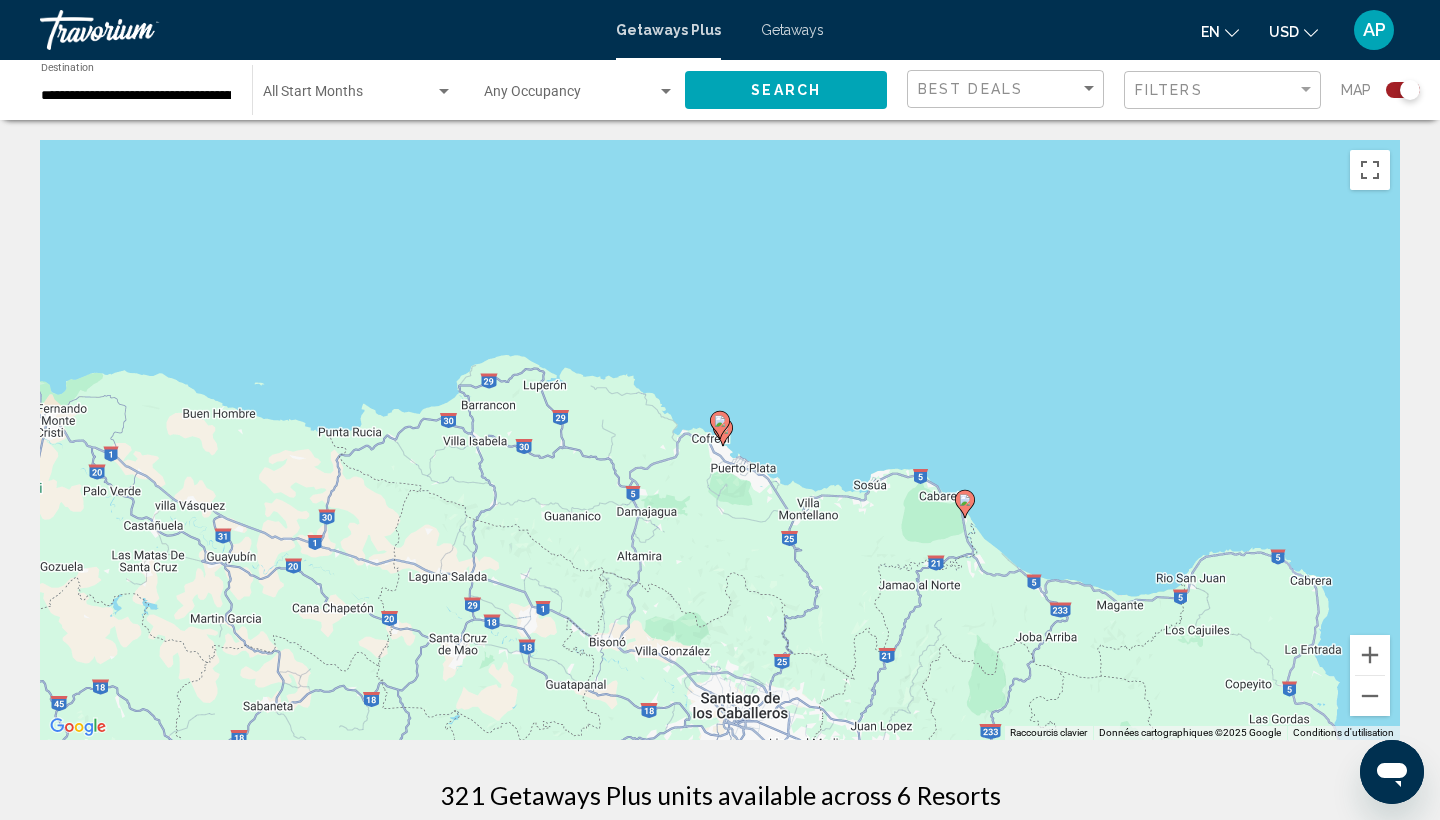 click 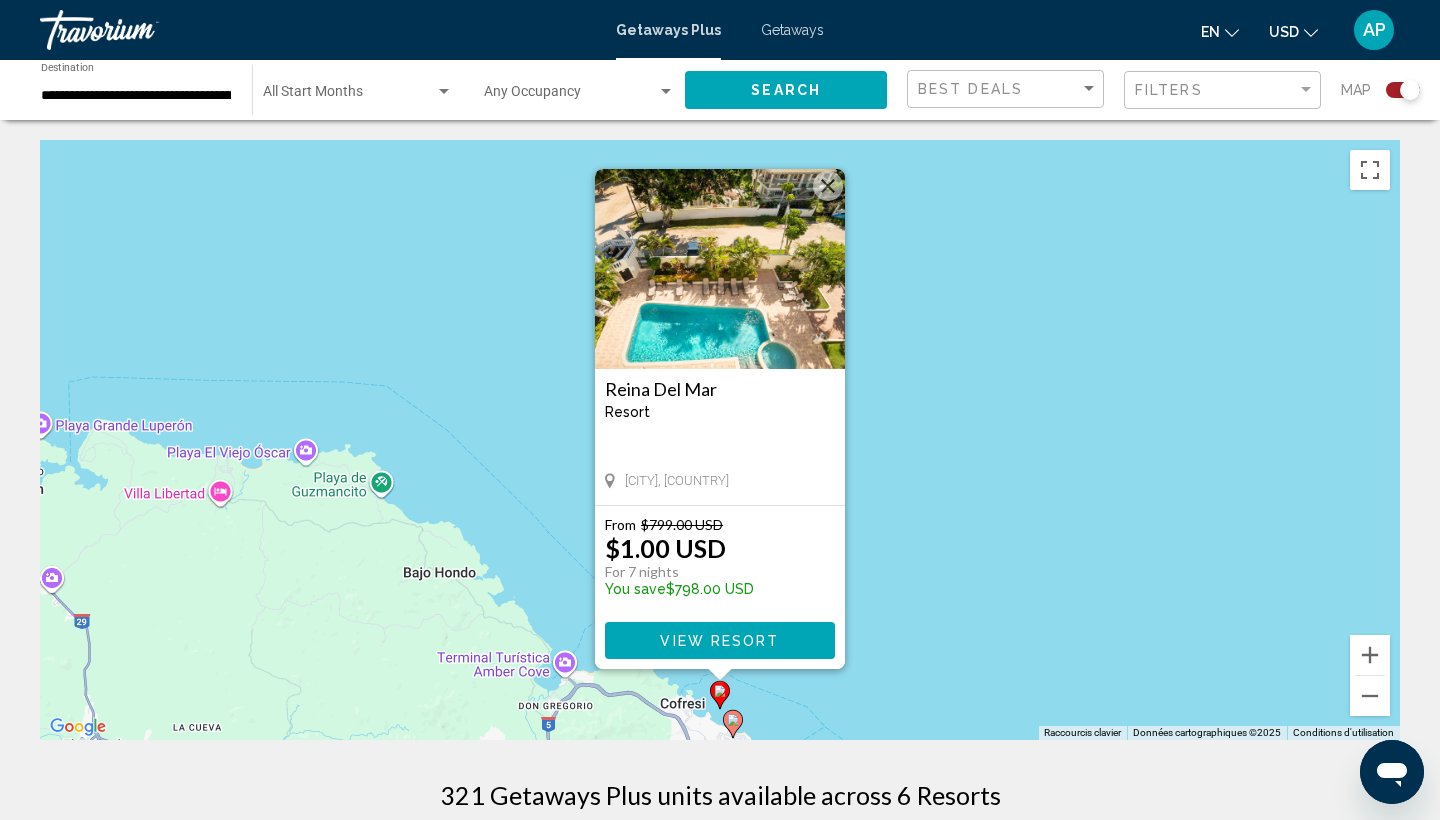 click on "Pour activer le glissement avec le clavier, appuyez sur Alt+Entrée. Une fois ce mode activé, utilisez les touches fléchées pour déplacer le repère. Pour valider le déplacement, appuyez sur Entrée. Pour annuler, appuyez sur Échap. Reina Del Mar Resort - This is an adults only resort Puerto Plata, [COUNTRY] From $799.00 USD $1.00 USD For 7 nights You save $798.00 USD View Resort" at bounding box center (720, 440) 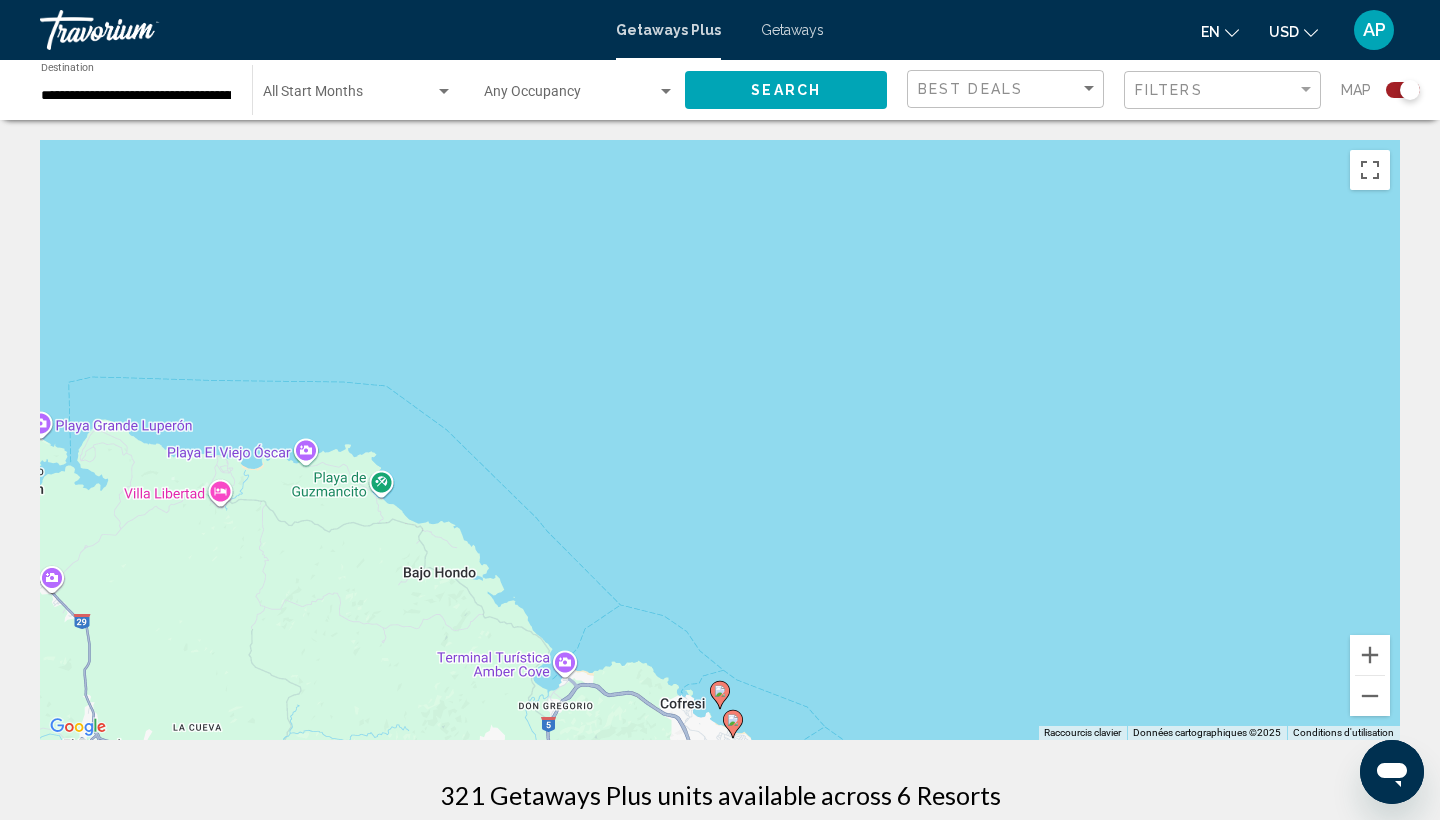 click 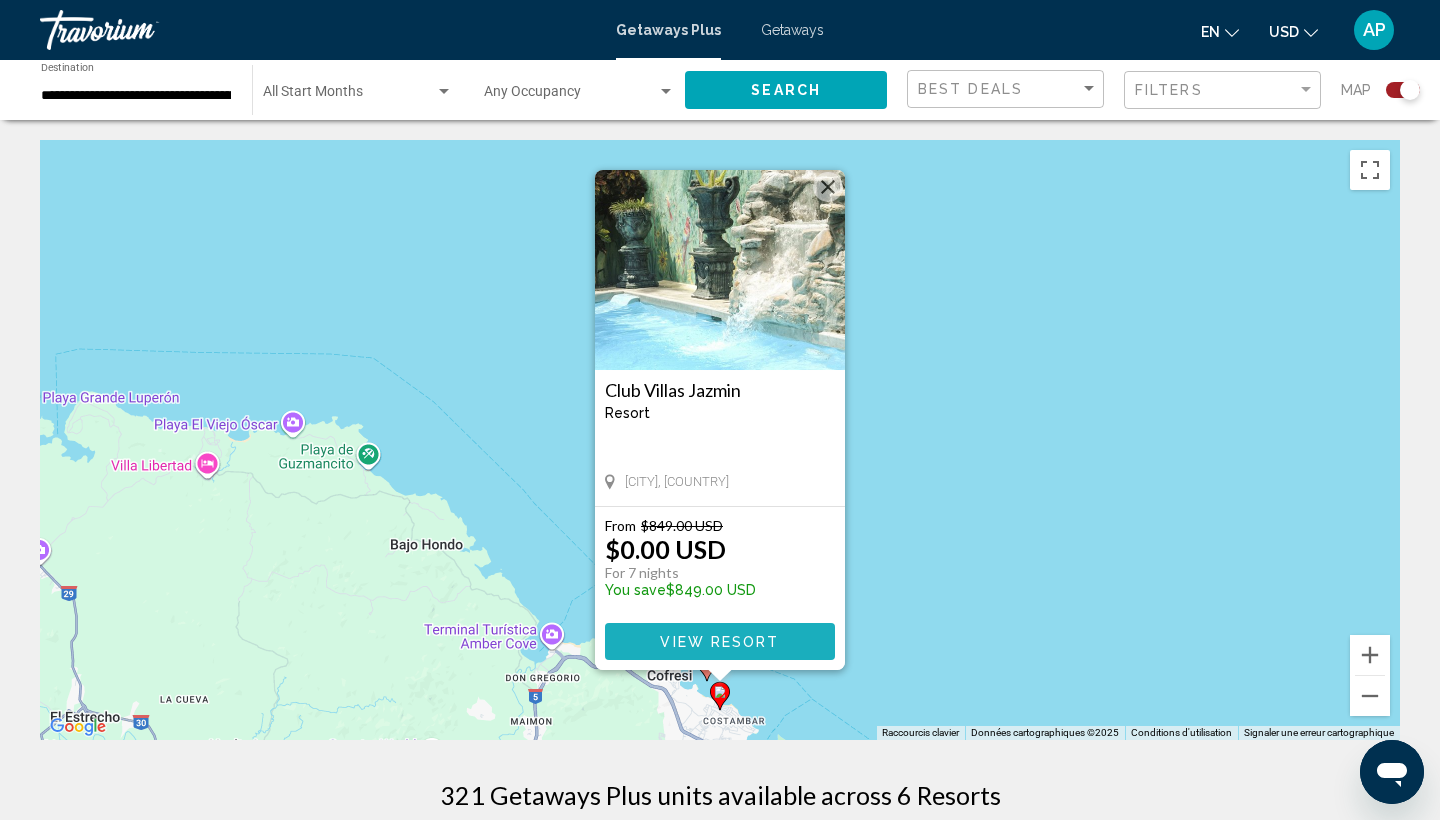 click on "View Resort" at bounding box center [719, 642] 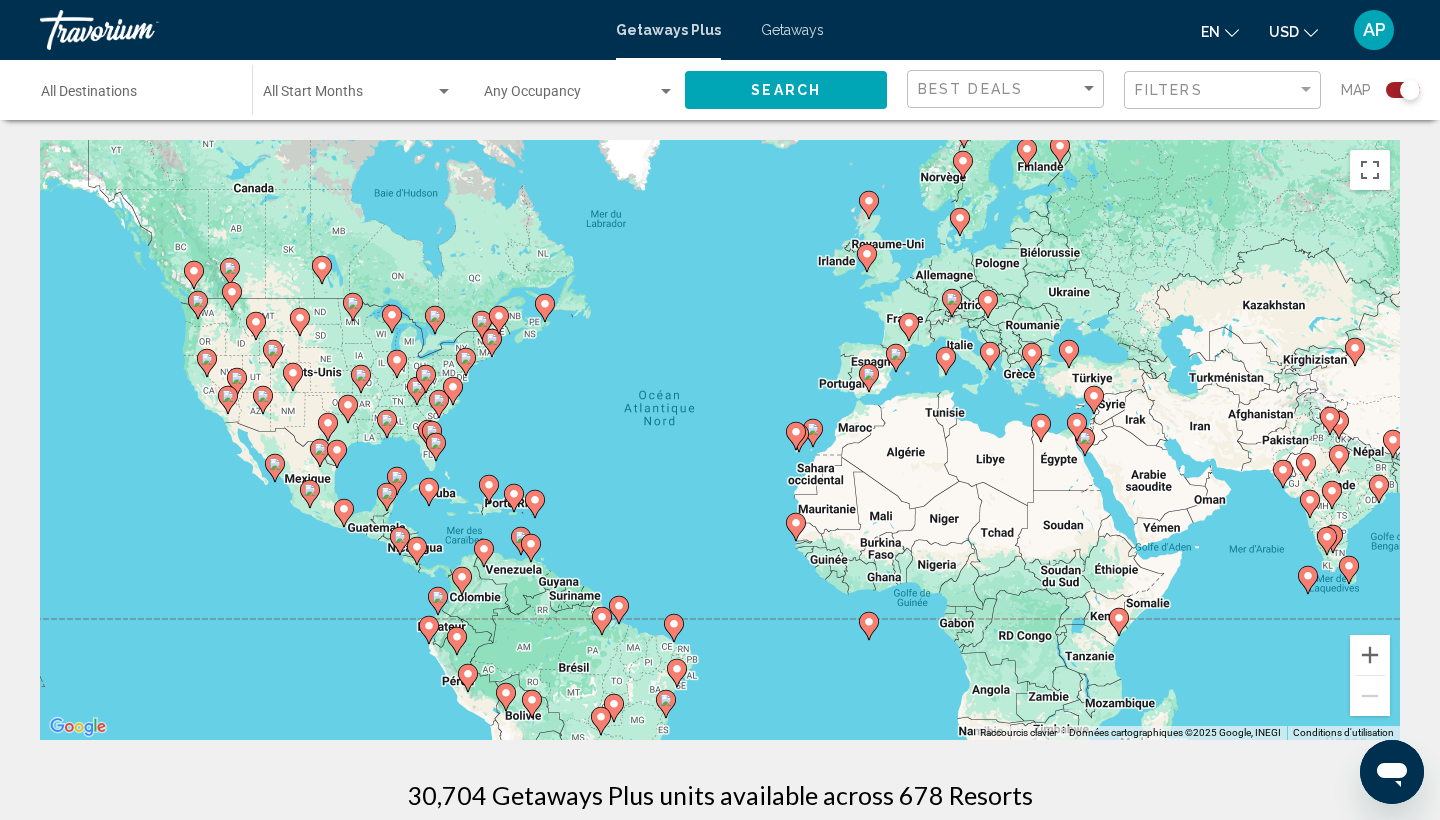 click 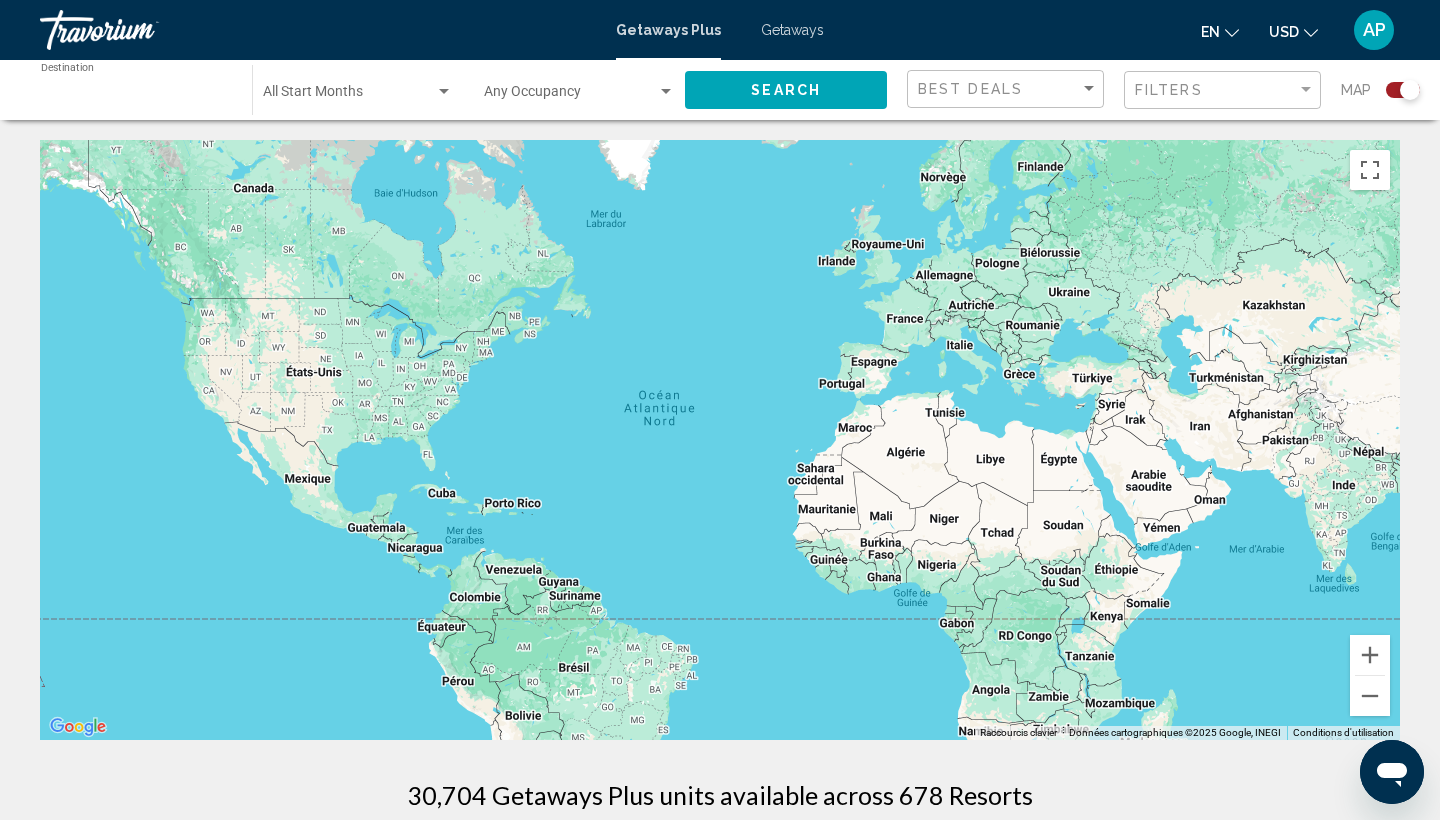 type on "**********" 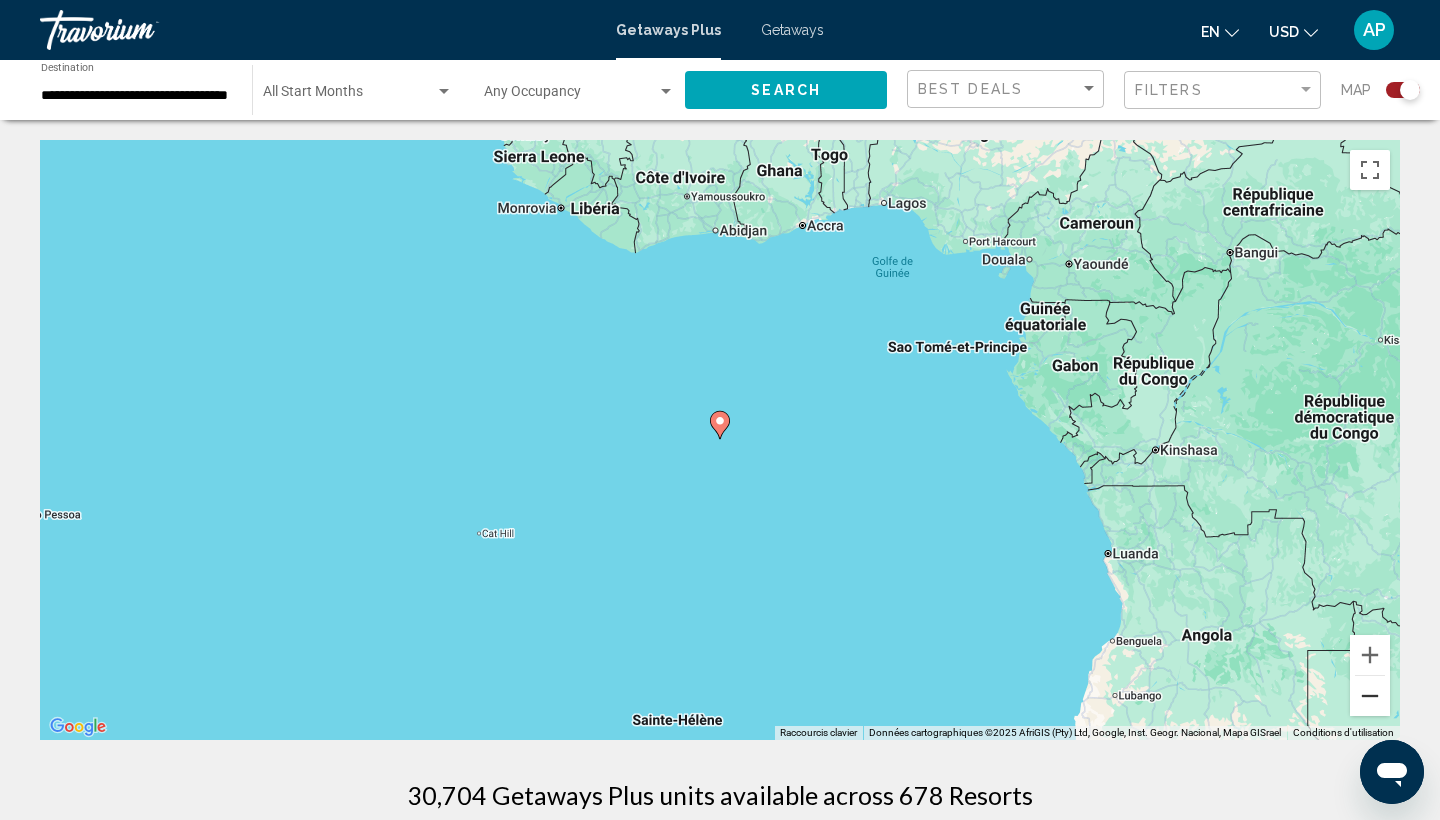 click at bounding box center [1370, 696] 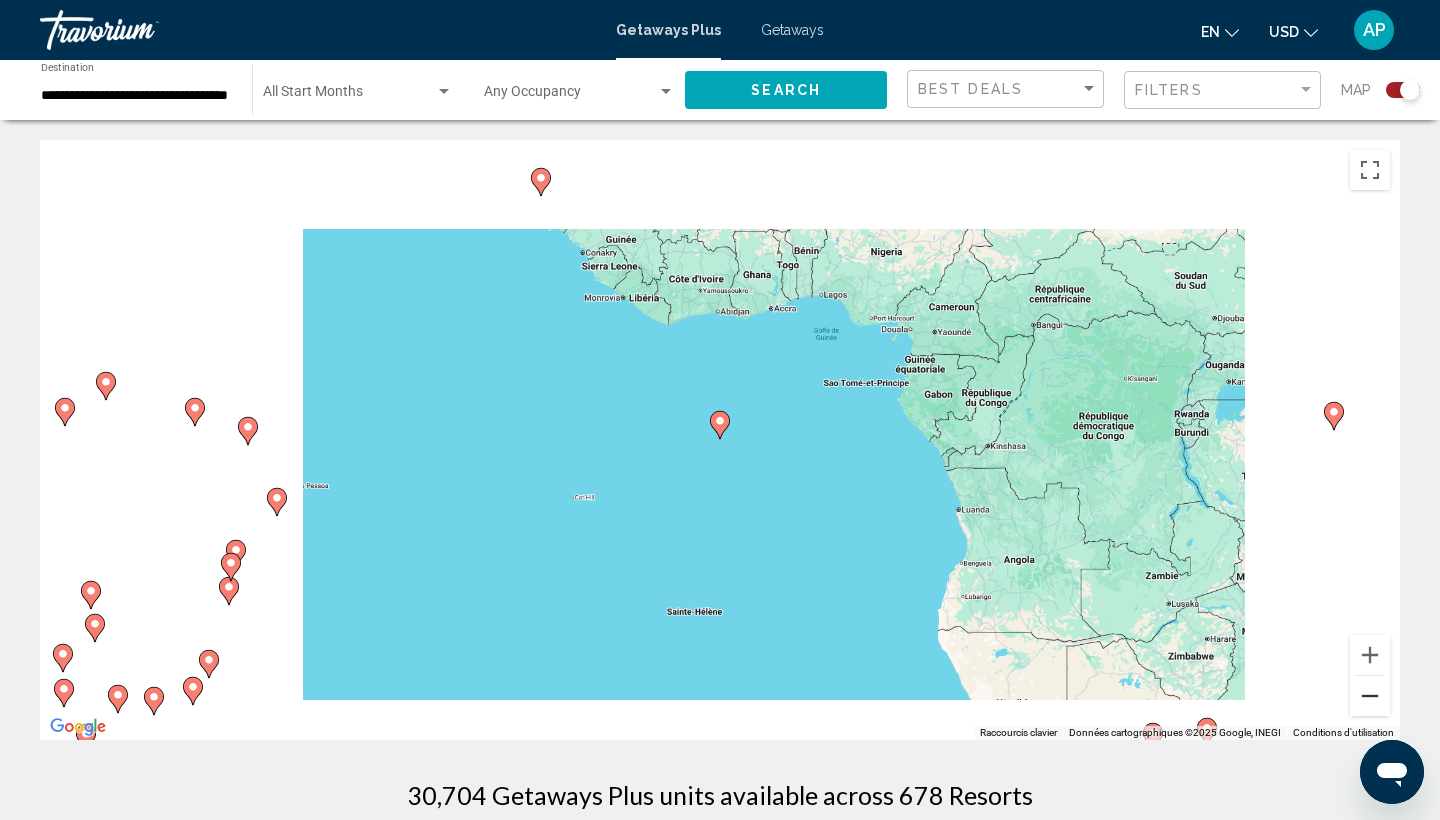 click at bounding box center (1370, 696) 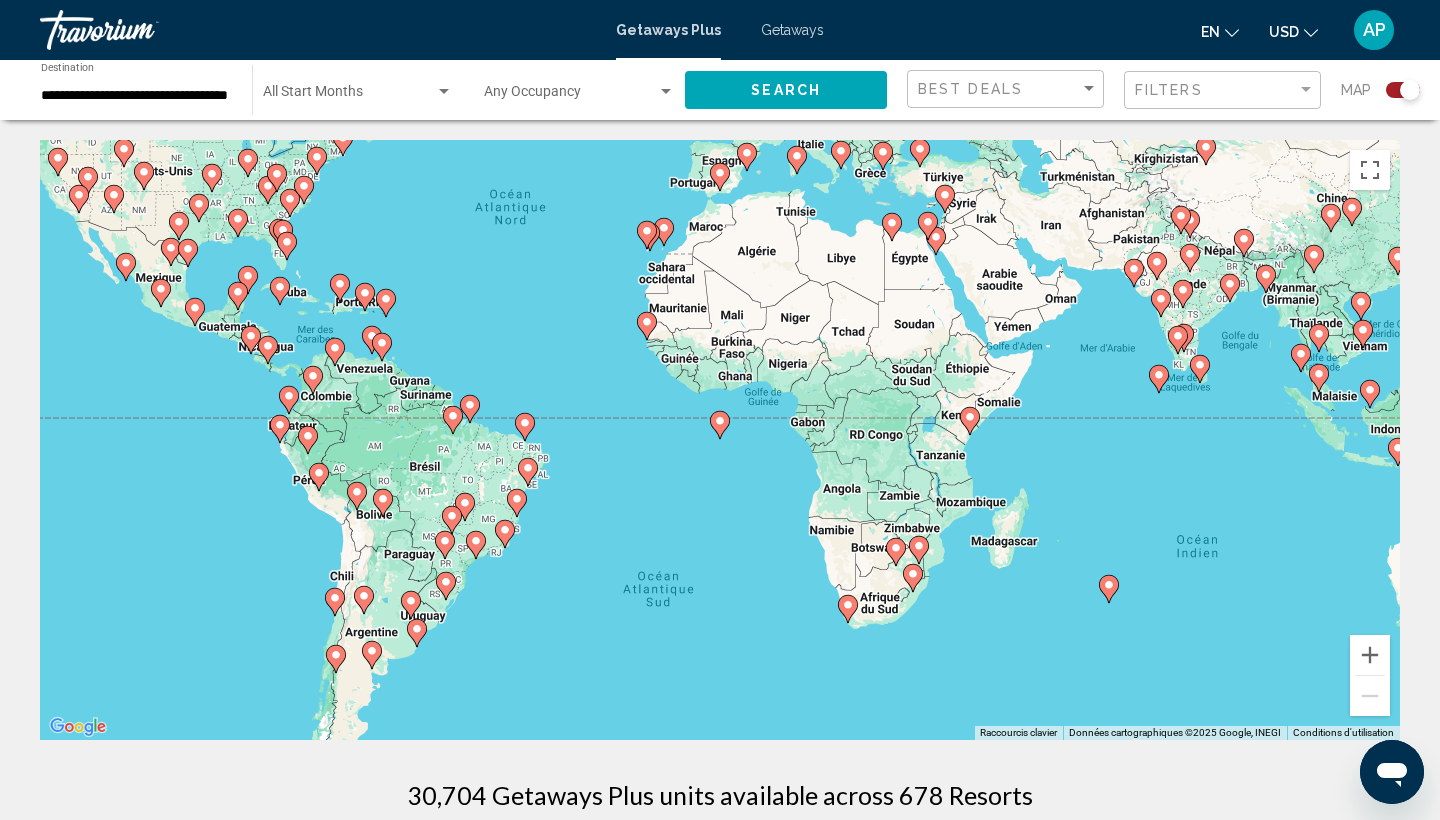 click on "Start Month All Start Months" 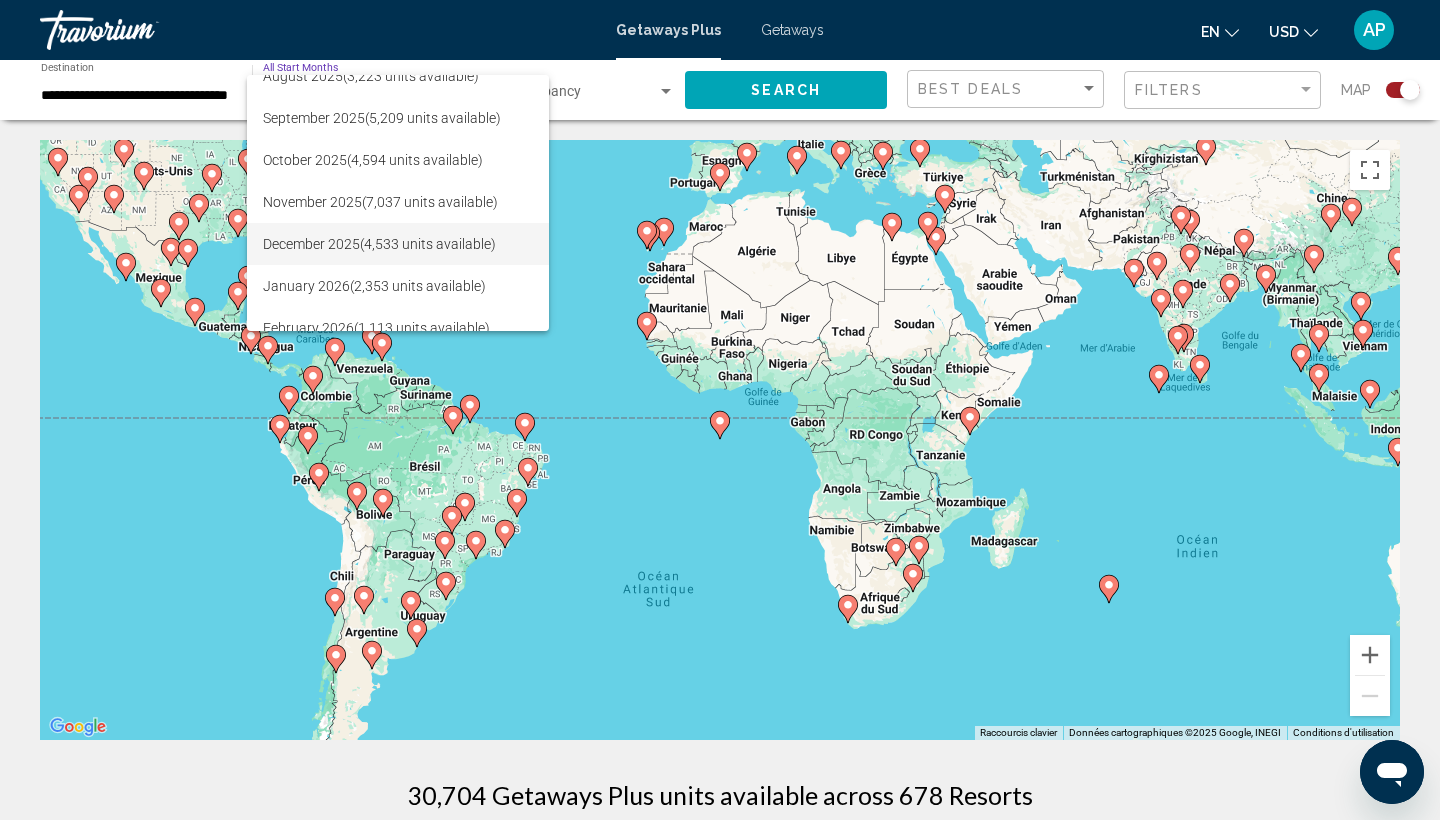 scroll, scrollTop: 81, scrollLeft: 0, axis: vertical 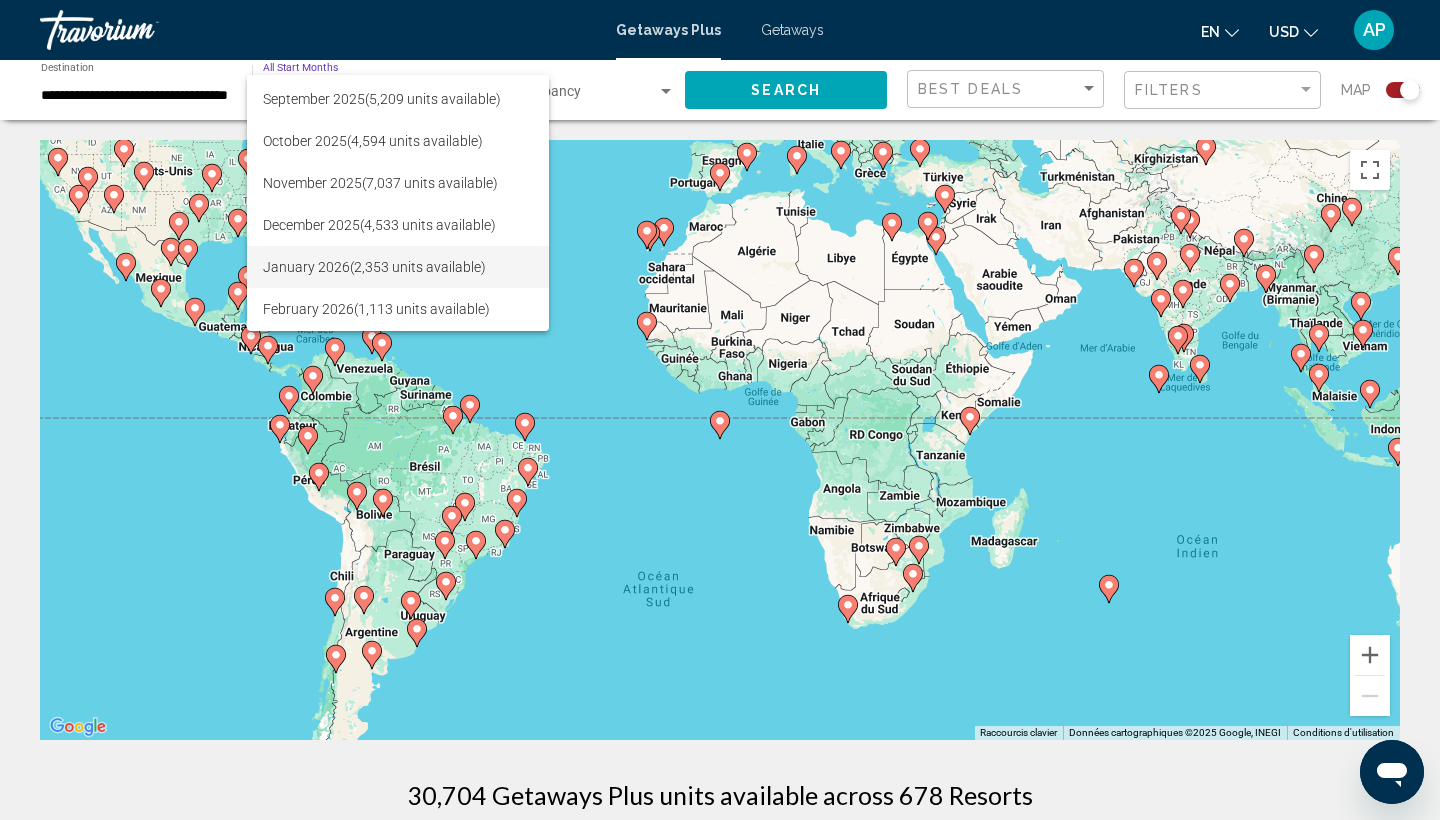 click on "January 2026  (2,353 units available)" at bounding box center [398, 267] 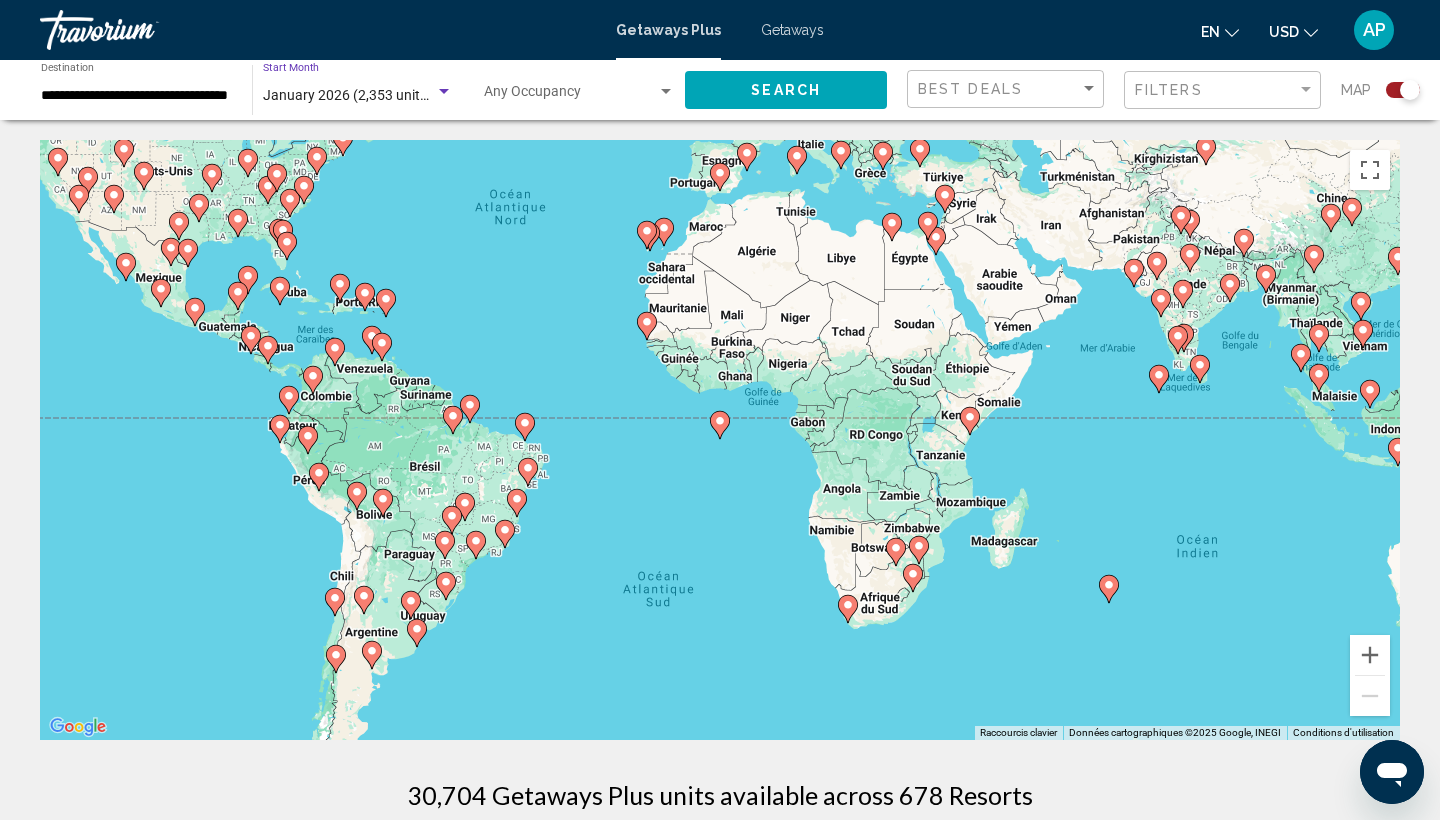 click on "Search" 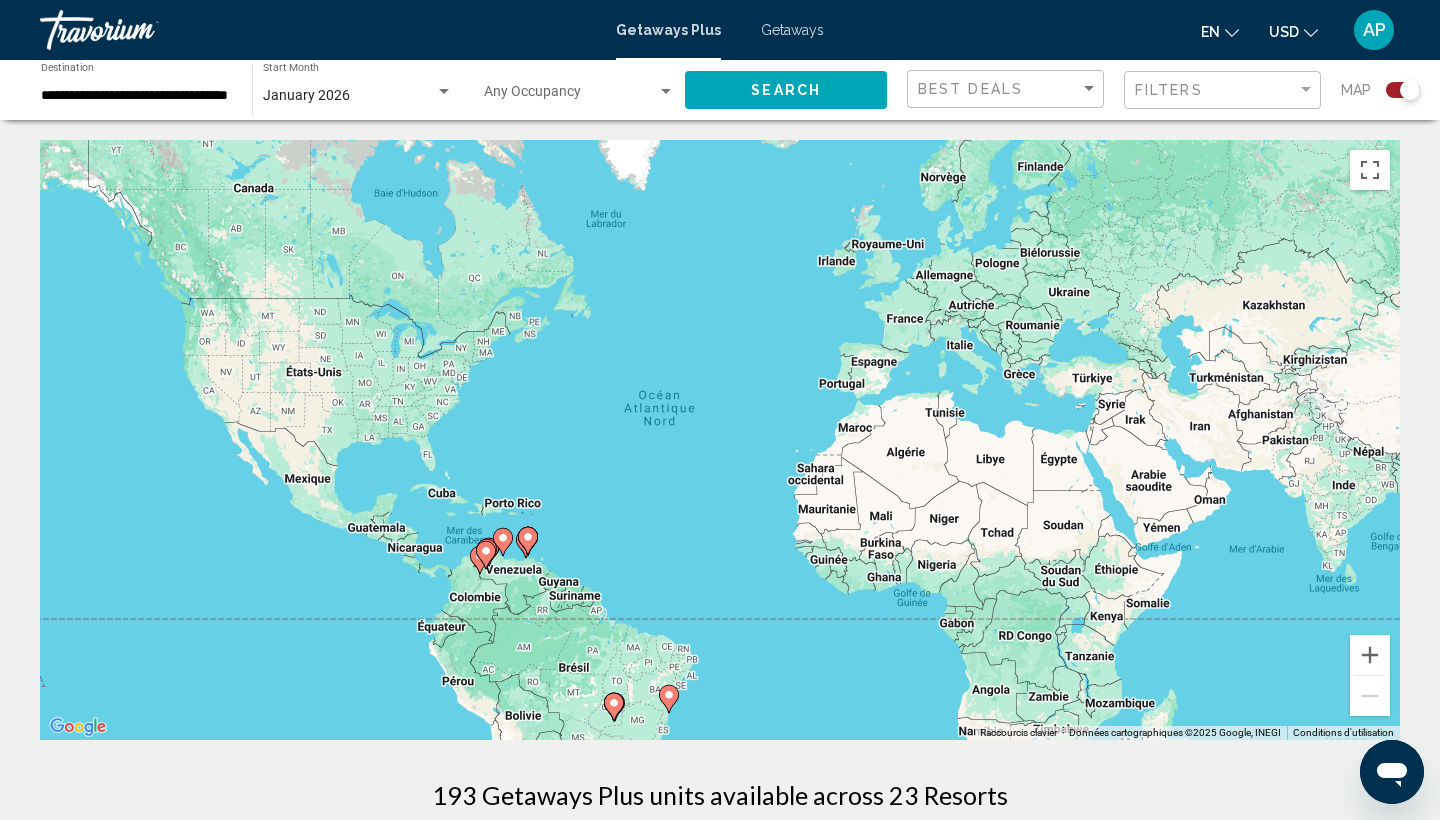 click on "Pour activer le glissement avec le clavier, appuyez sur Alt+Entrée. Une fois ce mode activé, utilisez les touches fléchées pour déplacer le repère. Pour valider le déplacement, appuyez sur Entrée. Pour annuler, appuyez sur Échap." at bounding box center (720, 440) 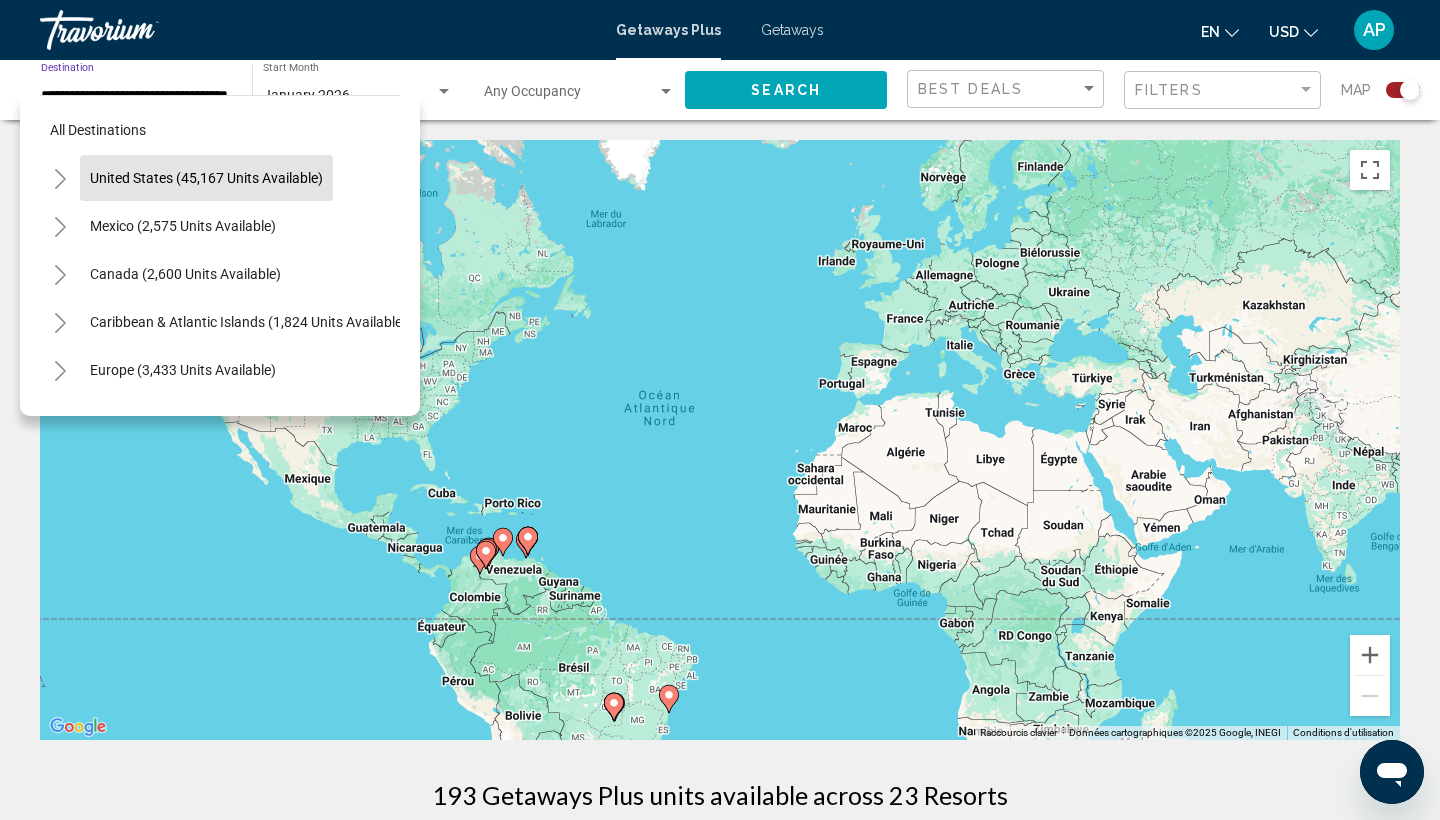 scroll, scrollTop: 0, scrollLeft: 0, axis: both 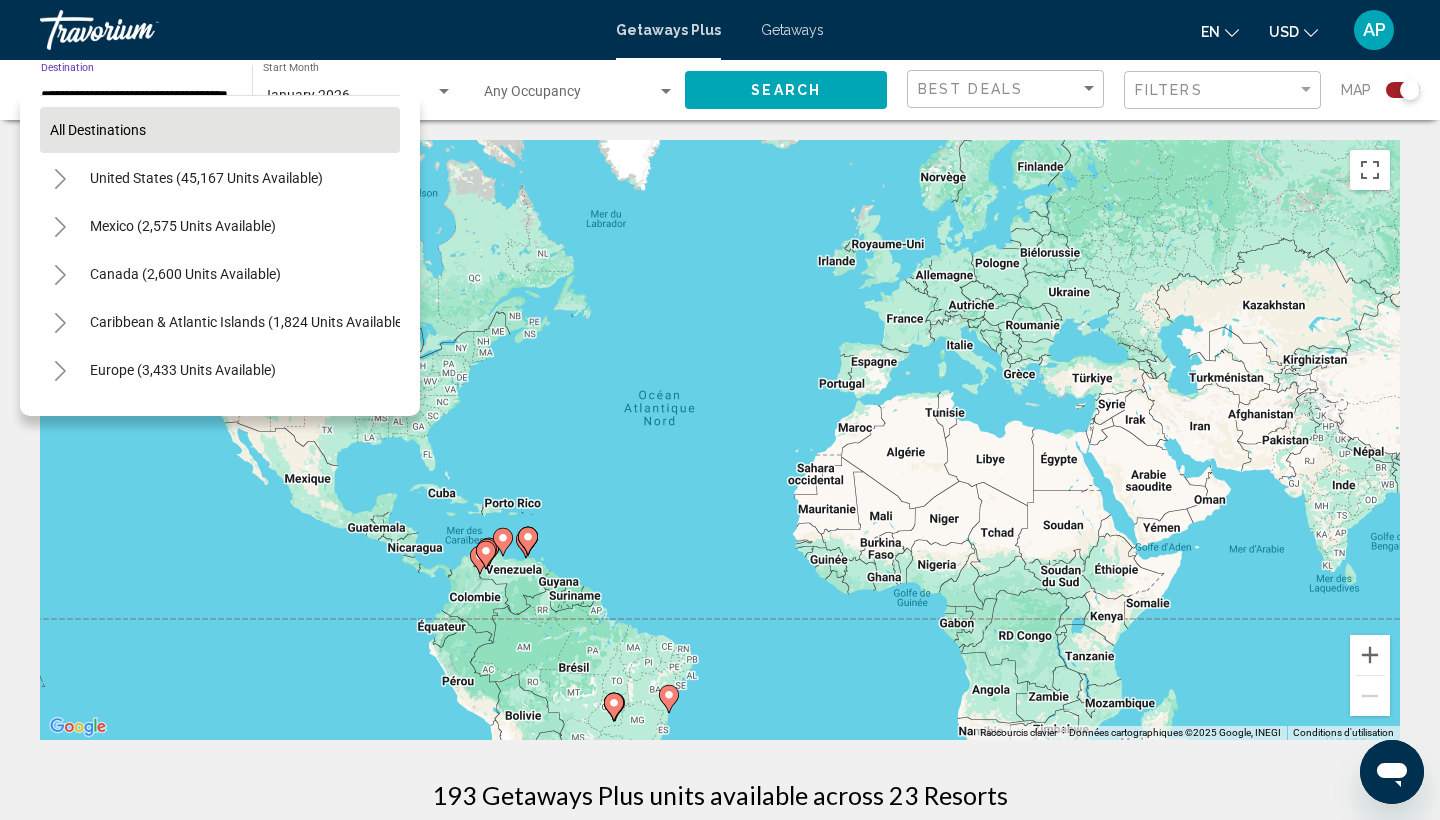 click on "All destinations" at bounding box center [98, 130] 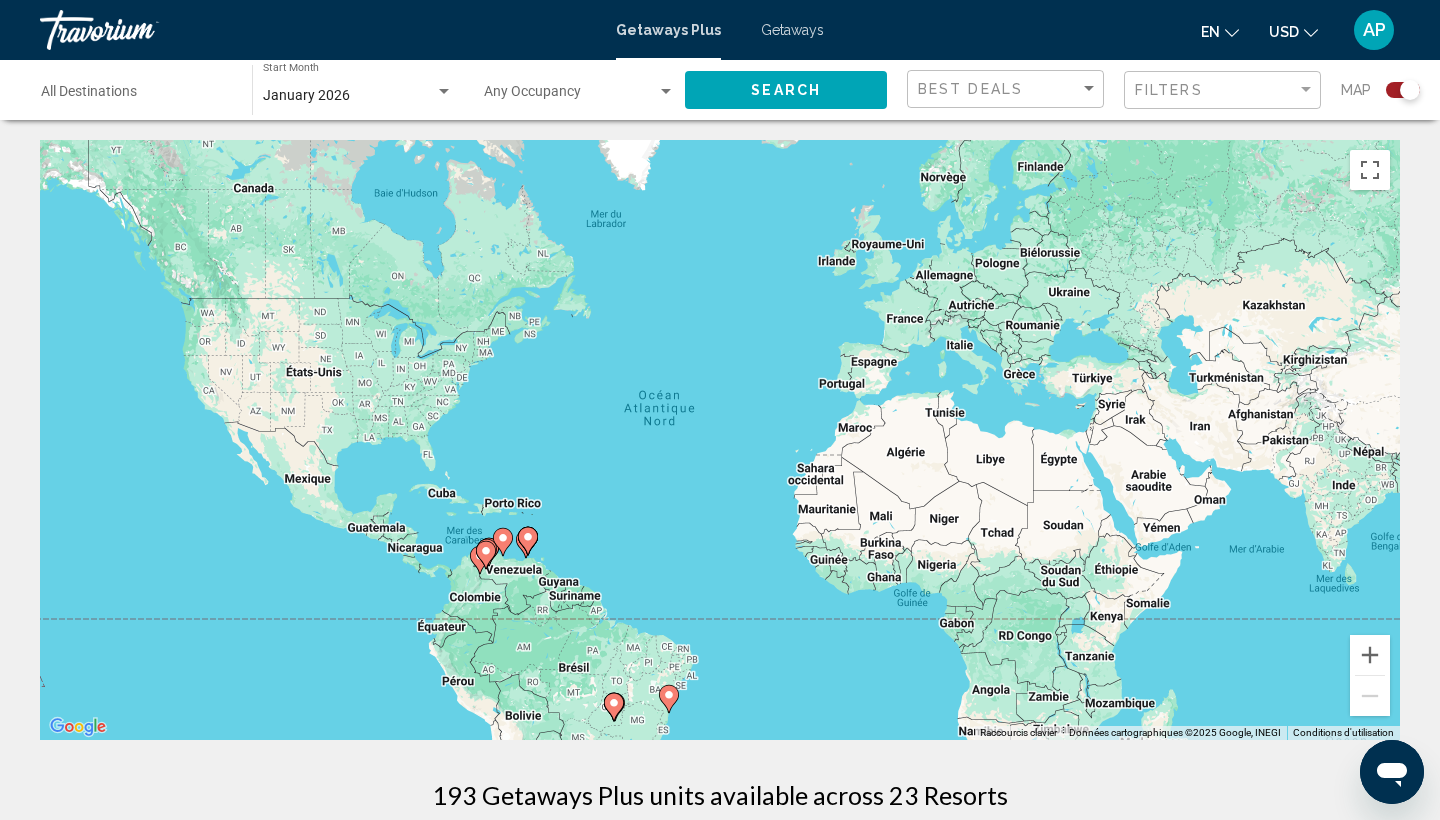 click on "Search" 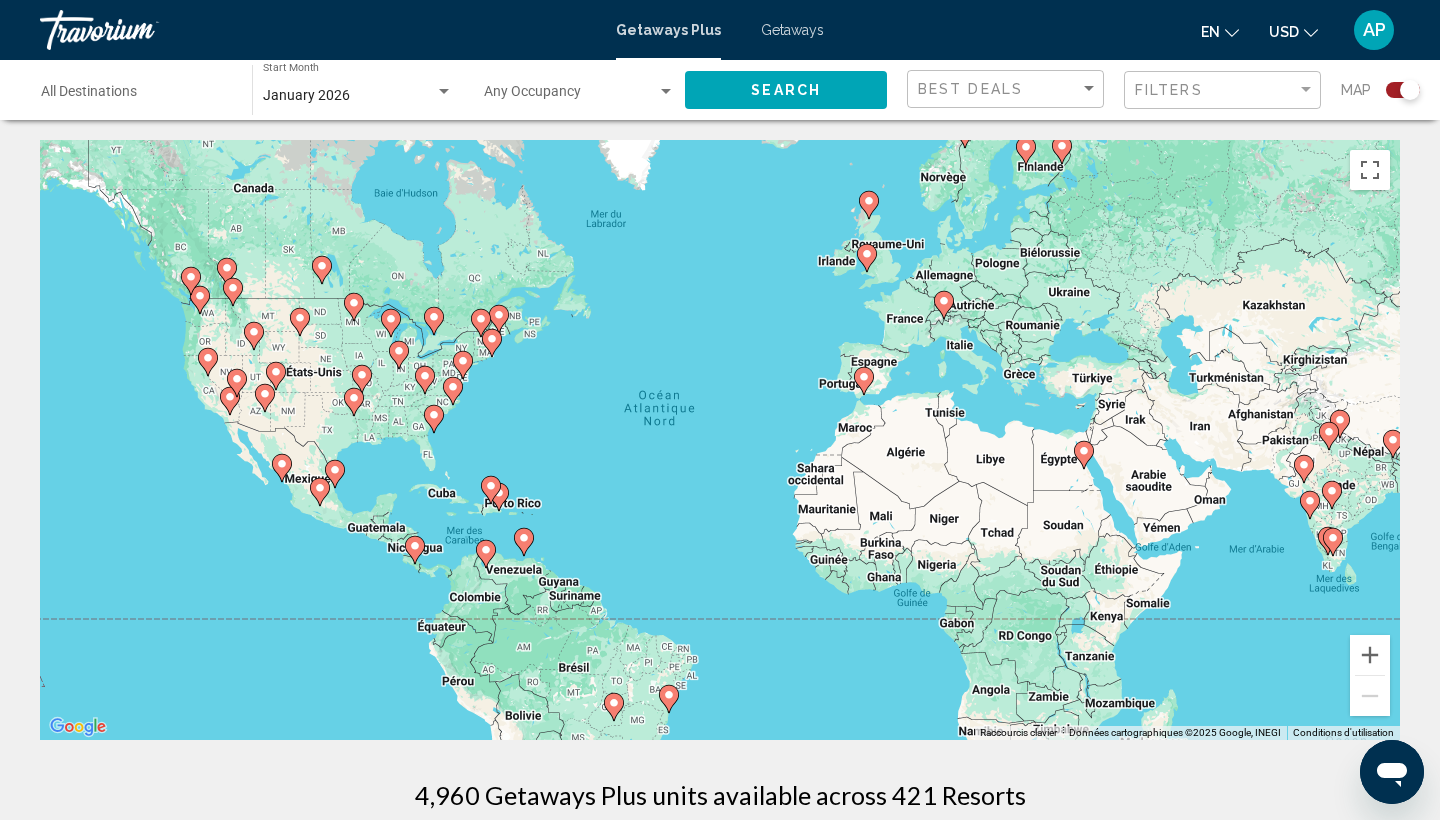 click 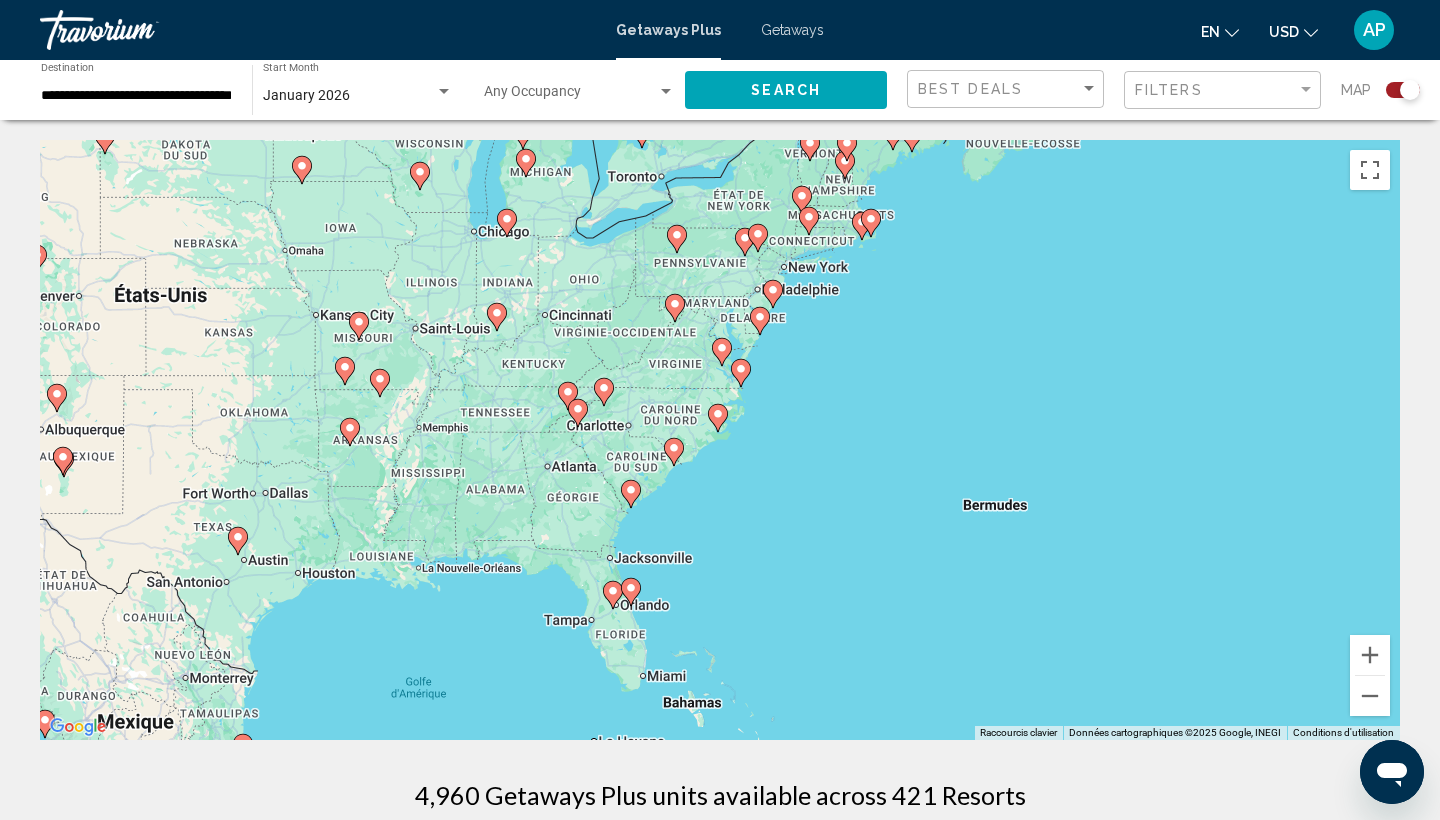 click on "Pour activer le glissement avec le clavier, appuyez sur Alt+Entrée. Une fois ce mode activé, utilisez les touches fléchées pour déplacer le repère. Pour valider le déplacement, appuyez sur Entrée. Pour annuler, appuyez sur Échap." at bounding box center (720, 440) 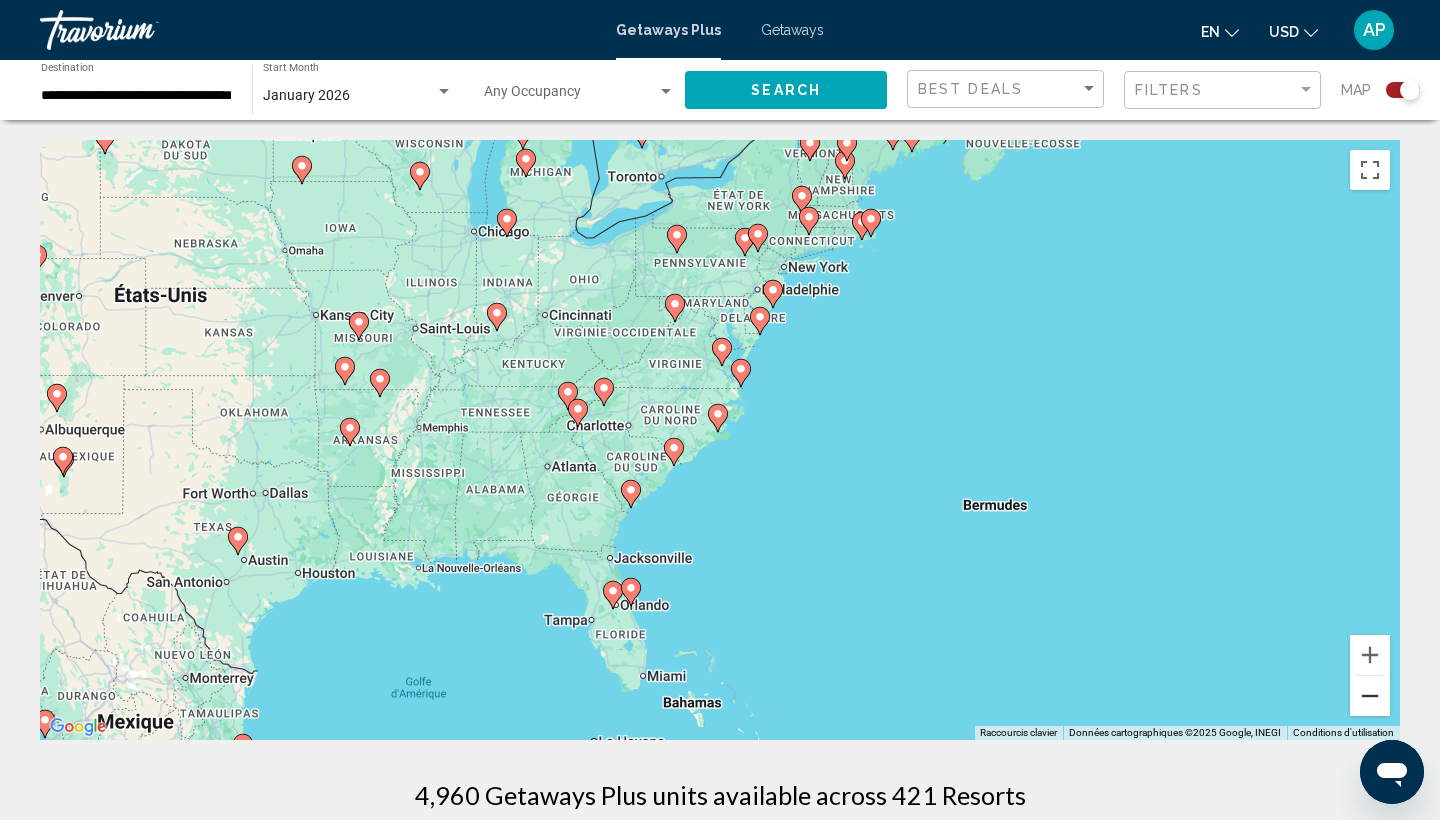 click at bounding box center (1370, 696) 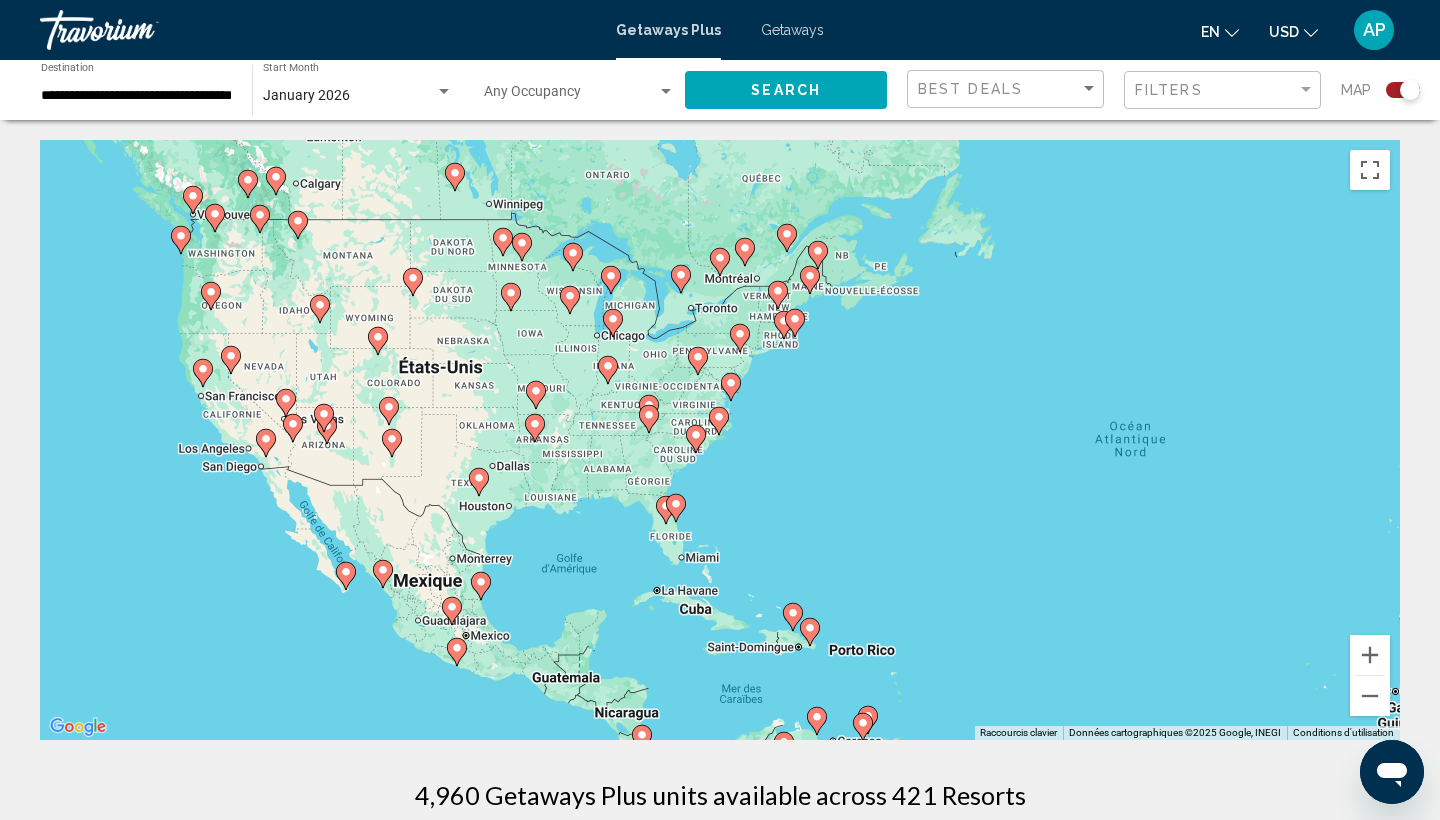 click 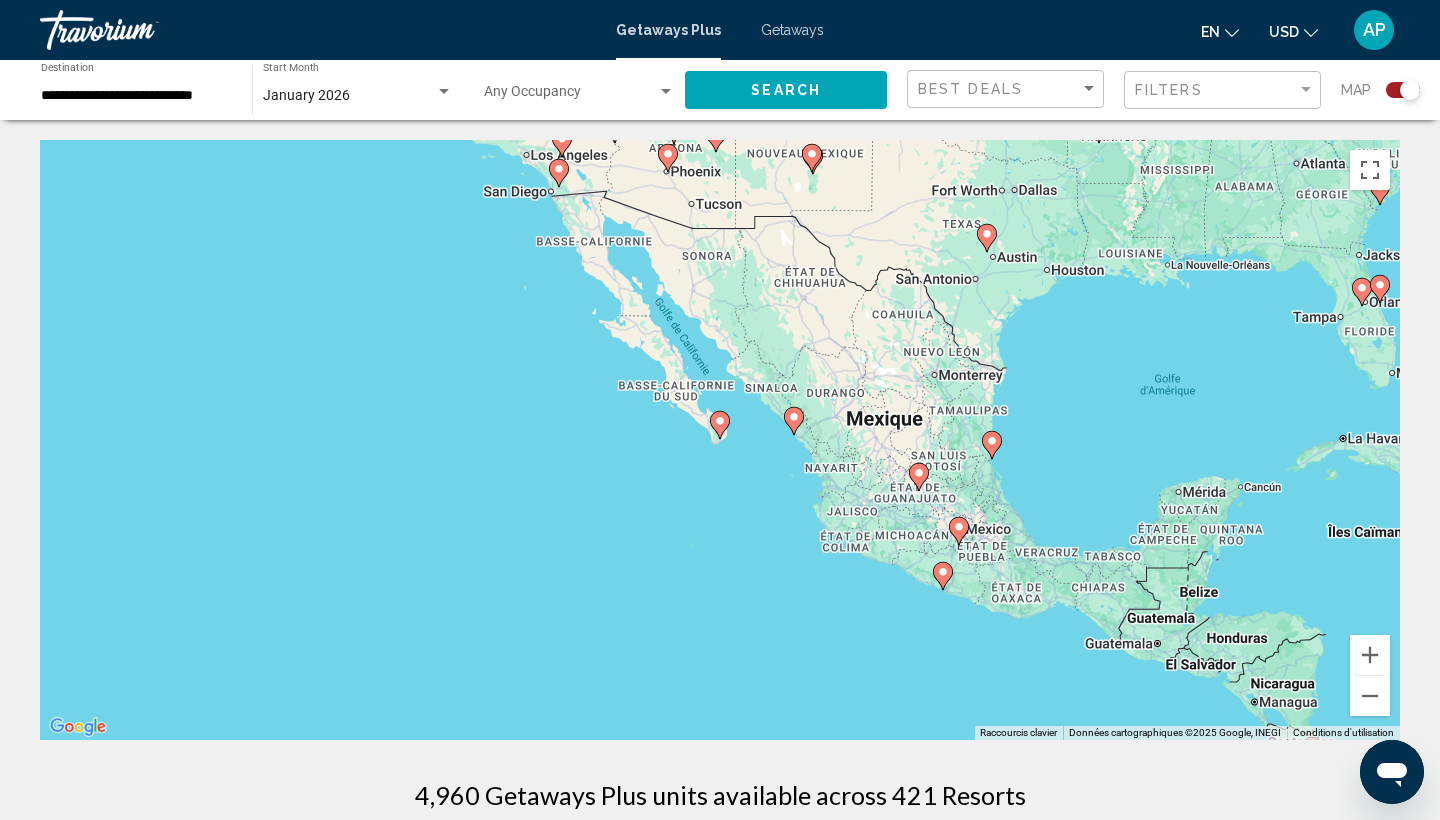 click 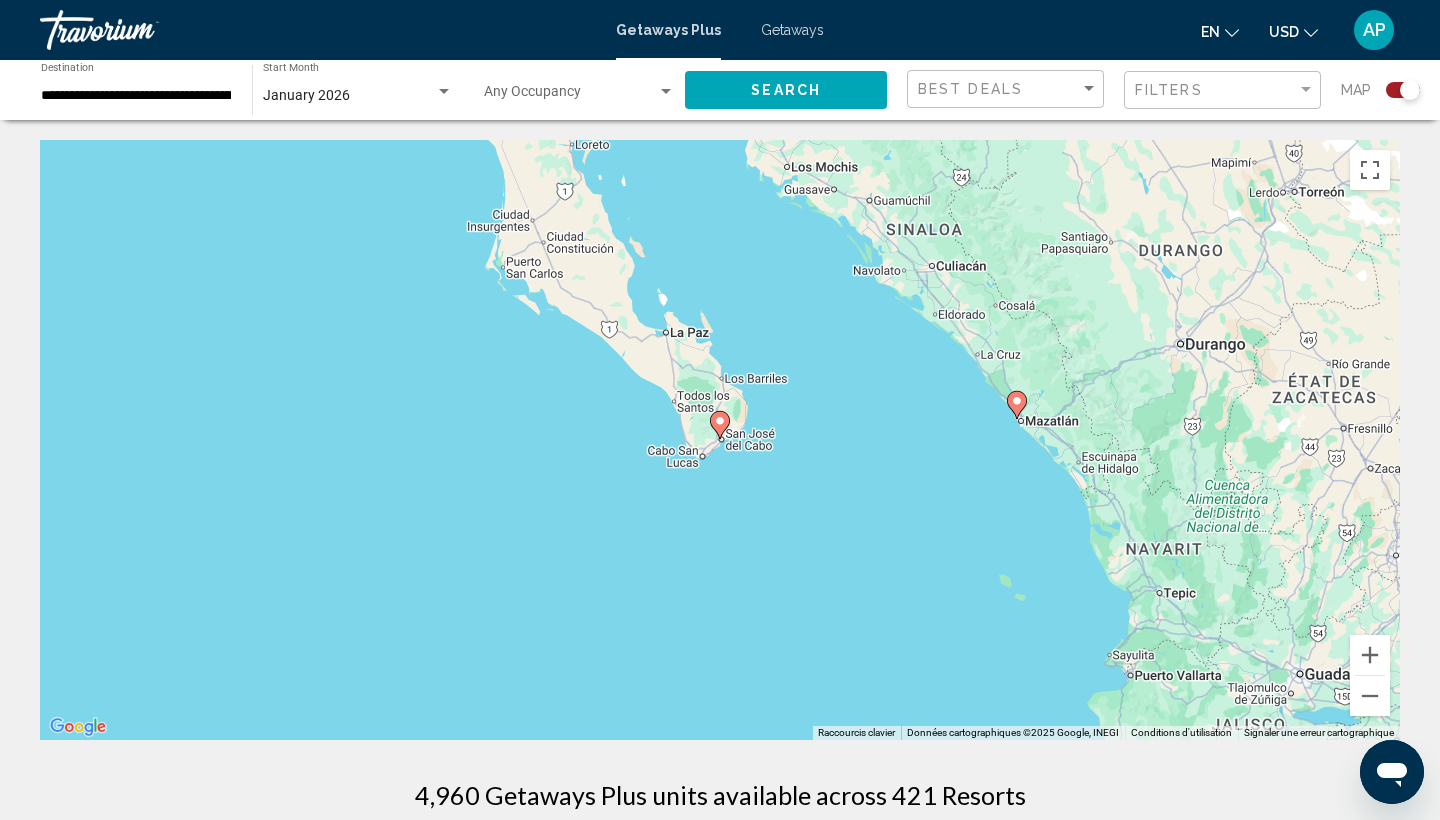 click 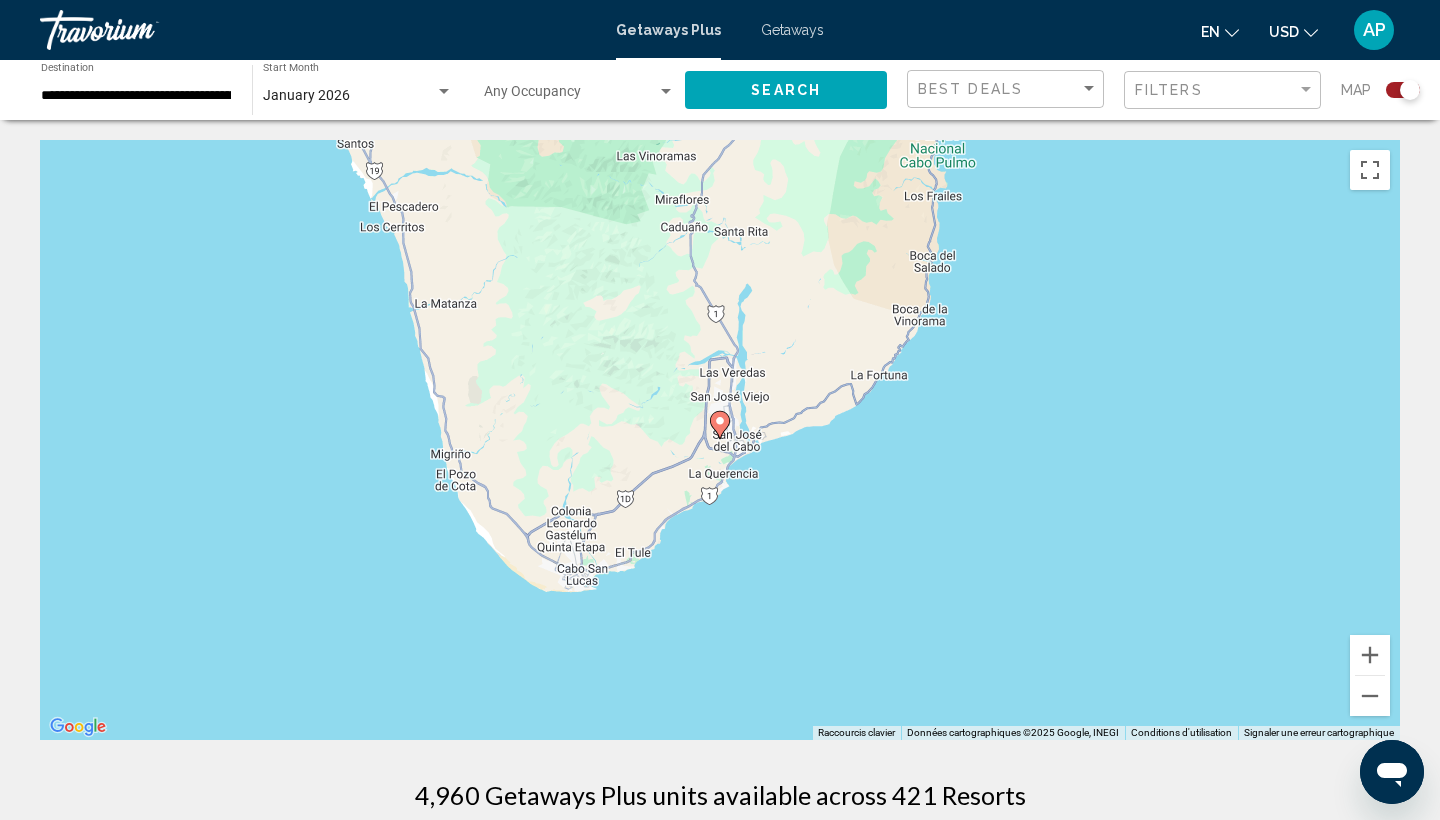 click 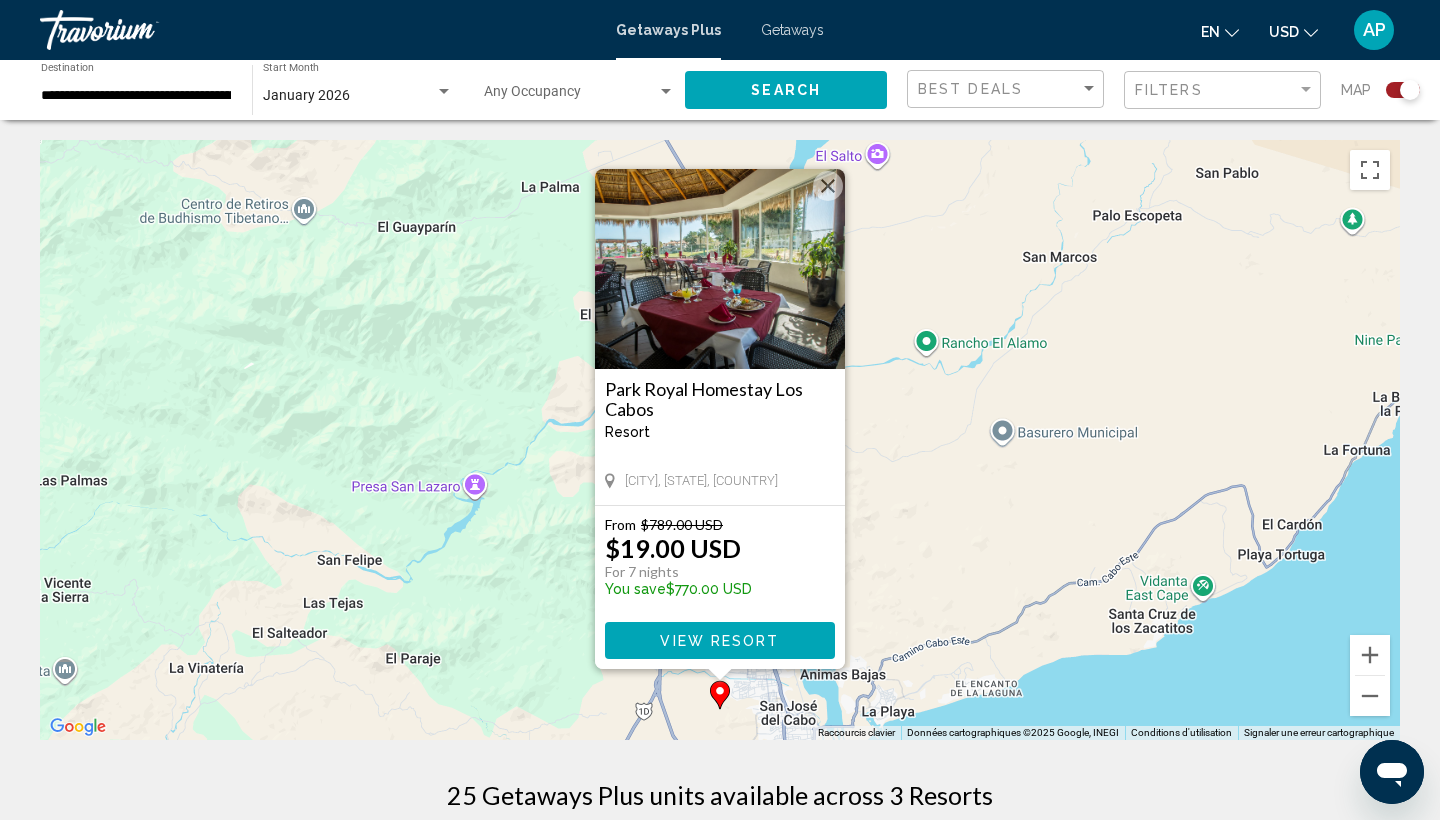 click on "**********" 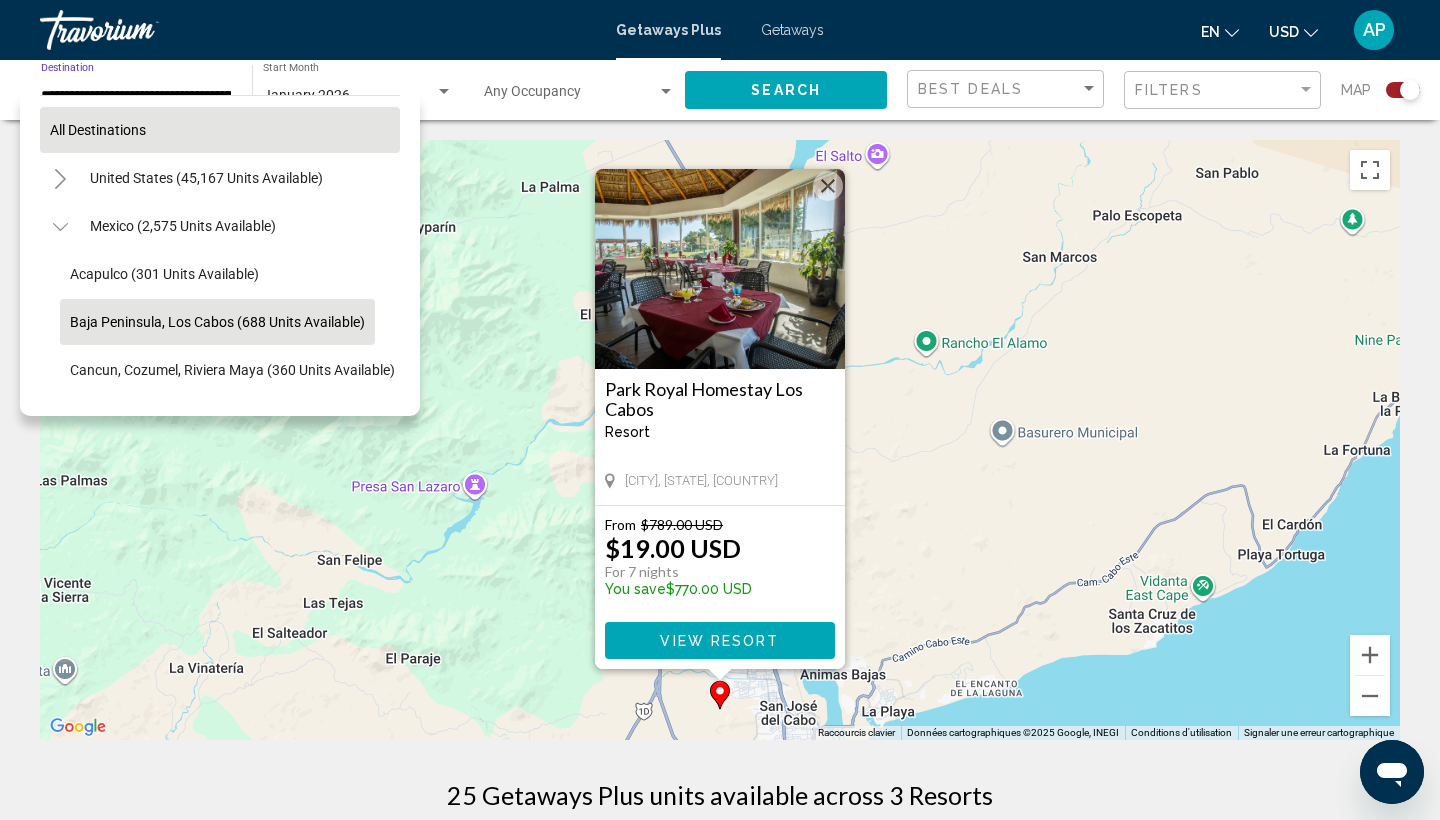 scroll, scrollTop: 0, scrollLeft: 0, axis: both 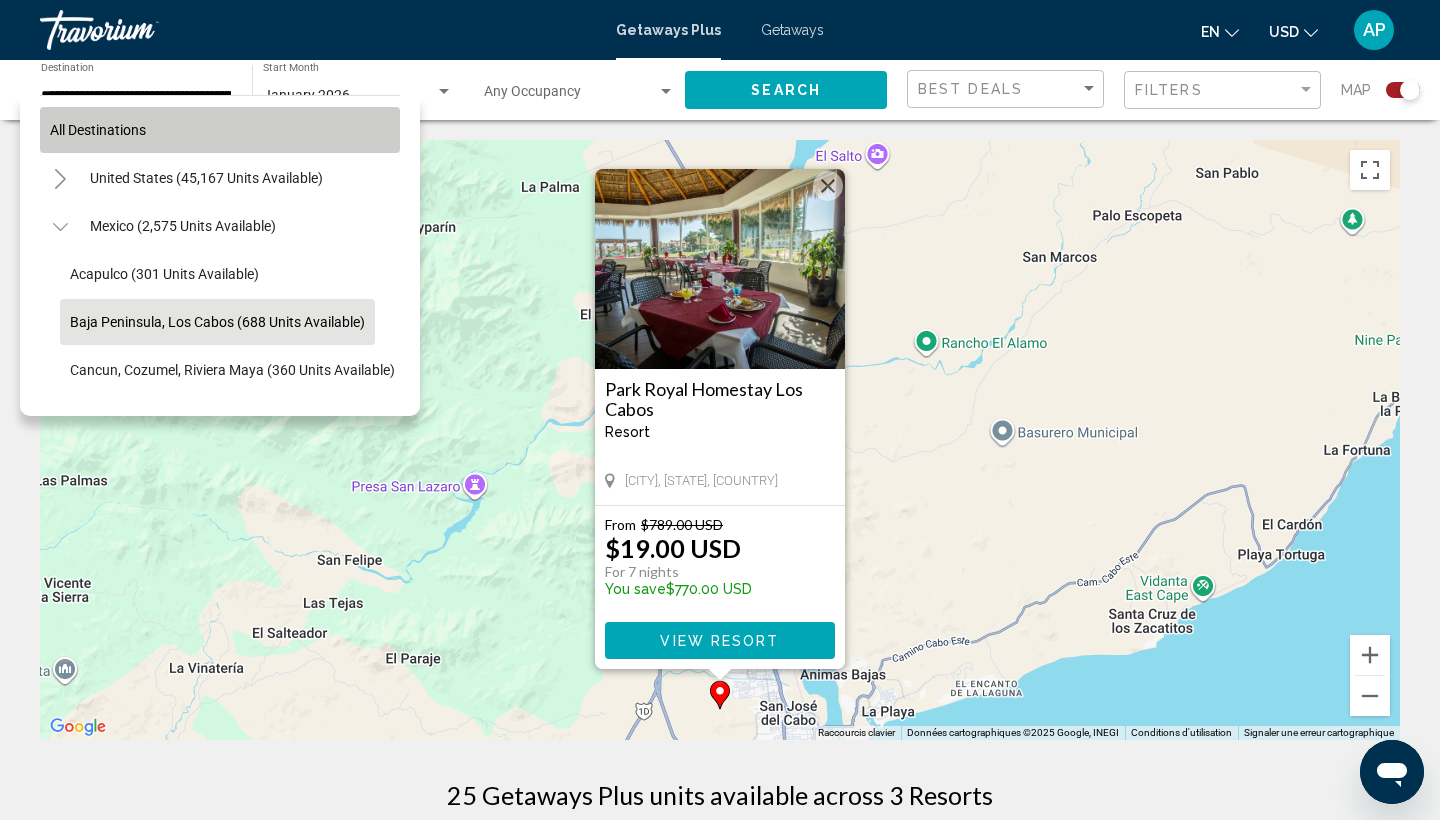 click on "All destinations" at bounding box center (220, 130) 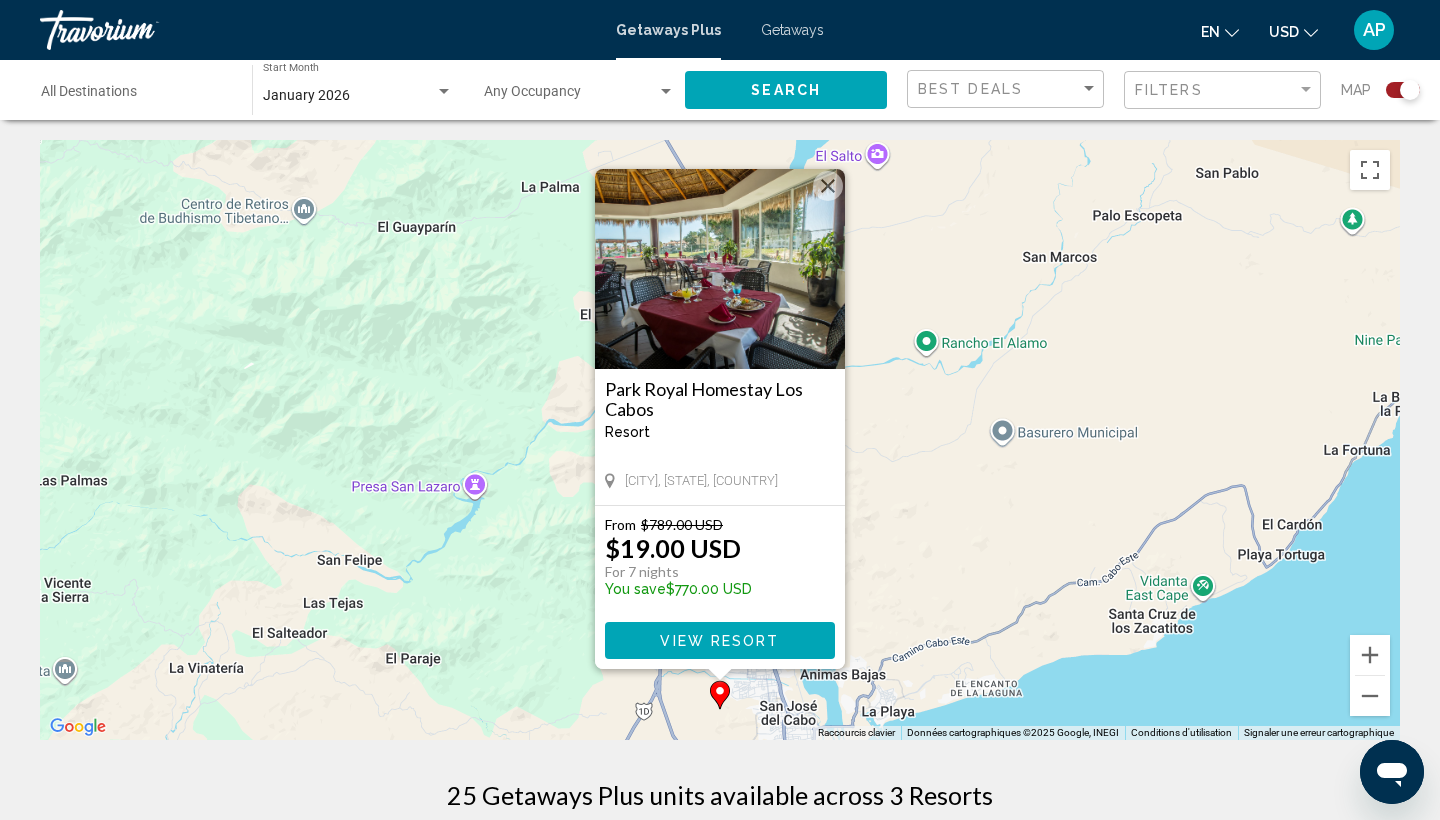 click on "Search" 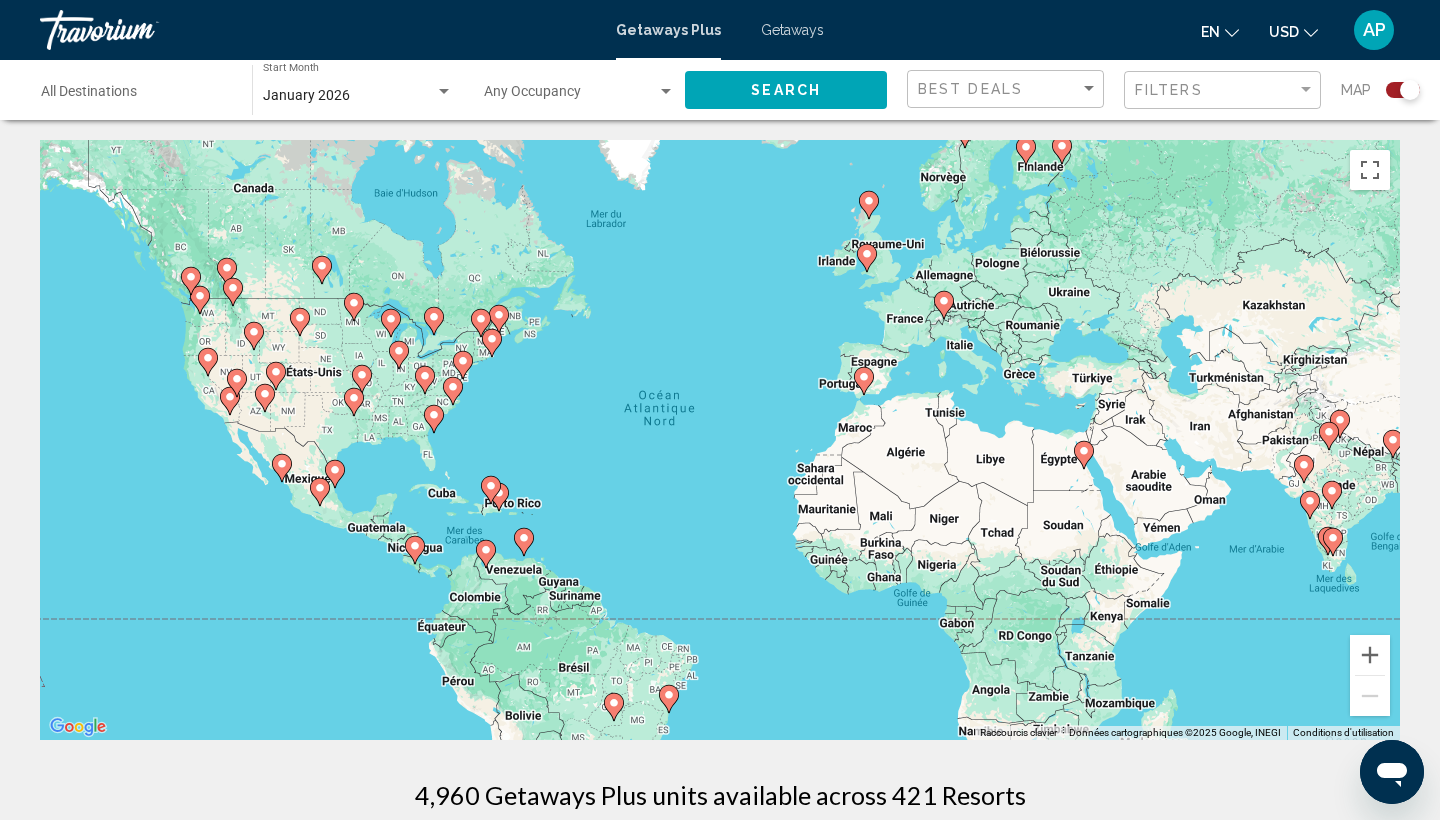 click 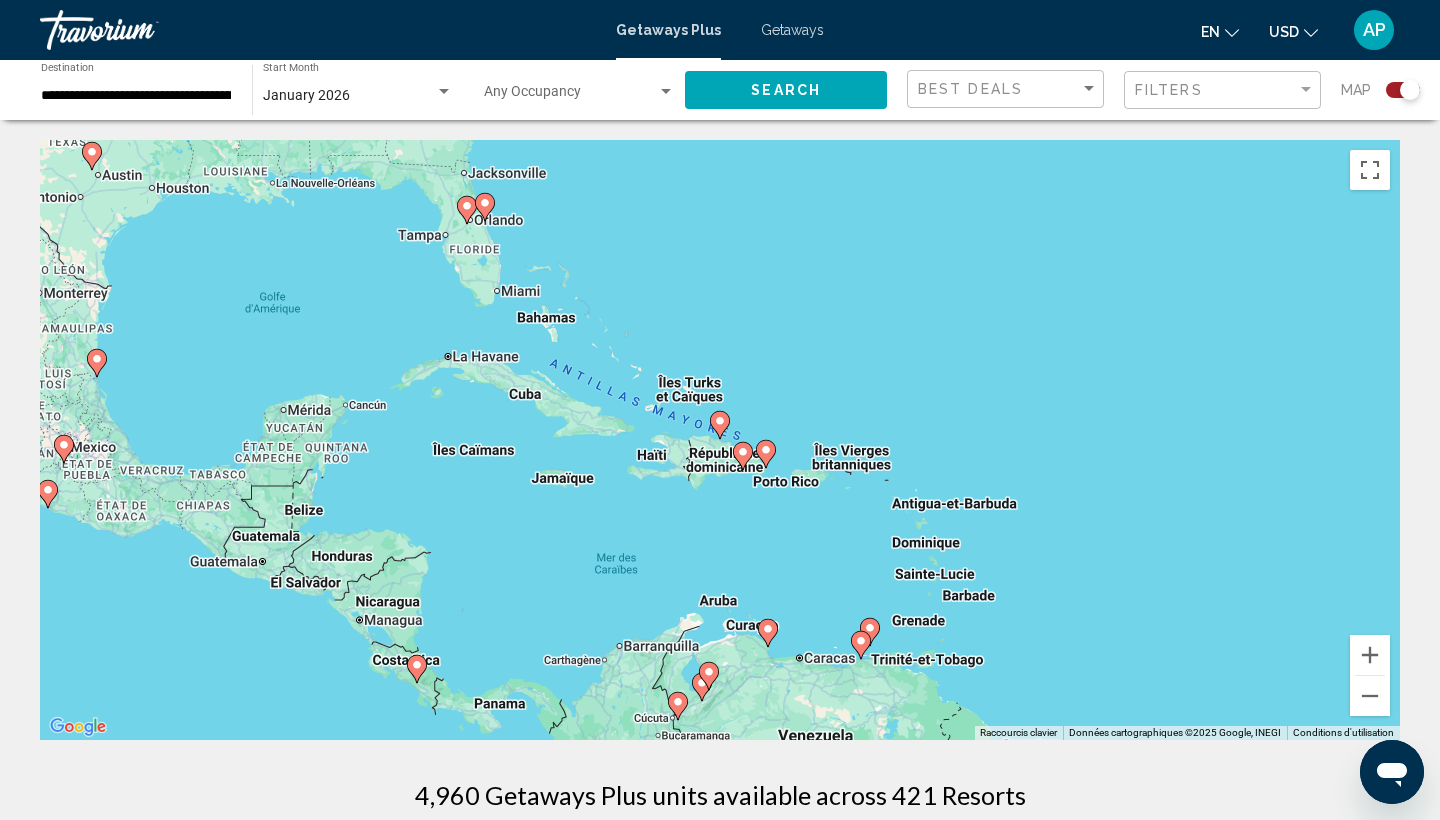 click at bounding box center [768, 633] 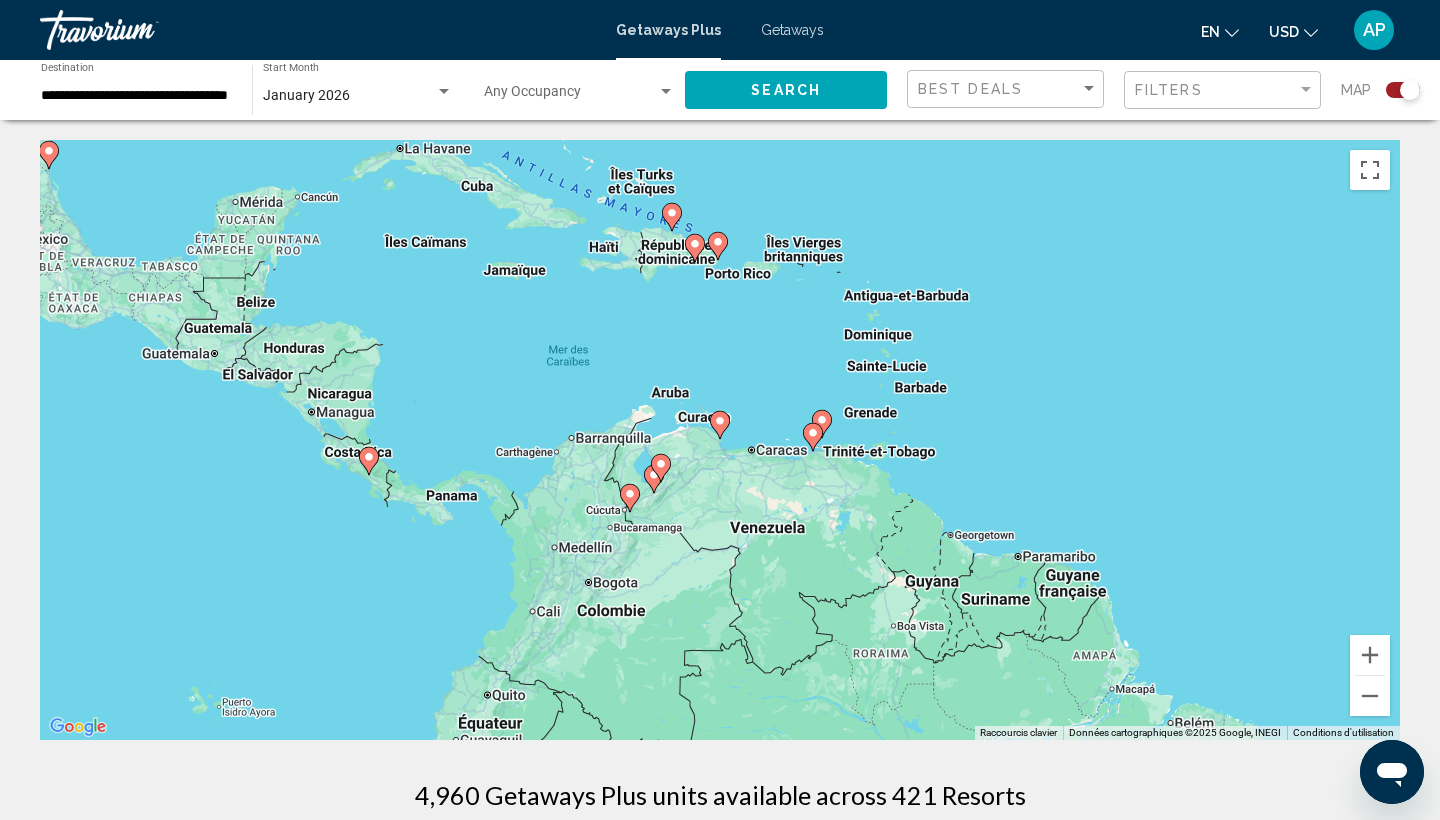 click 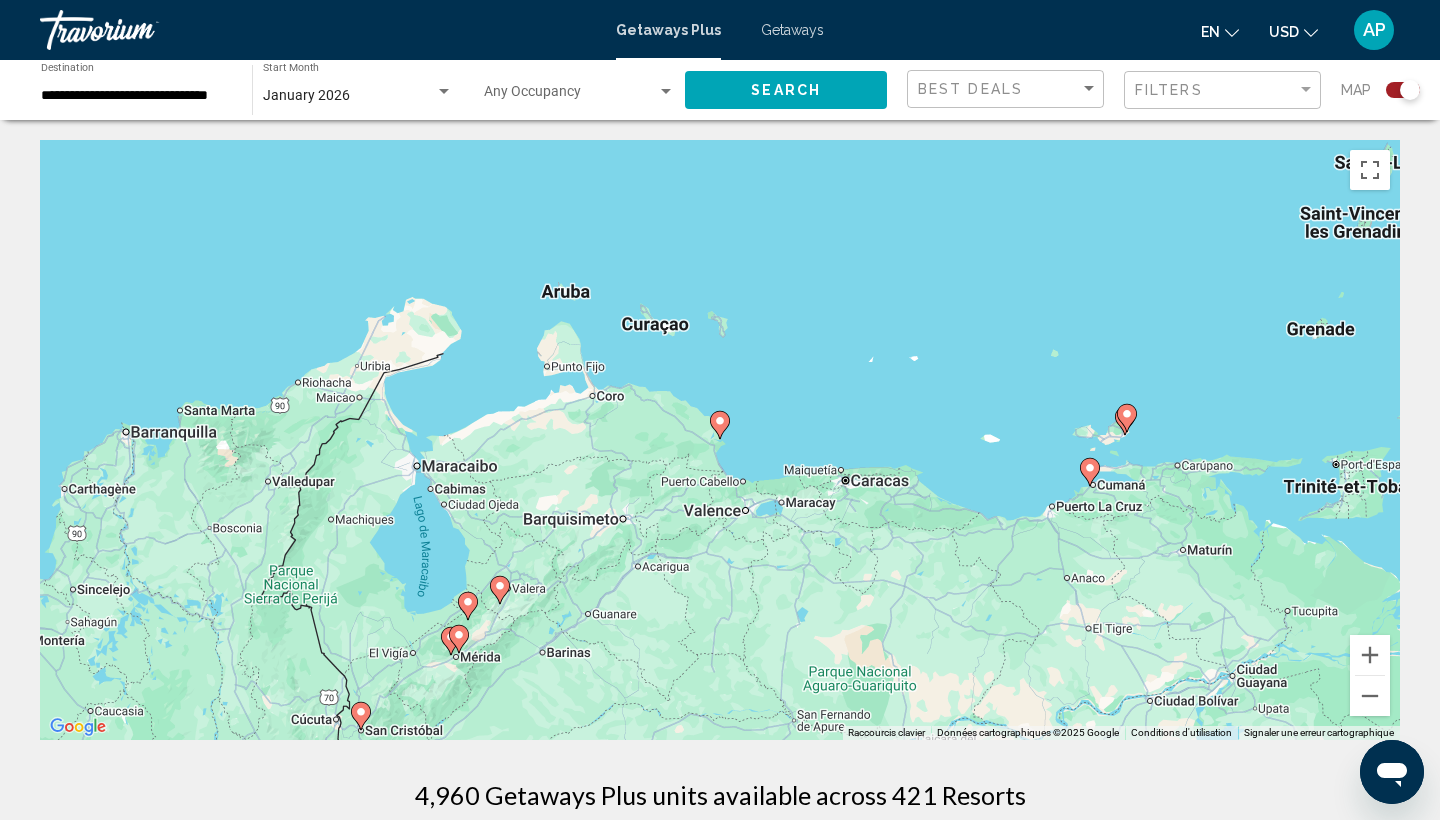click at bounding box center (1127, 418) 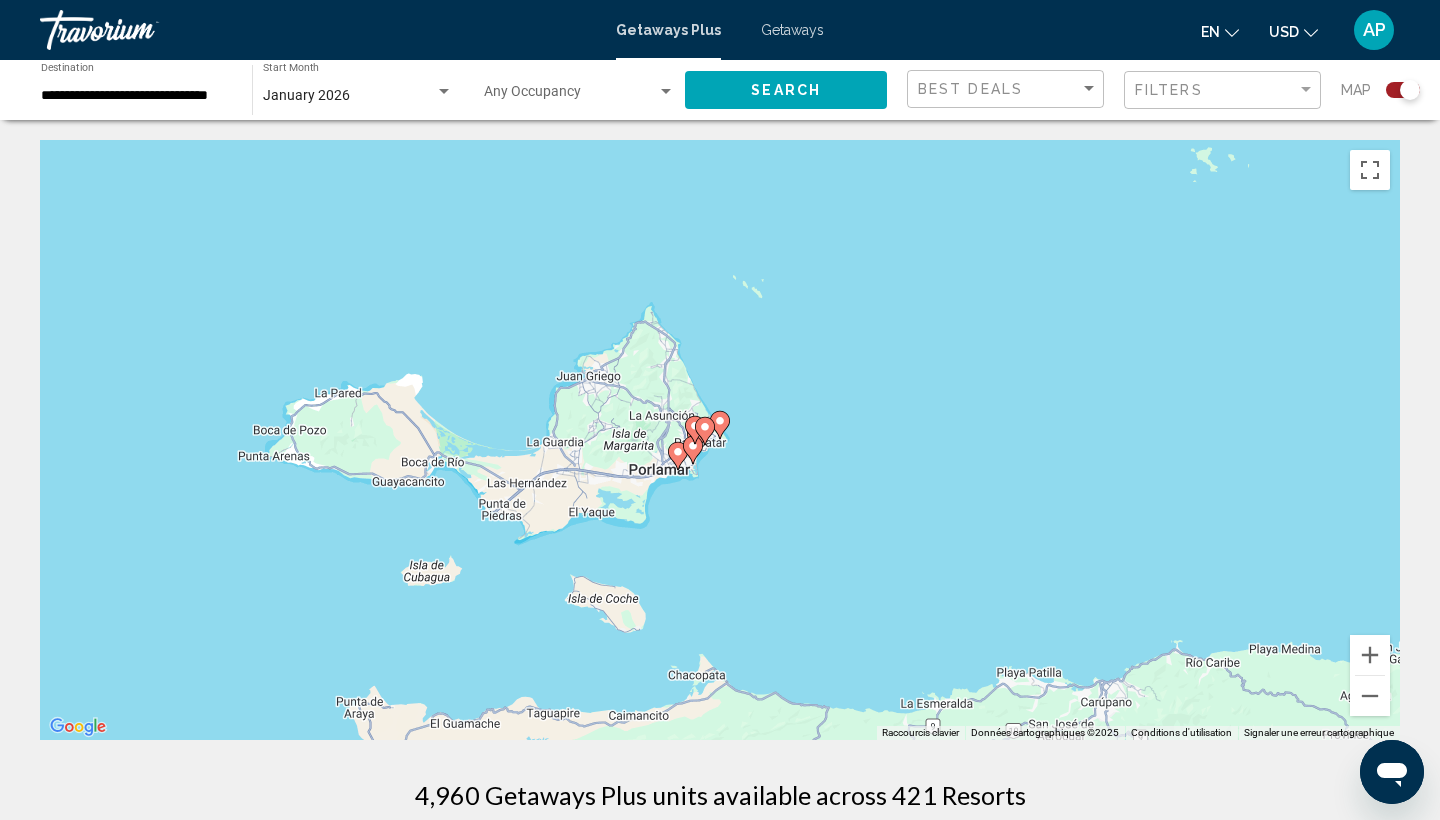 click 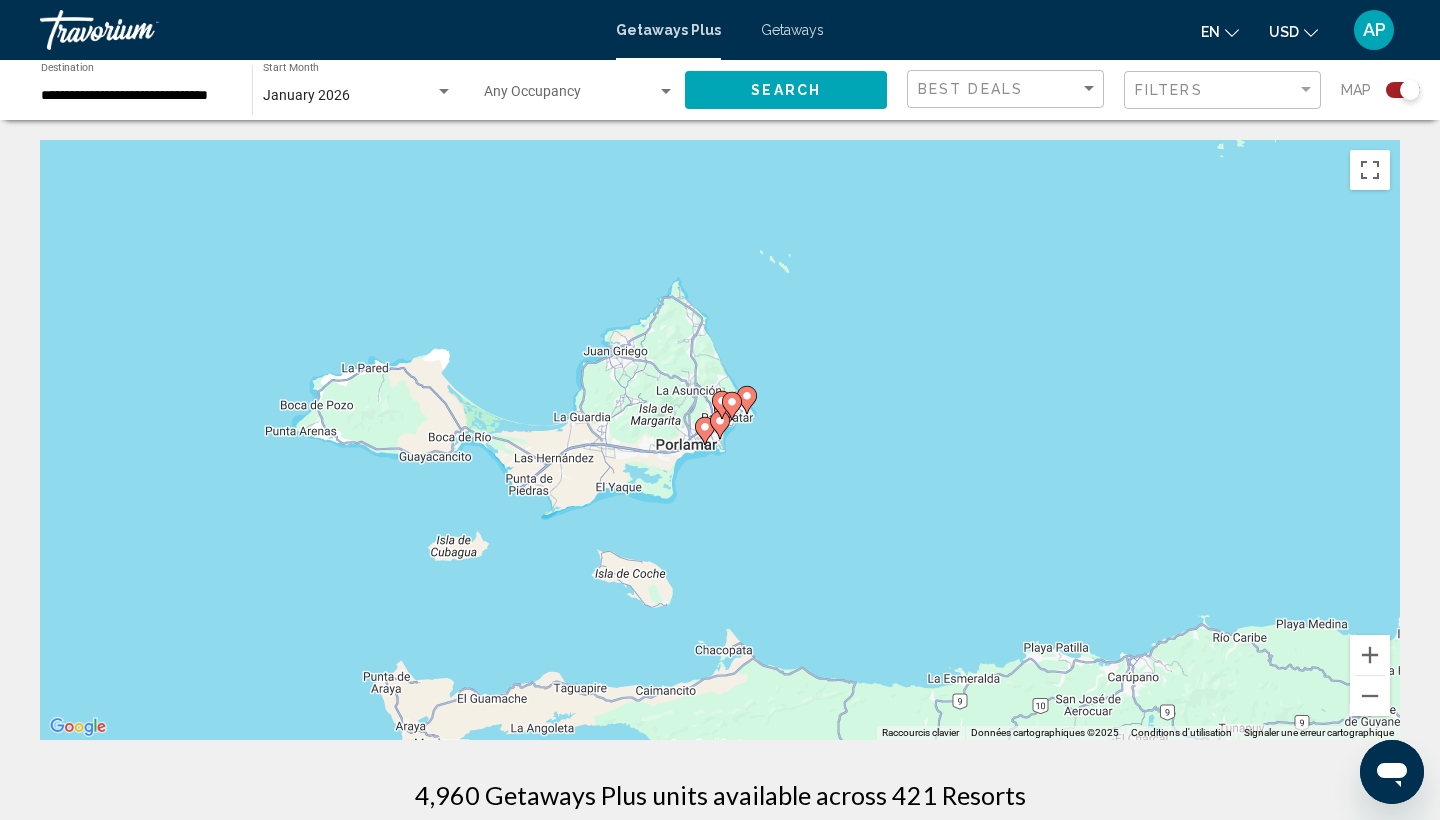 click 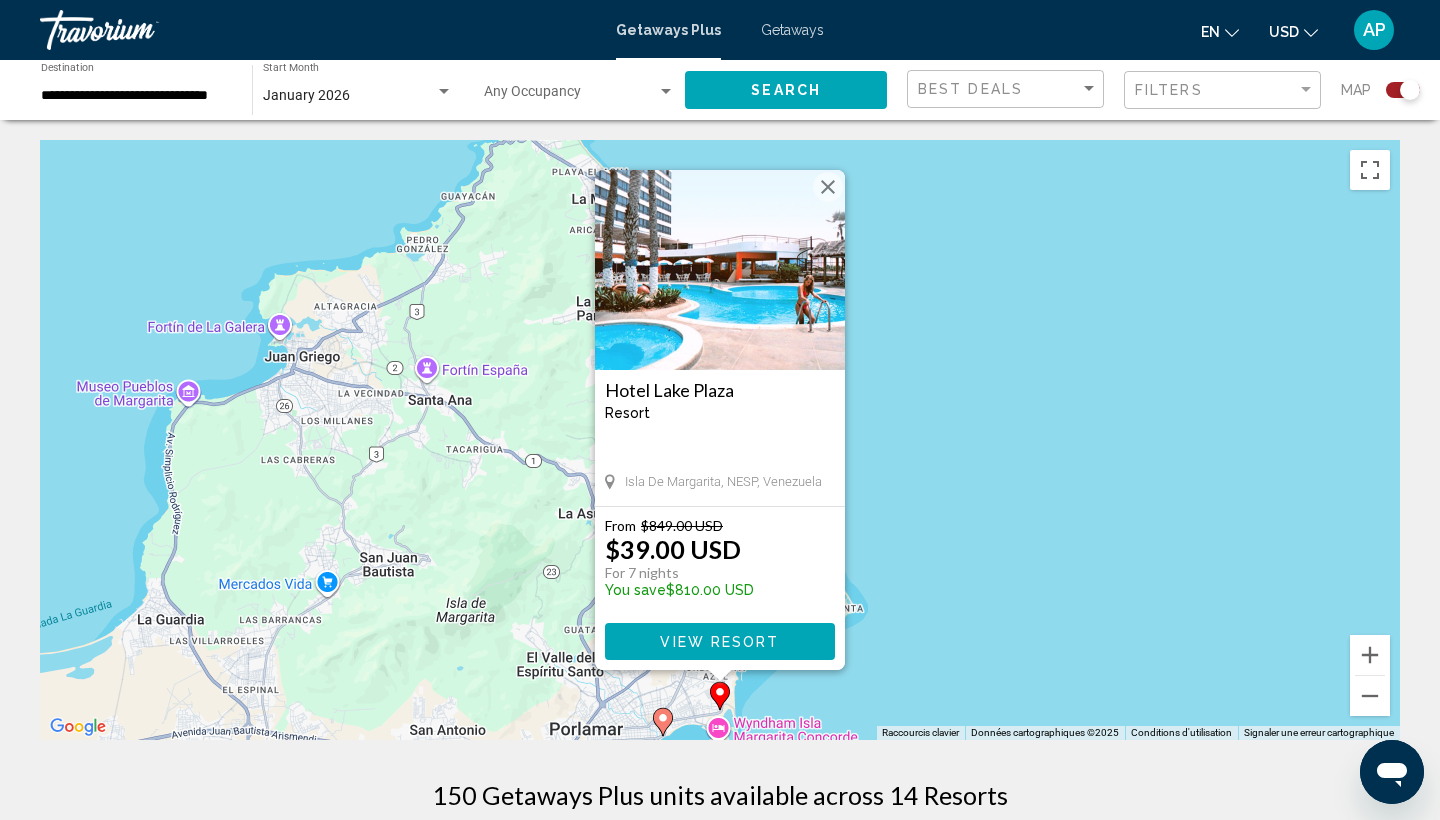 click at bounding box center (828, 187) 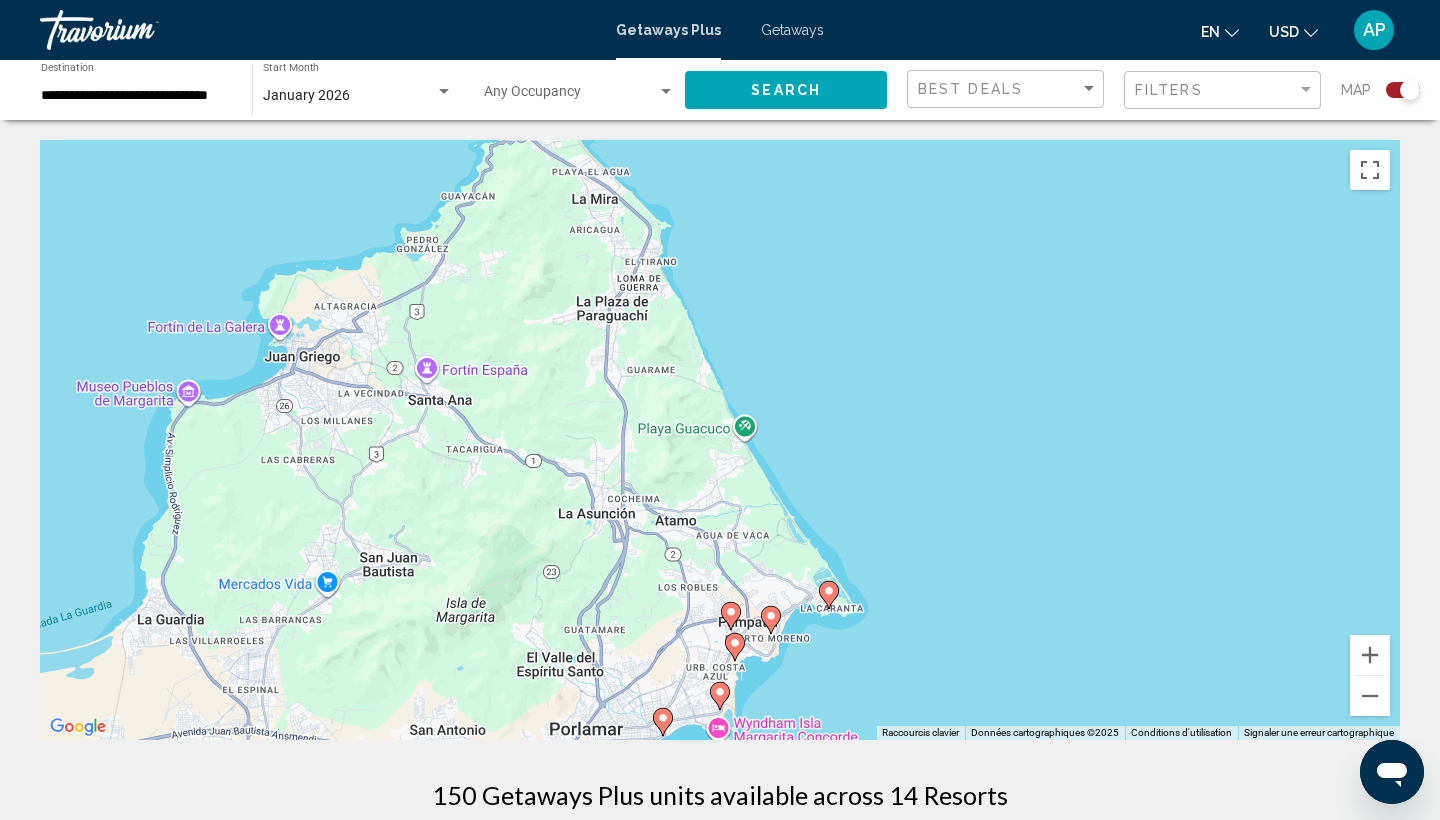 click 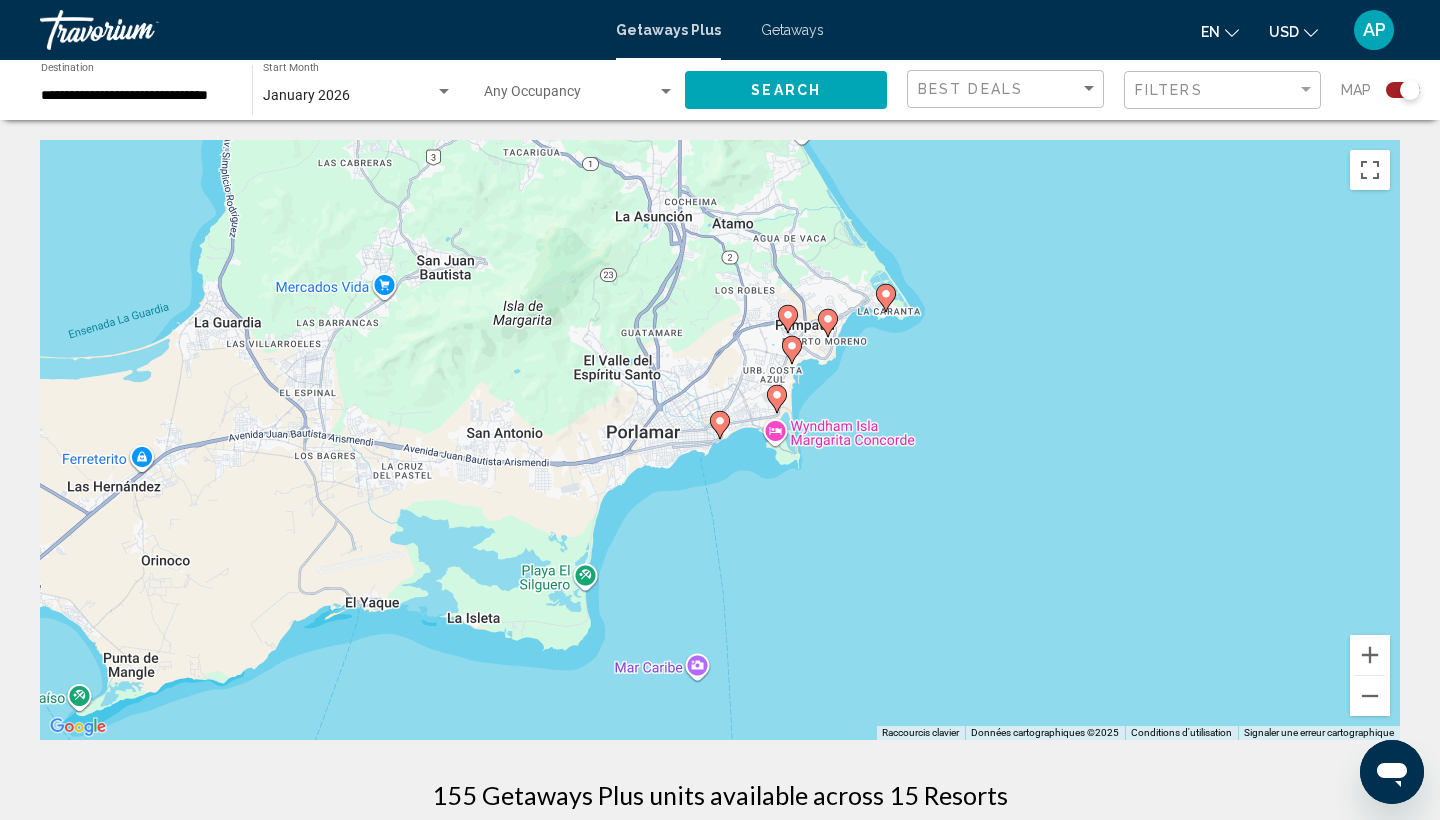 scroll, scrollTop: 0, scrollLeft: 0, axis: both 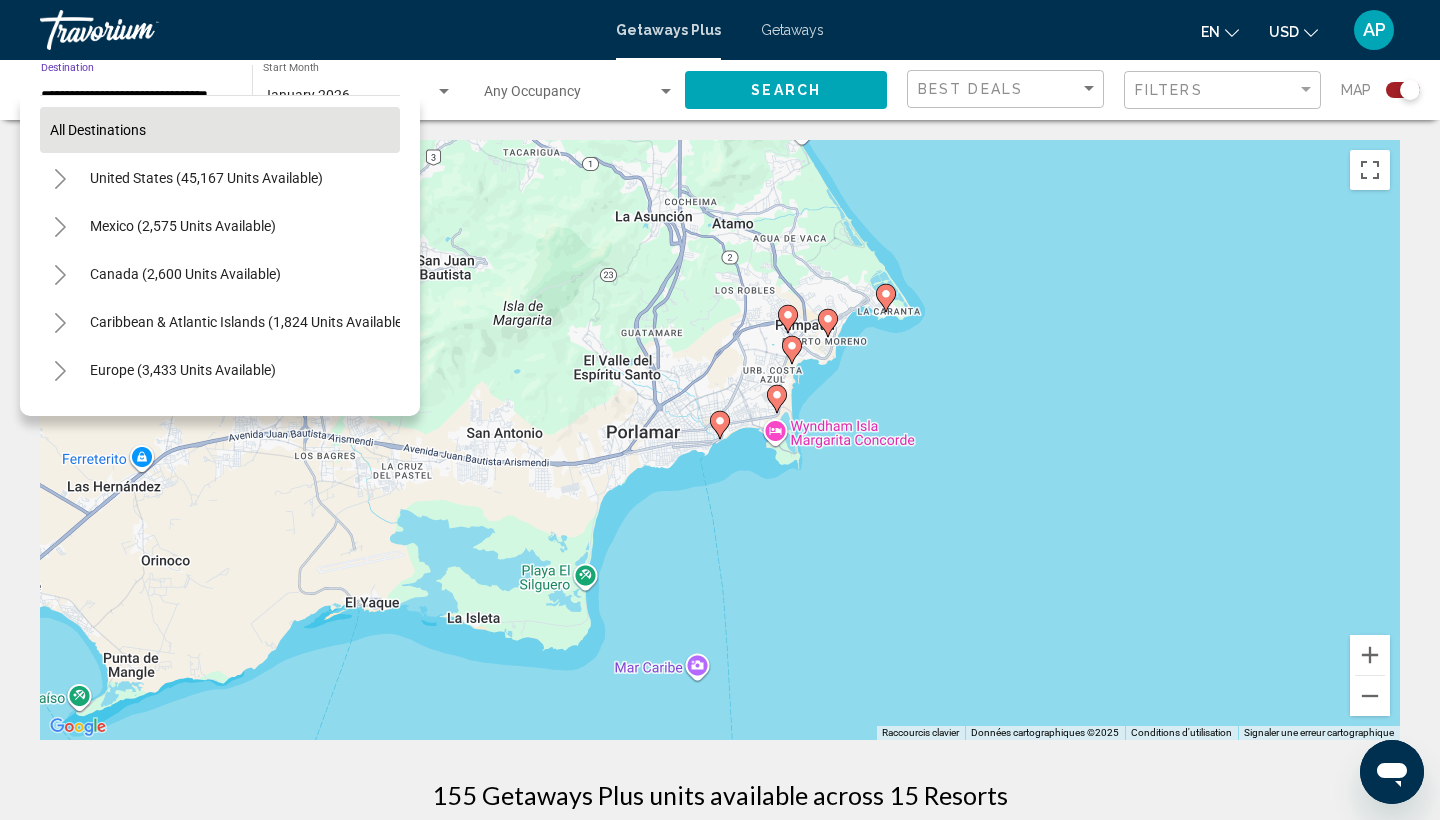click on "All destinations" at bounding box center [220, 130] 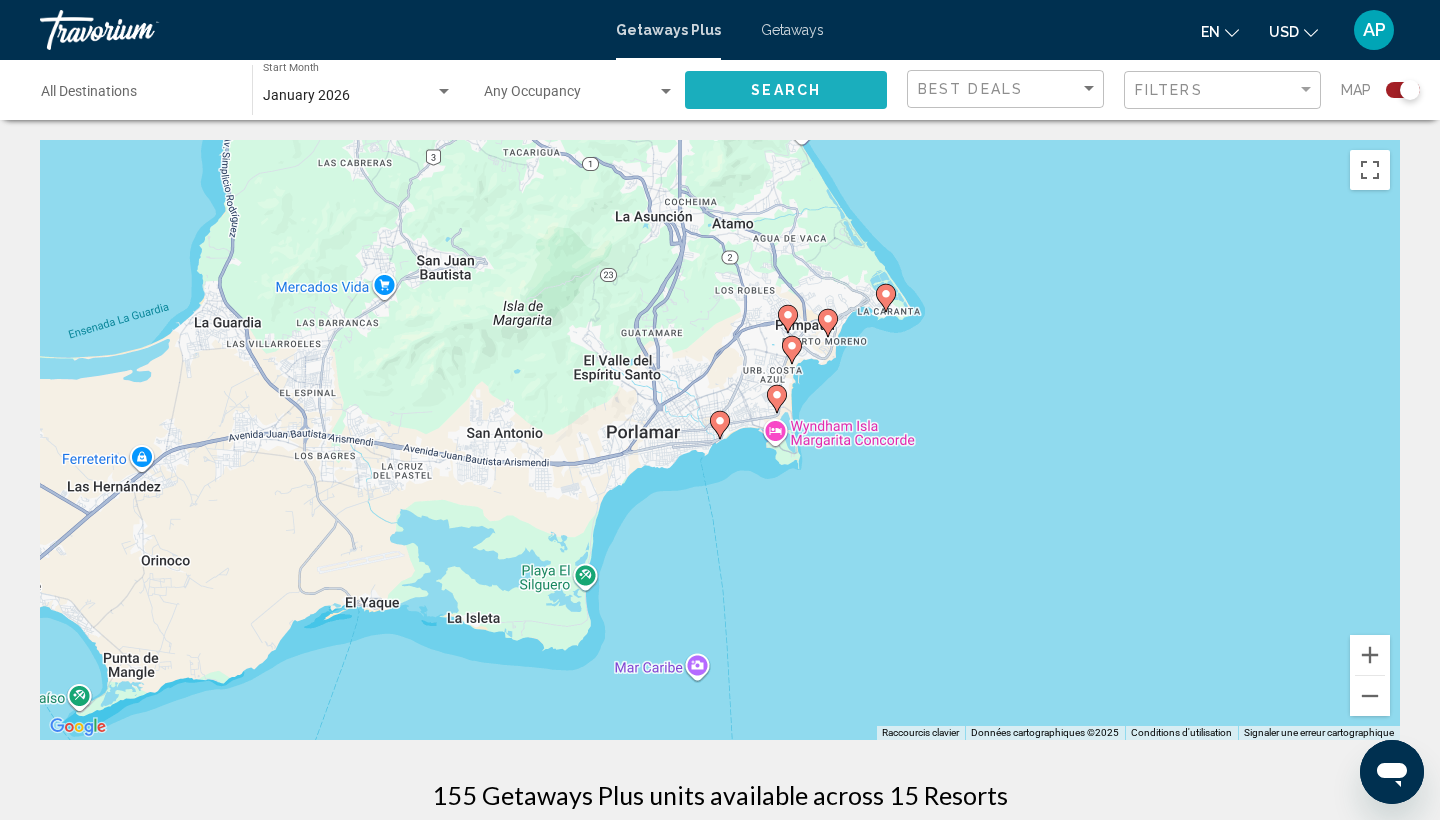 click on "Search" 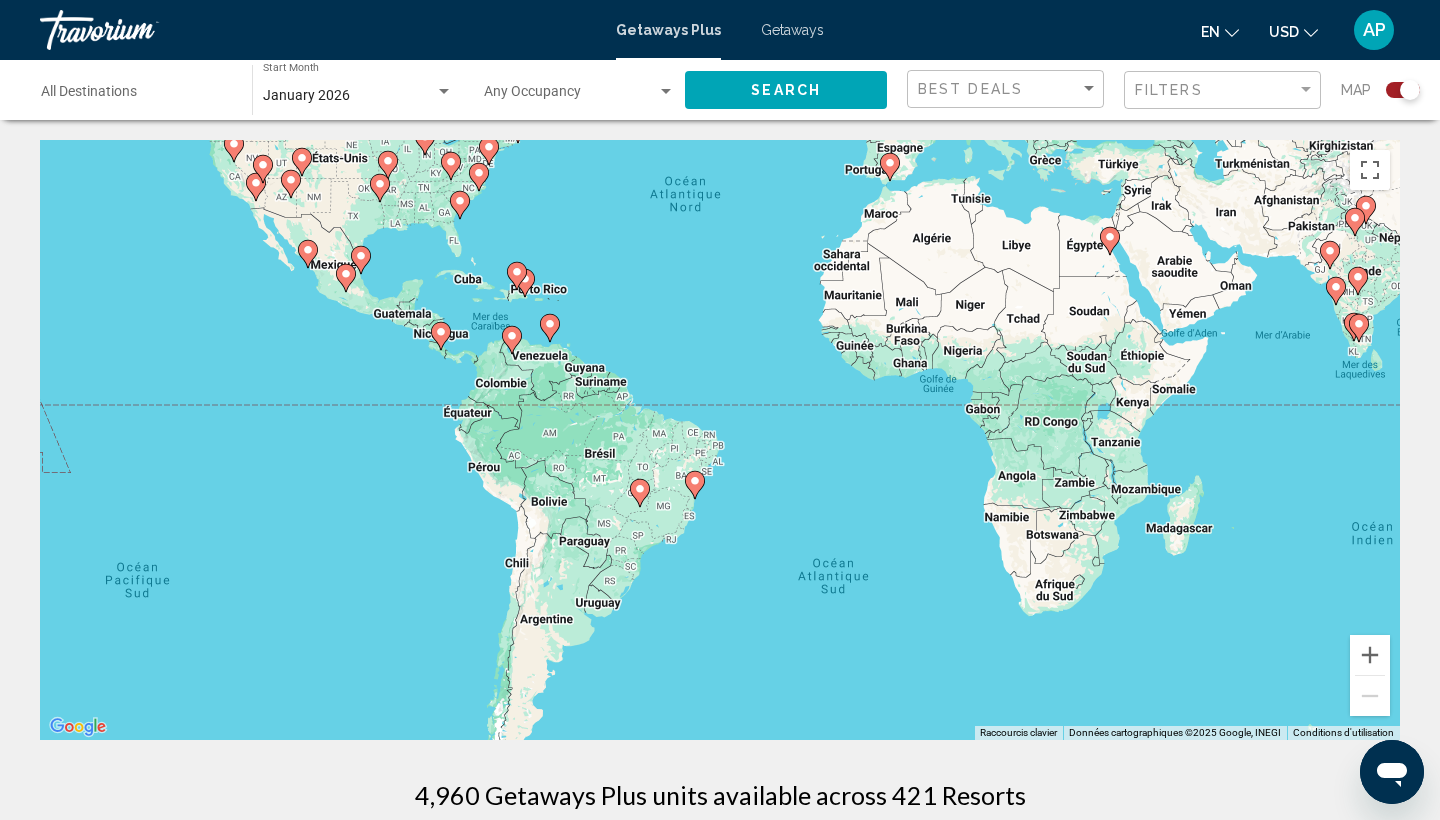 drag, startPoint x: 618, startPoint y: 397, endPoint x: 644, endPoint y: 181, distance: 217.55919 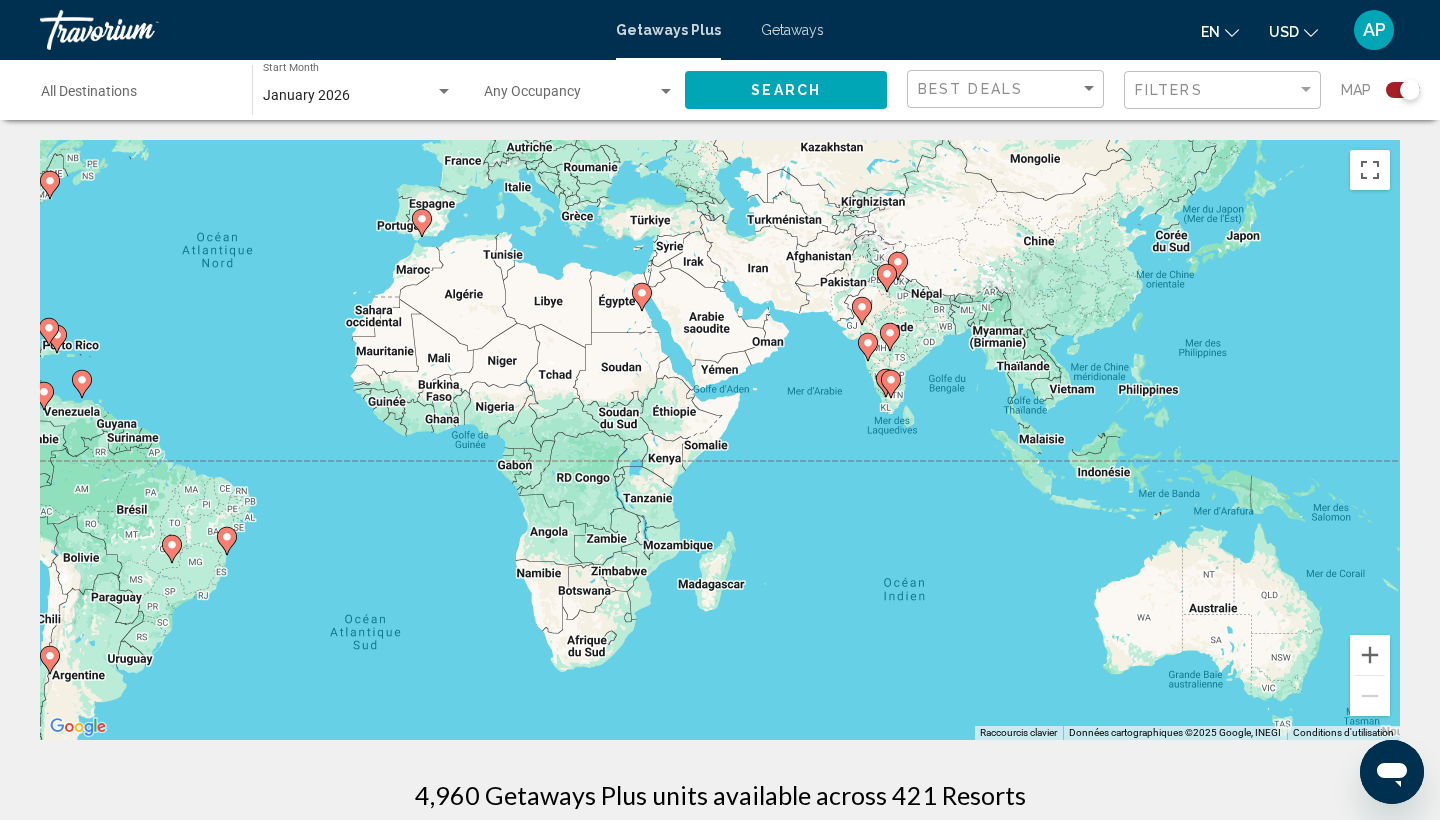 drag, startPoint x: 1026, startPoint y: 277, endPoint x: 554, endPoint y: 332, distance: 475.19363 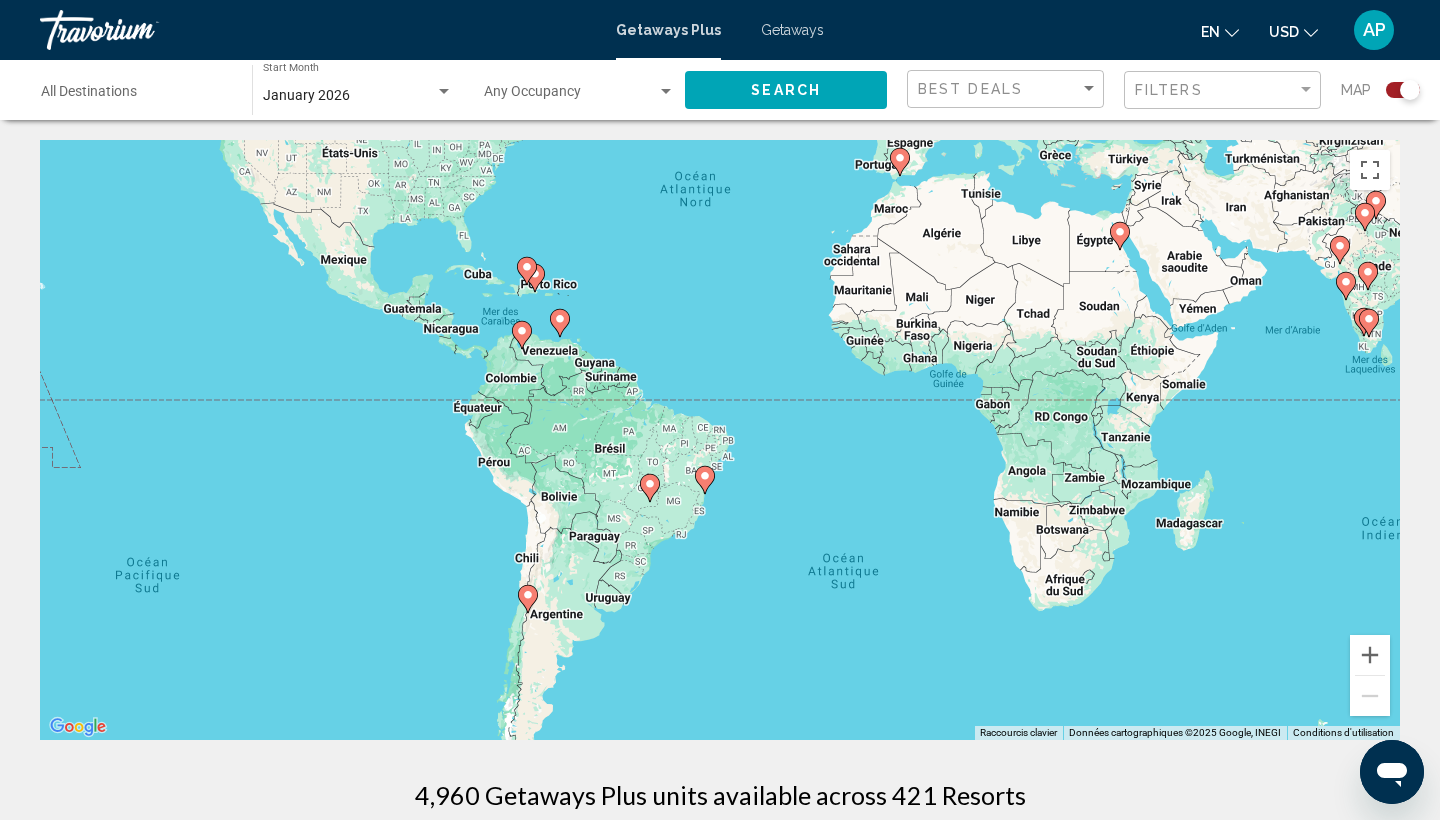drag, startPoint x: 911, startPoint y: 420, endPoint x: 1385, endPoint y: 361, distance: 477.65784 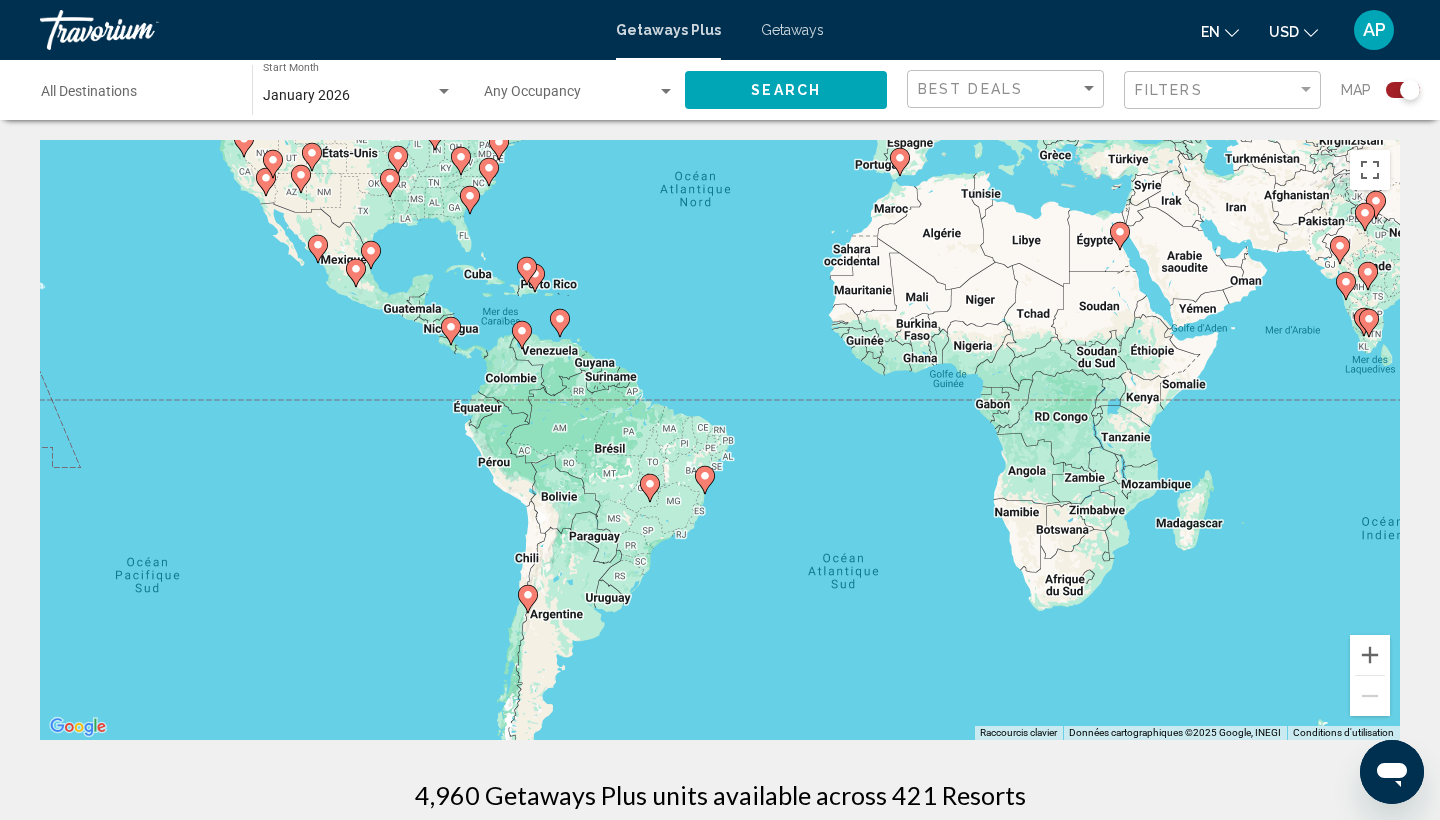 click 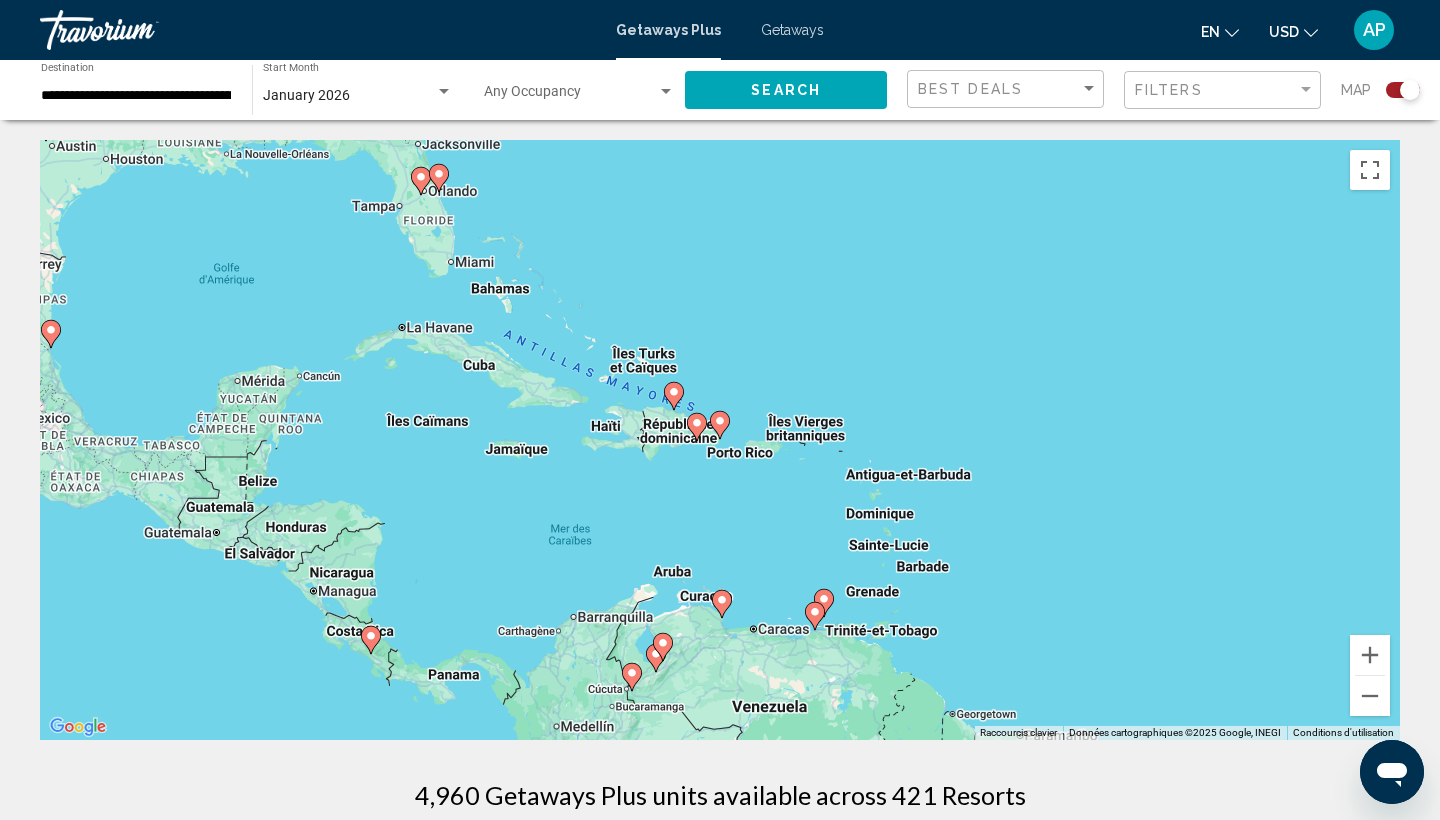 click 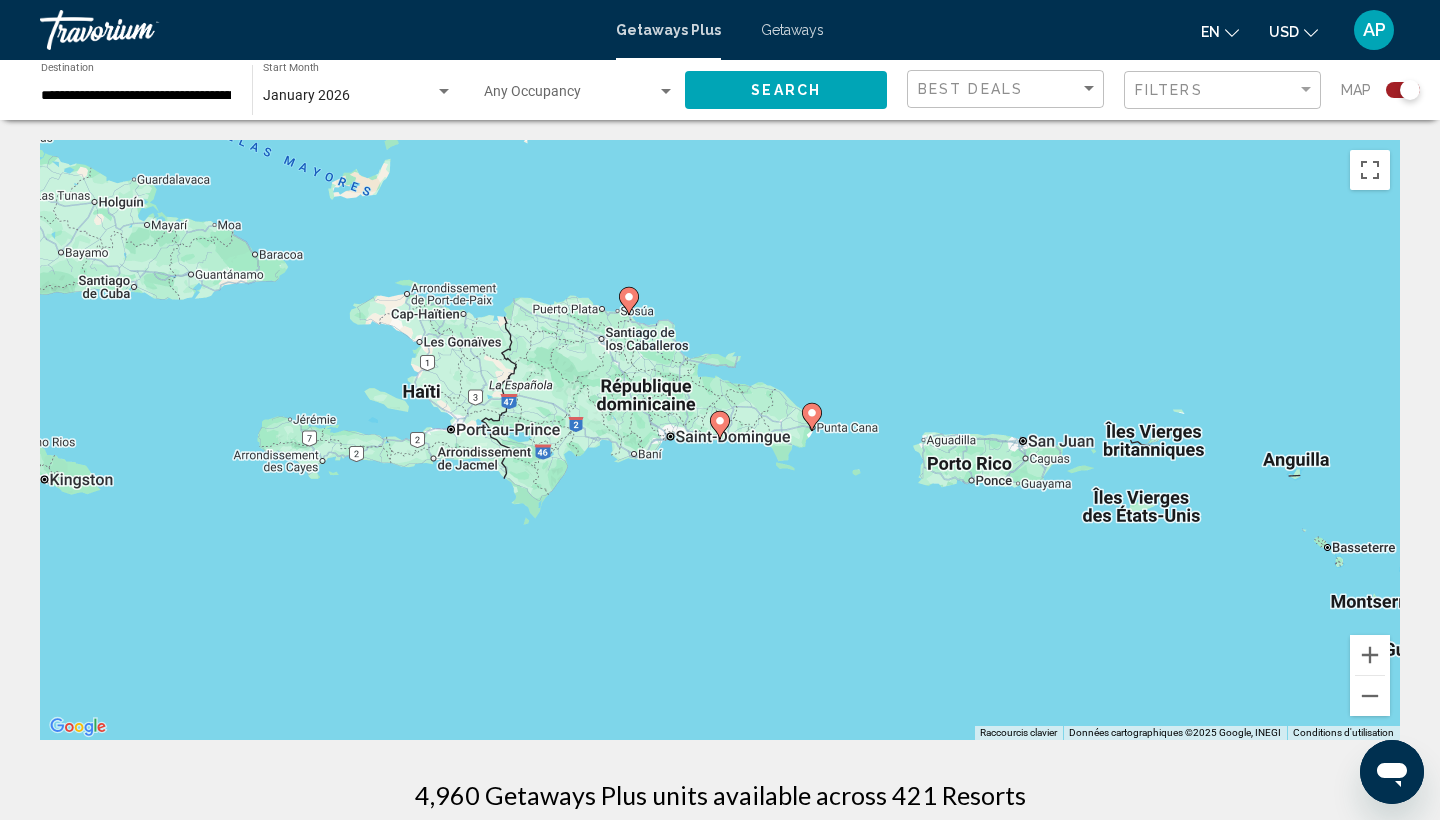 click 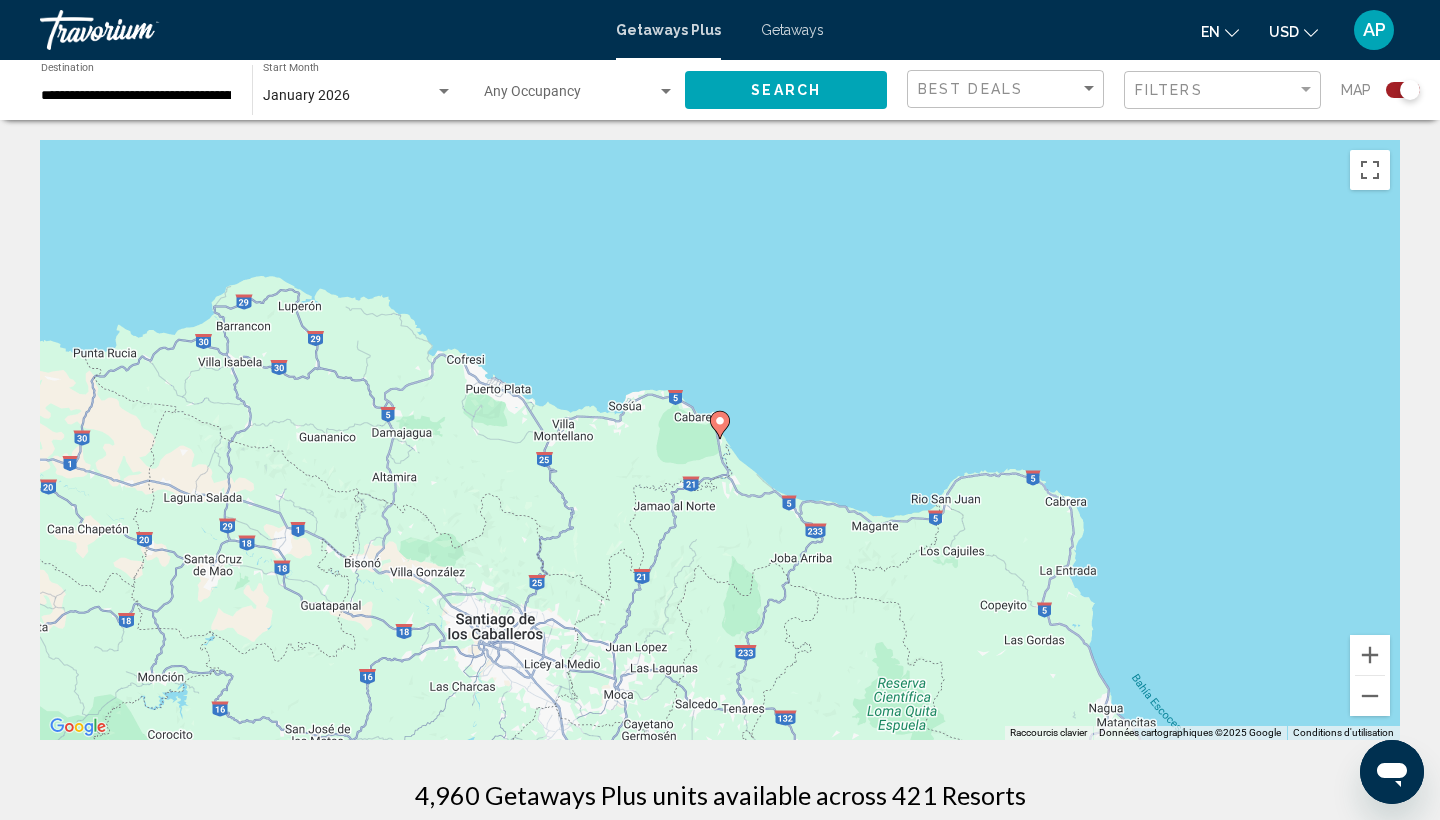 click at bounding box center (720, 425) 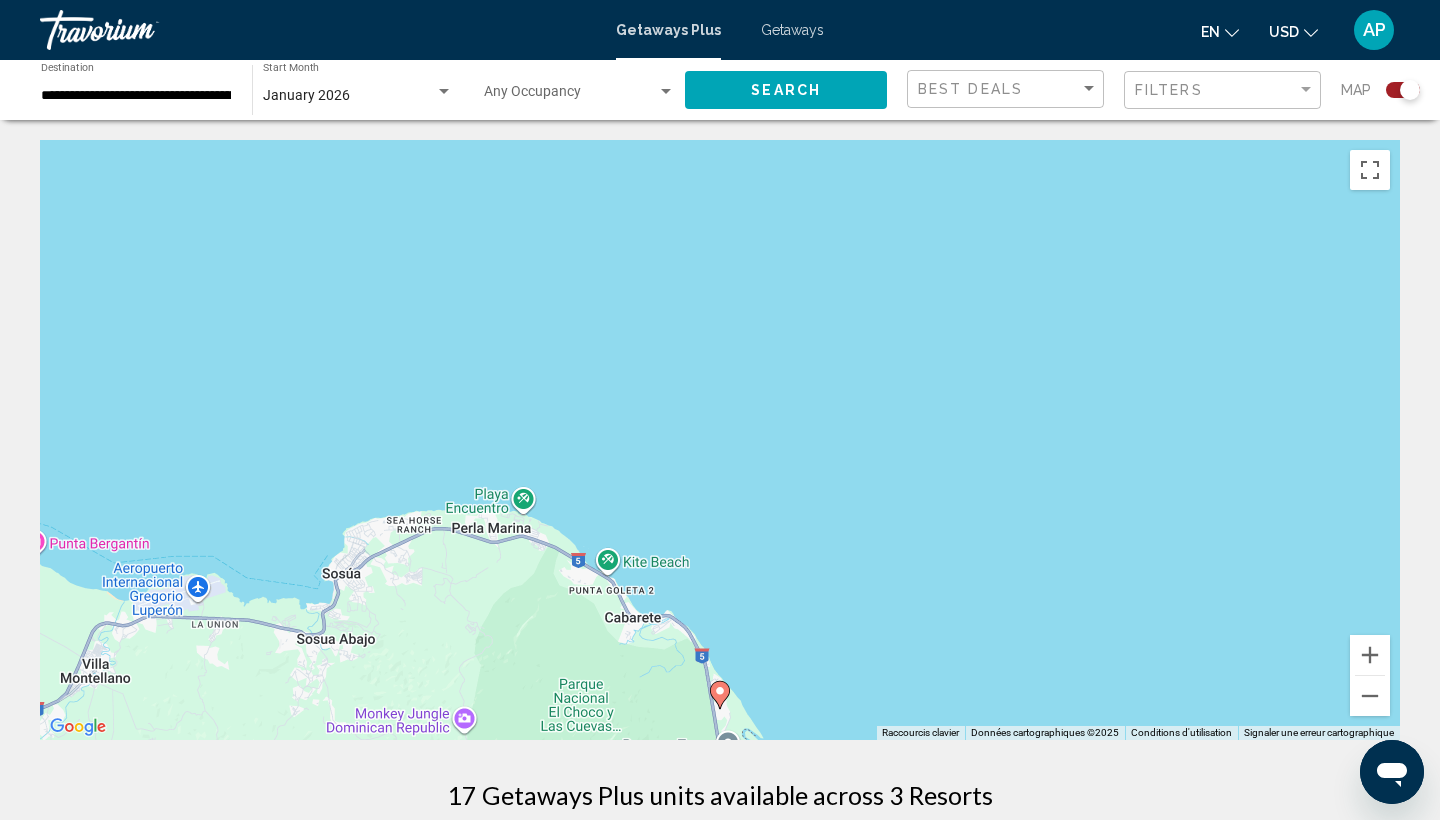 click 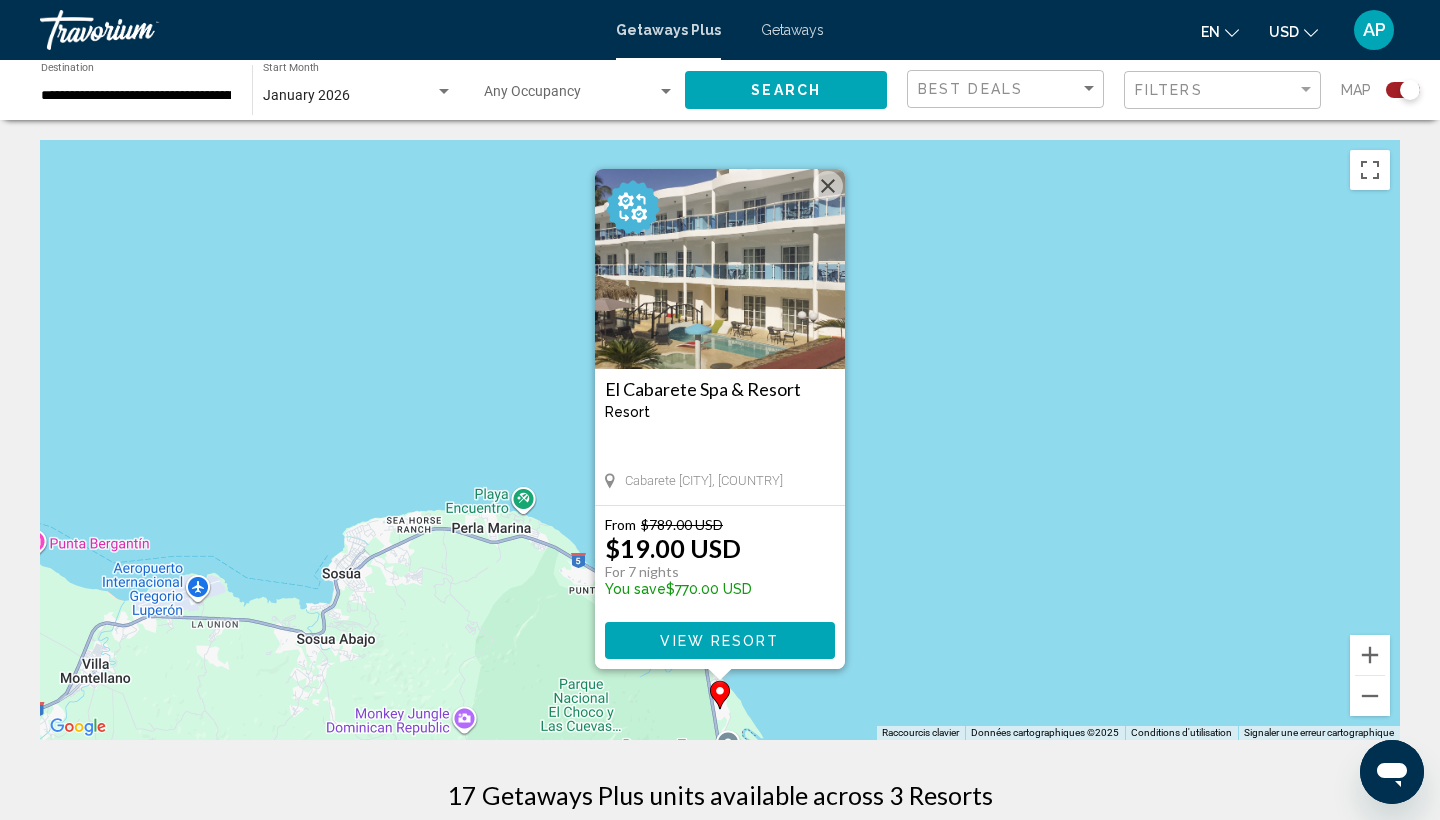 scroll, scrollTop: 0, scrollLeft: 0, axis: both 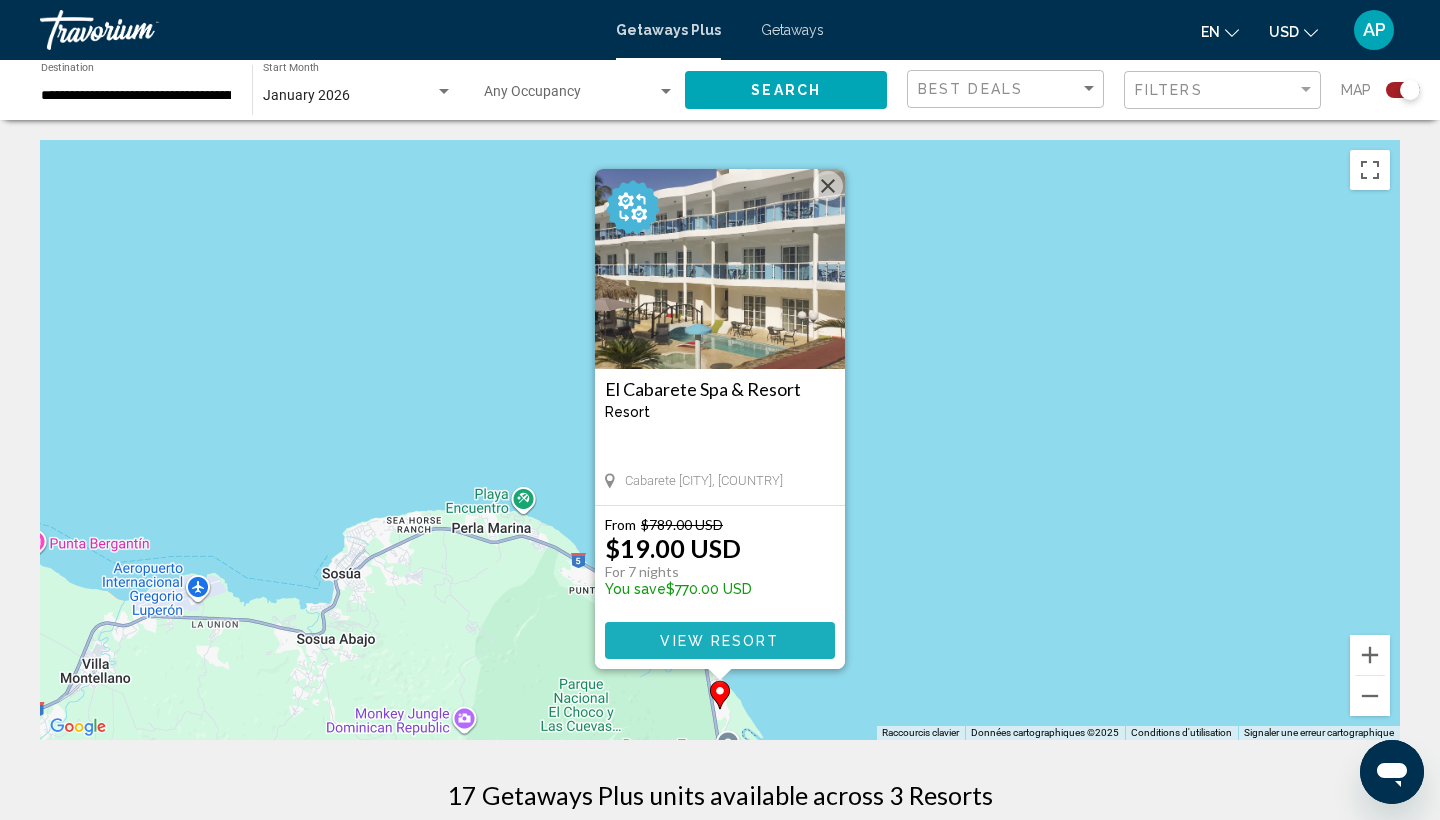 click on "View Resort" at bounding box center [719, 641] 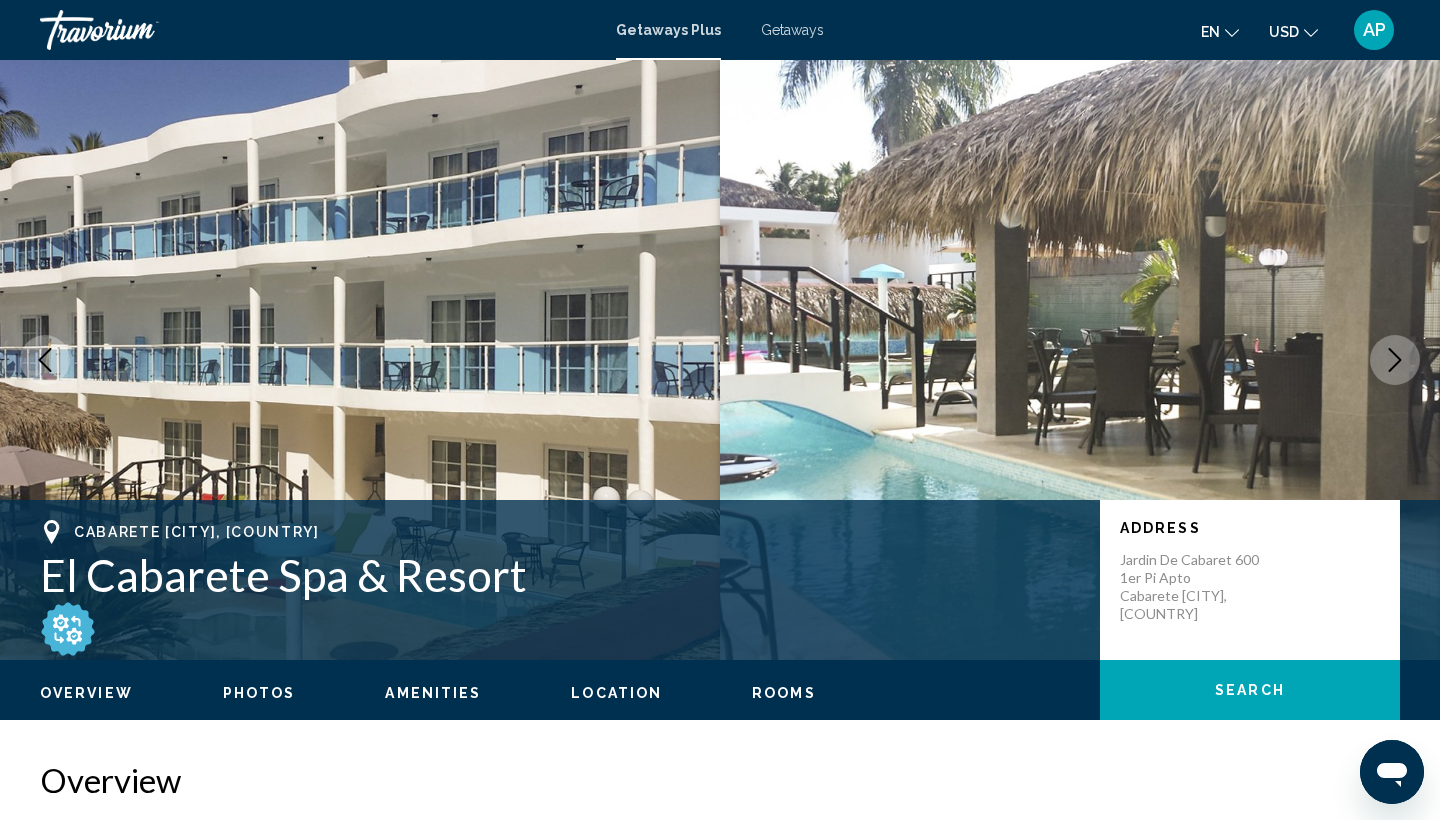 click 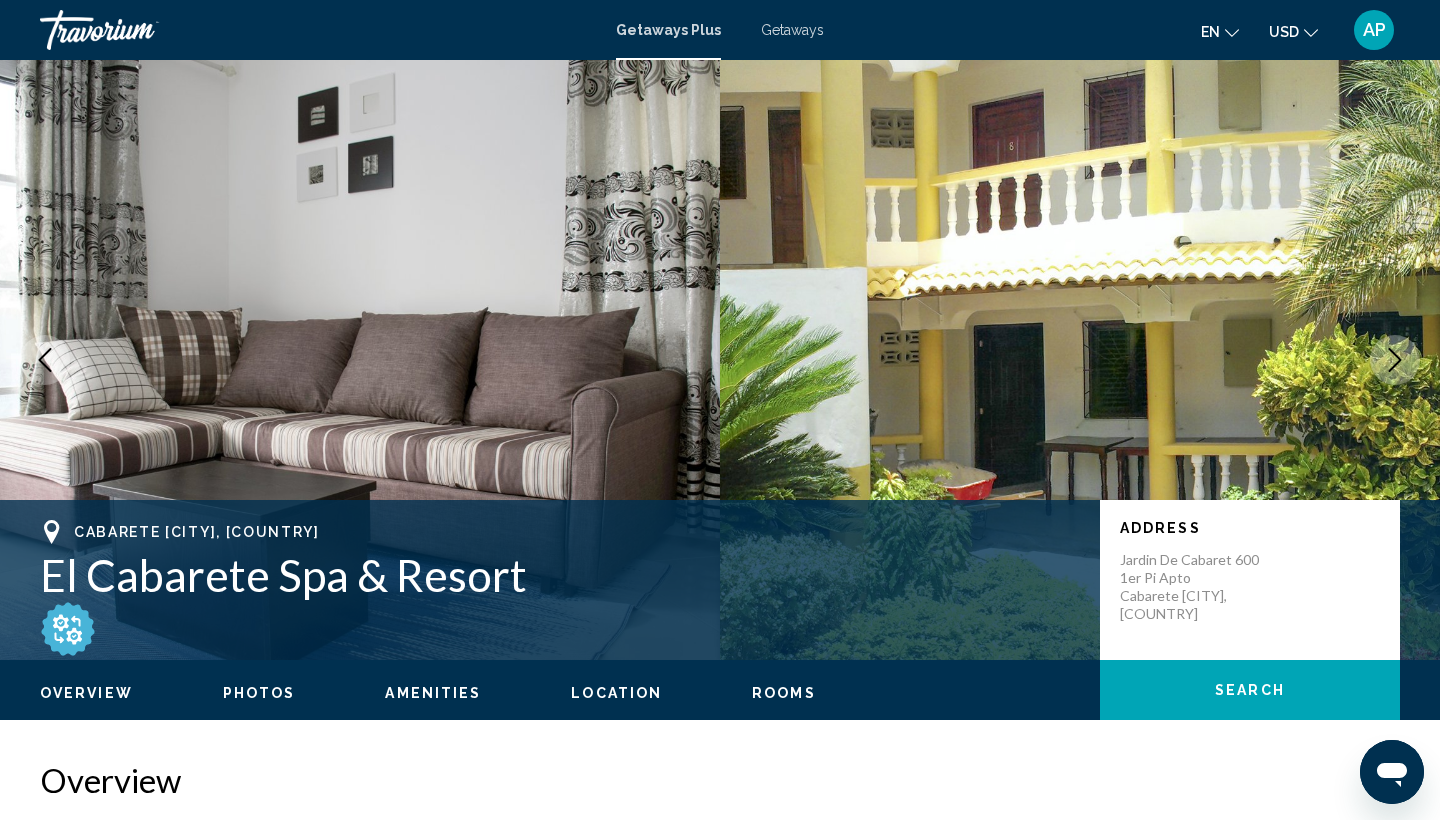 click 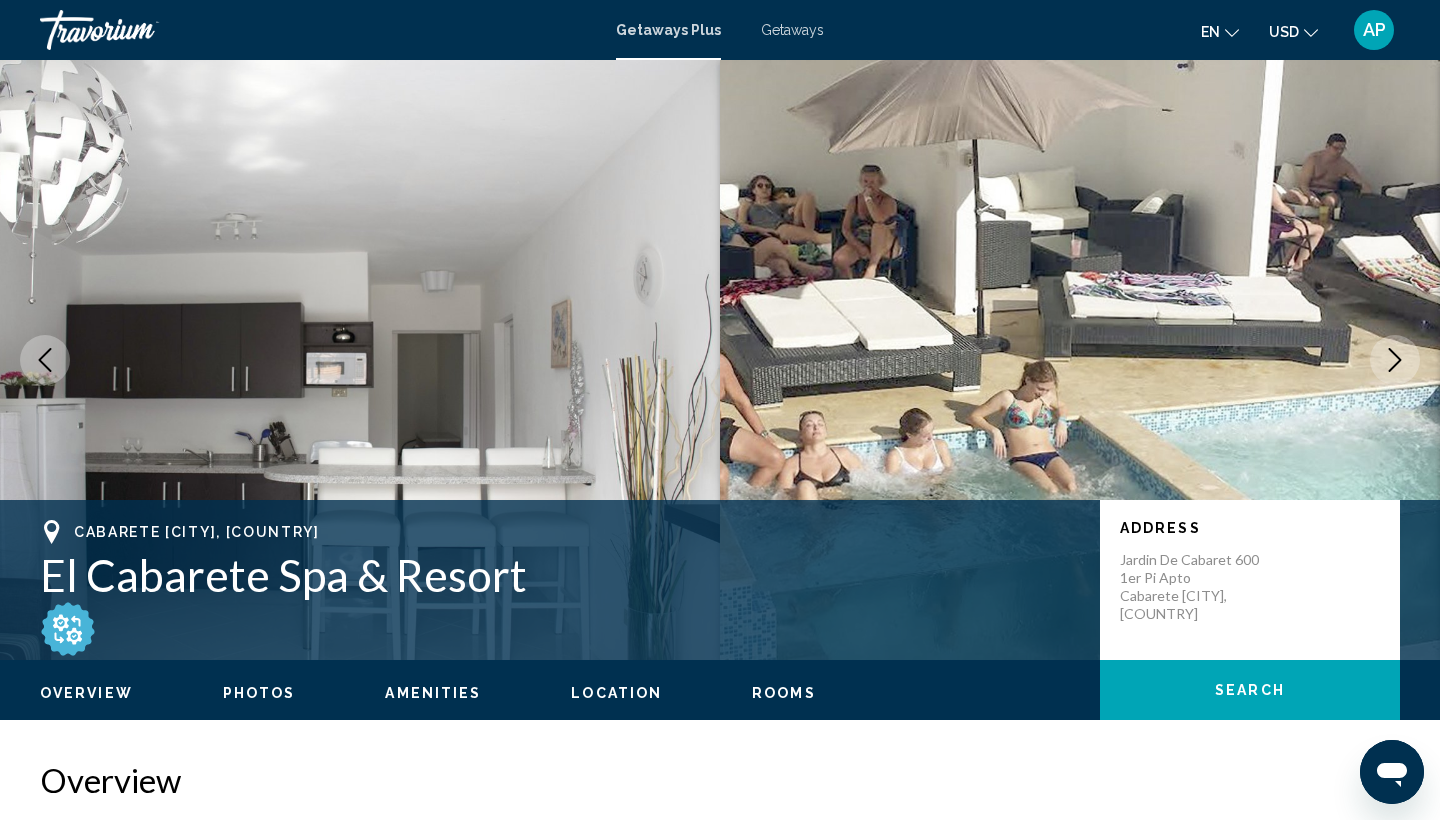 click 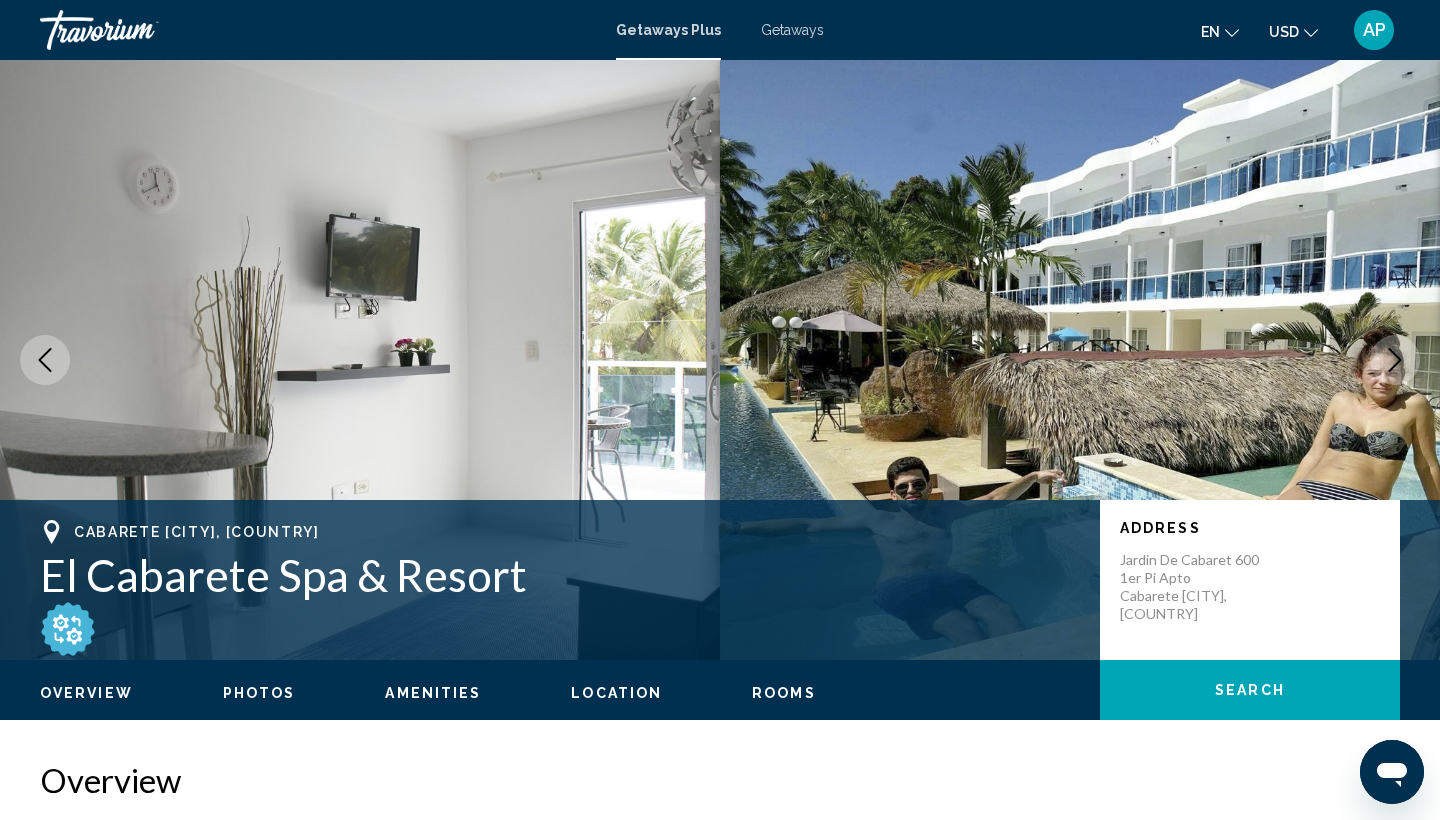 click 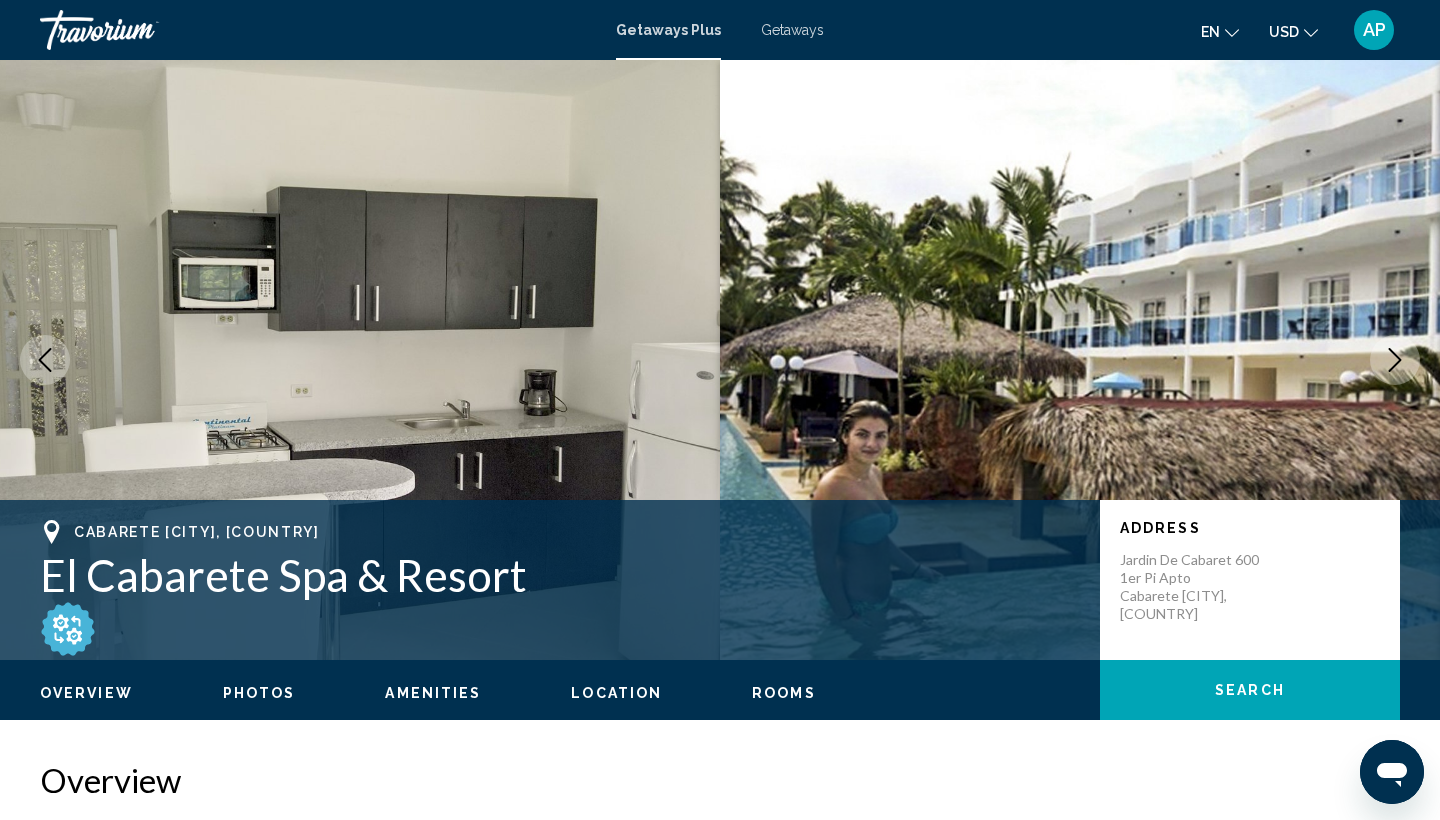 click 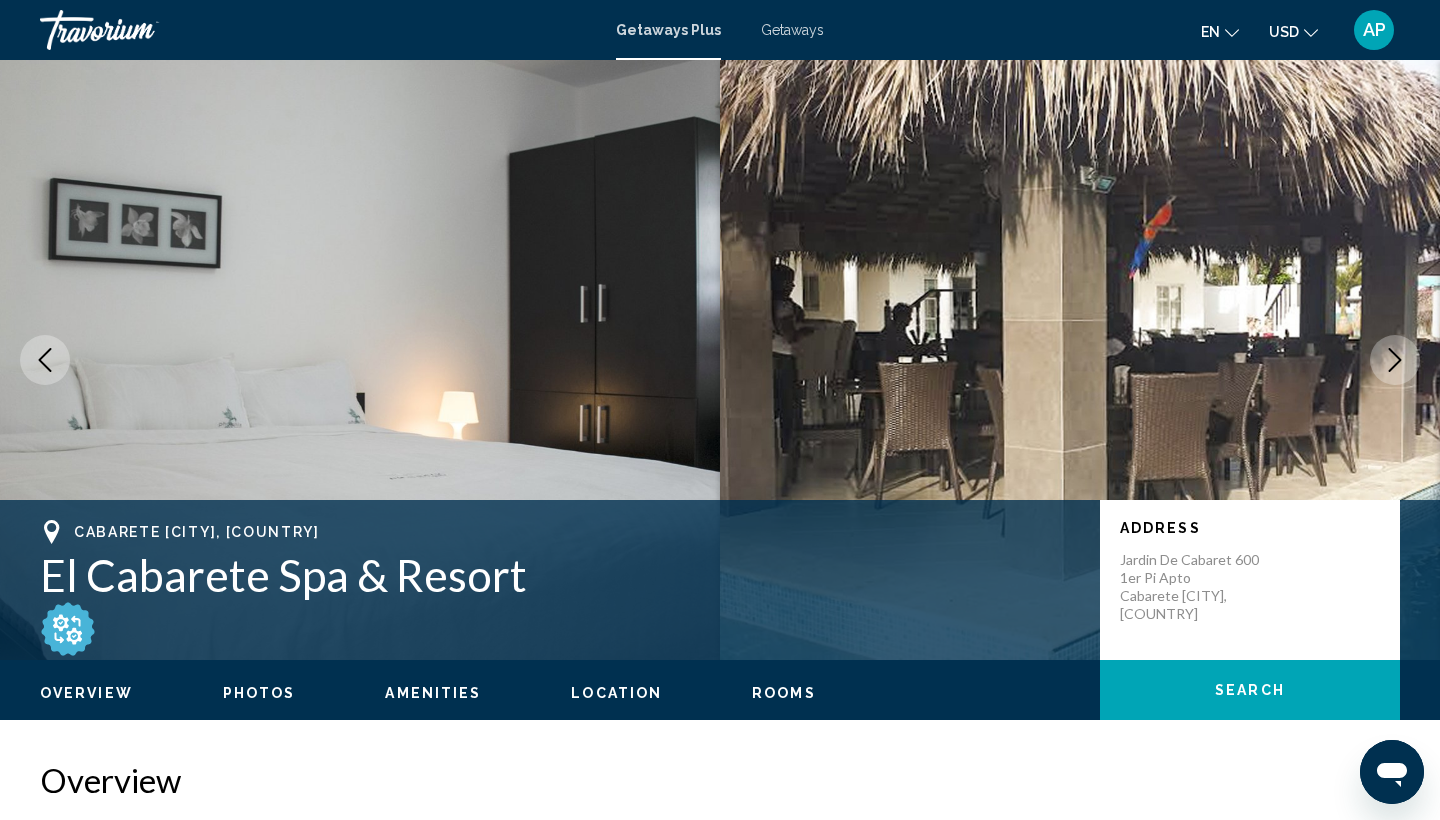 click 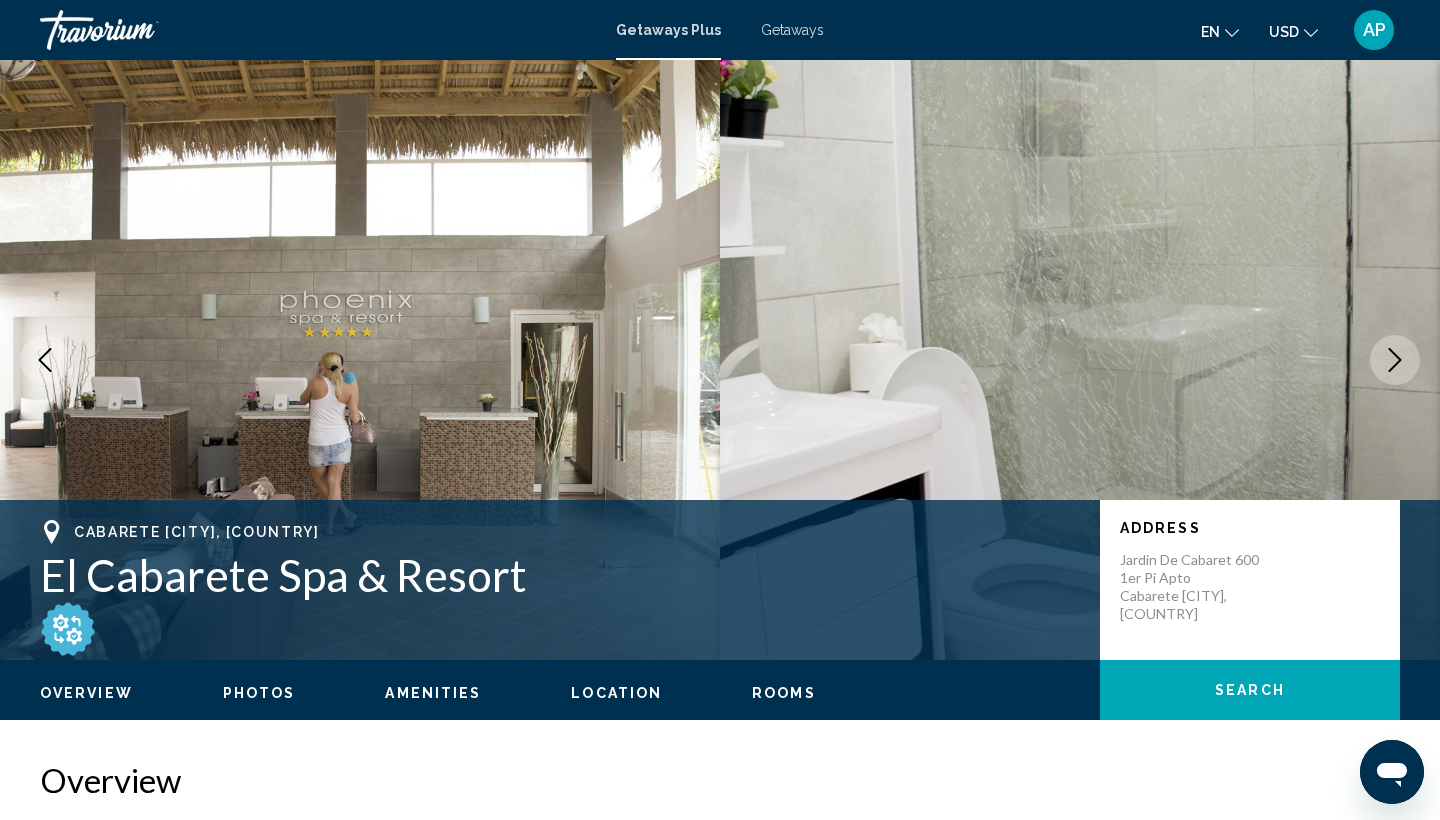 click 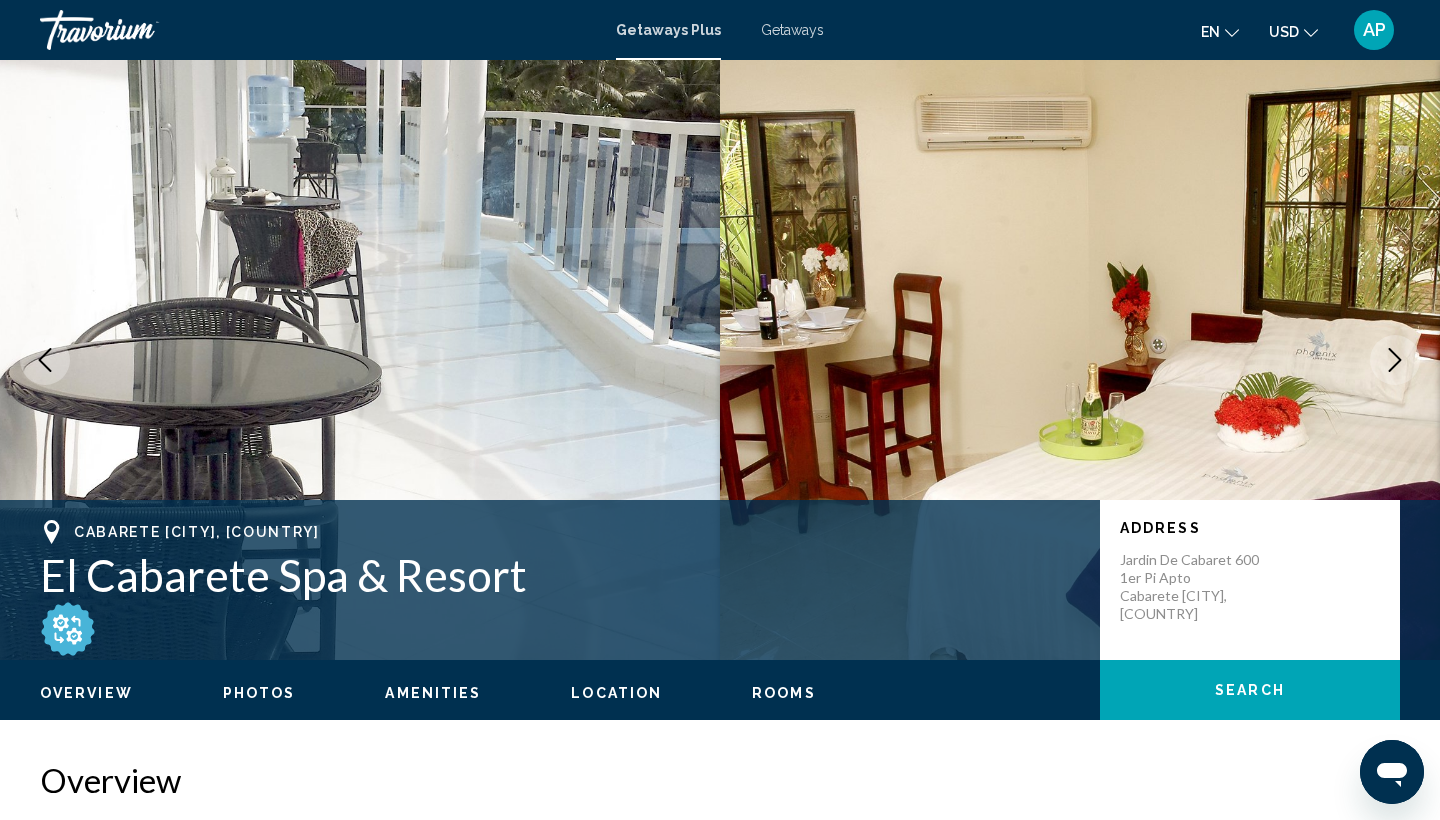 click 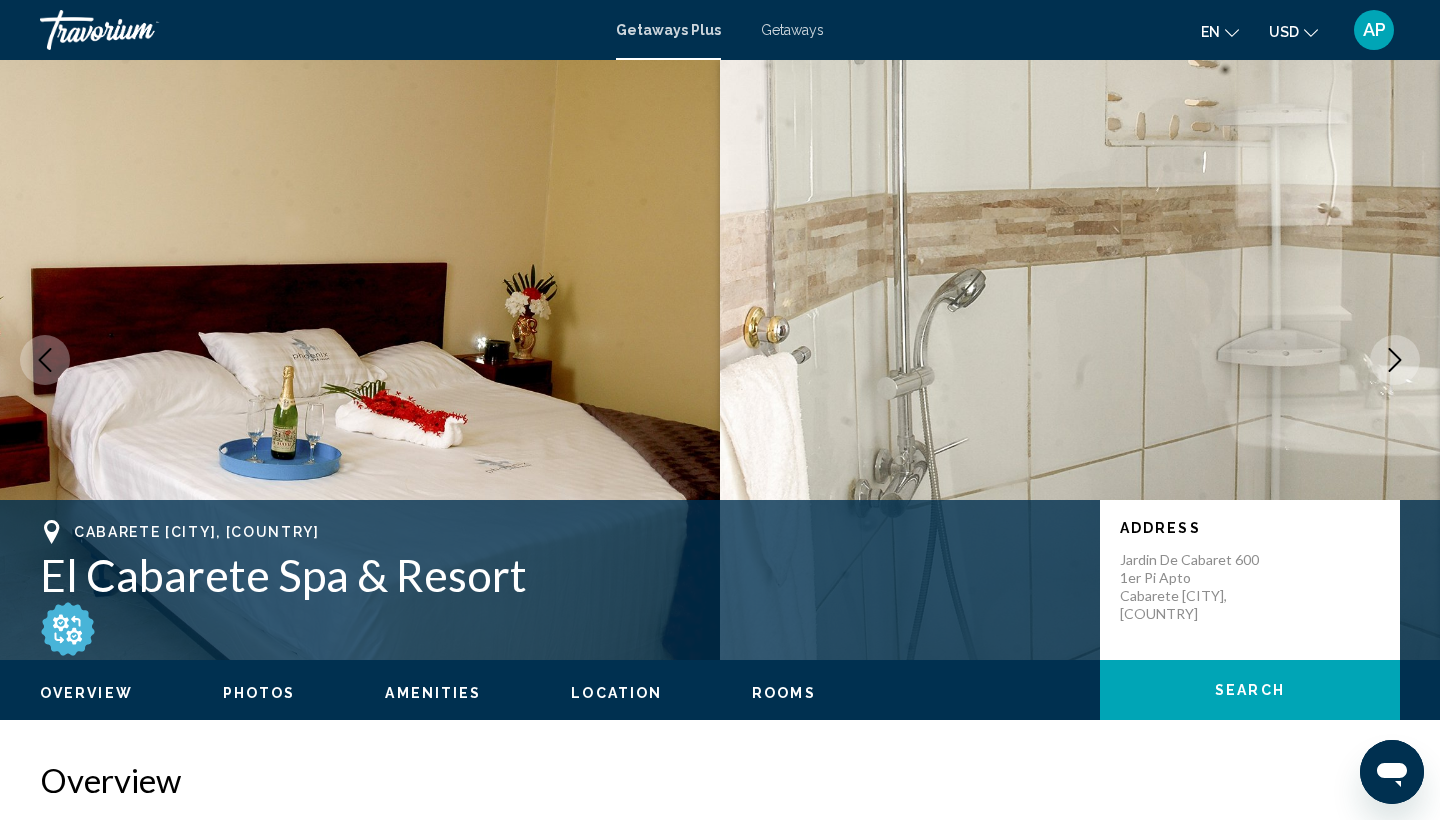 click 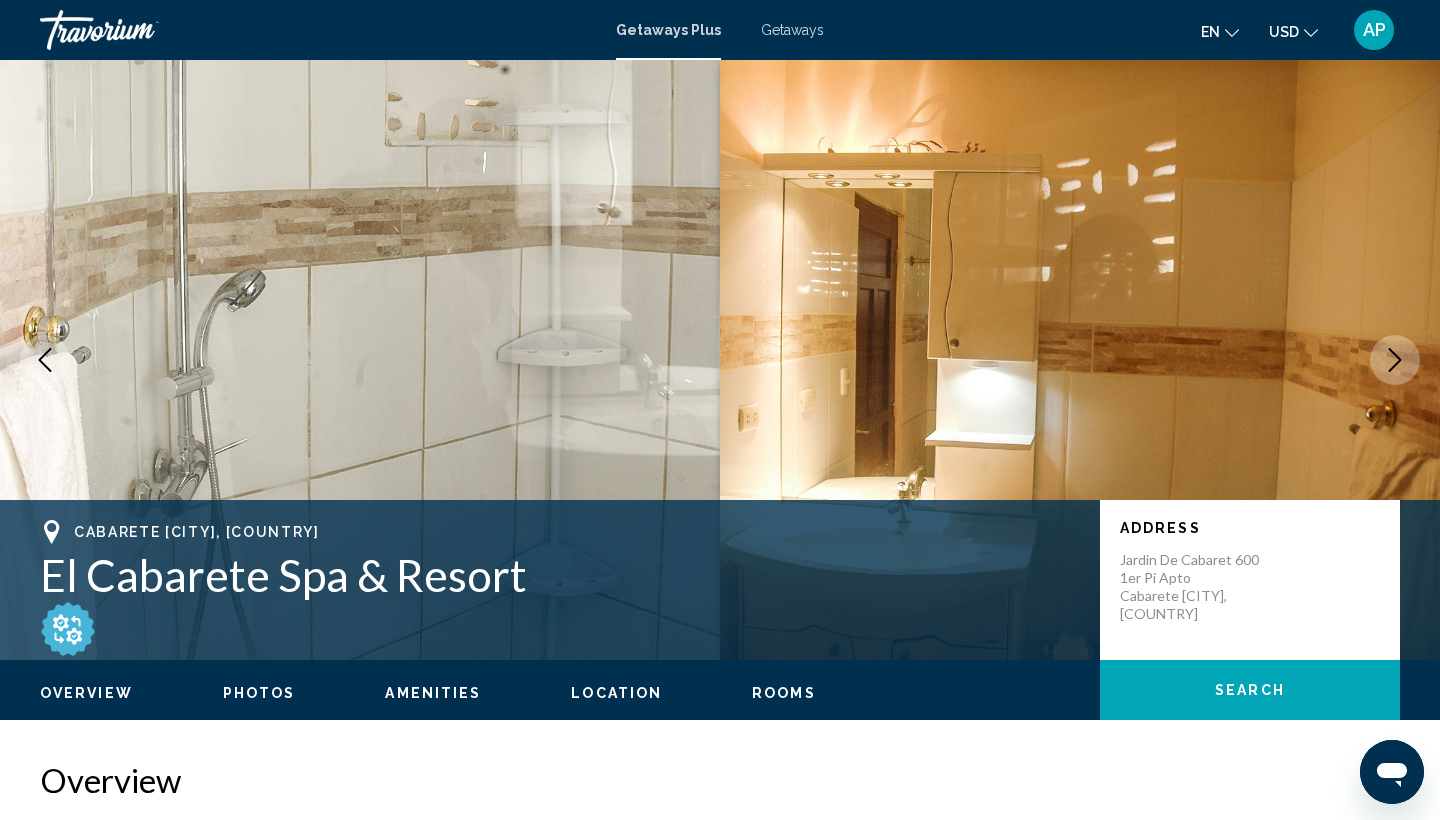 click 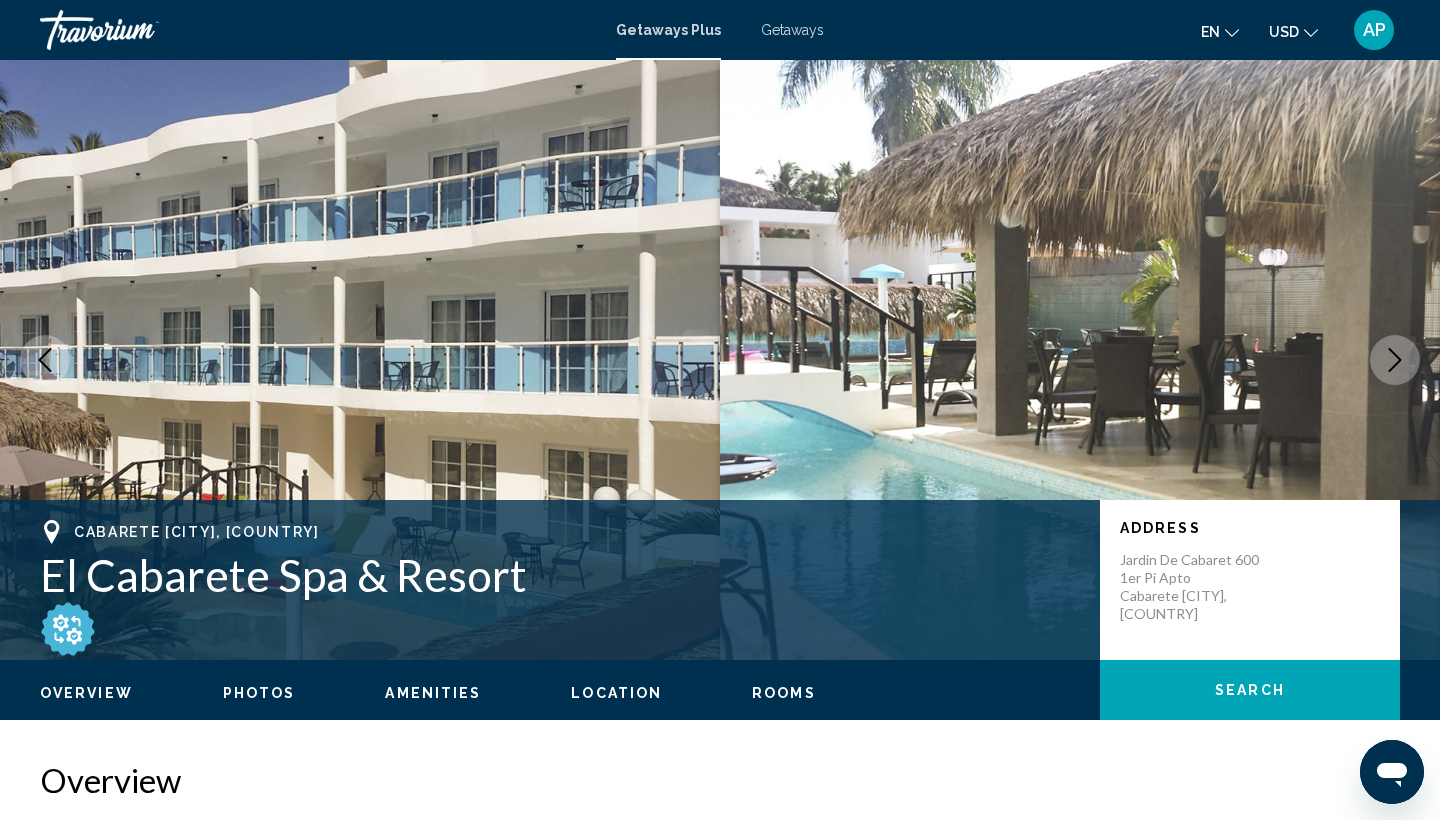 click at bounding box center (68, 629) 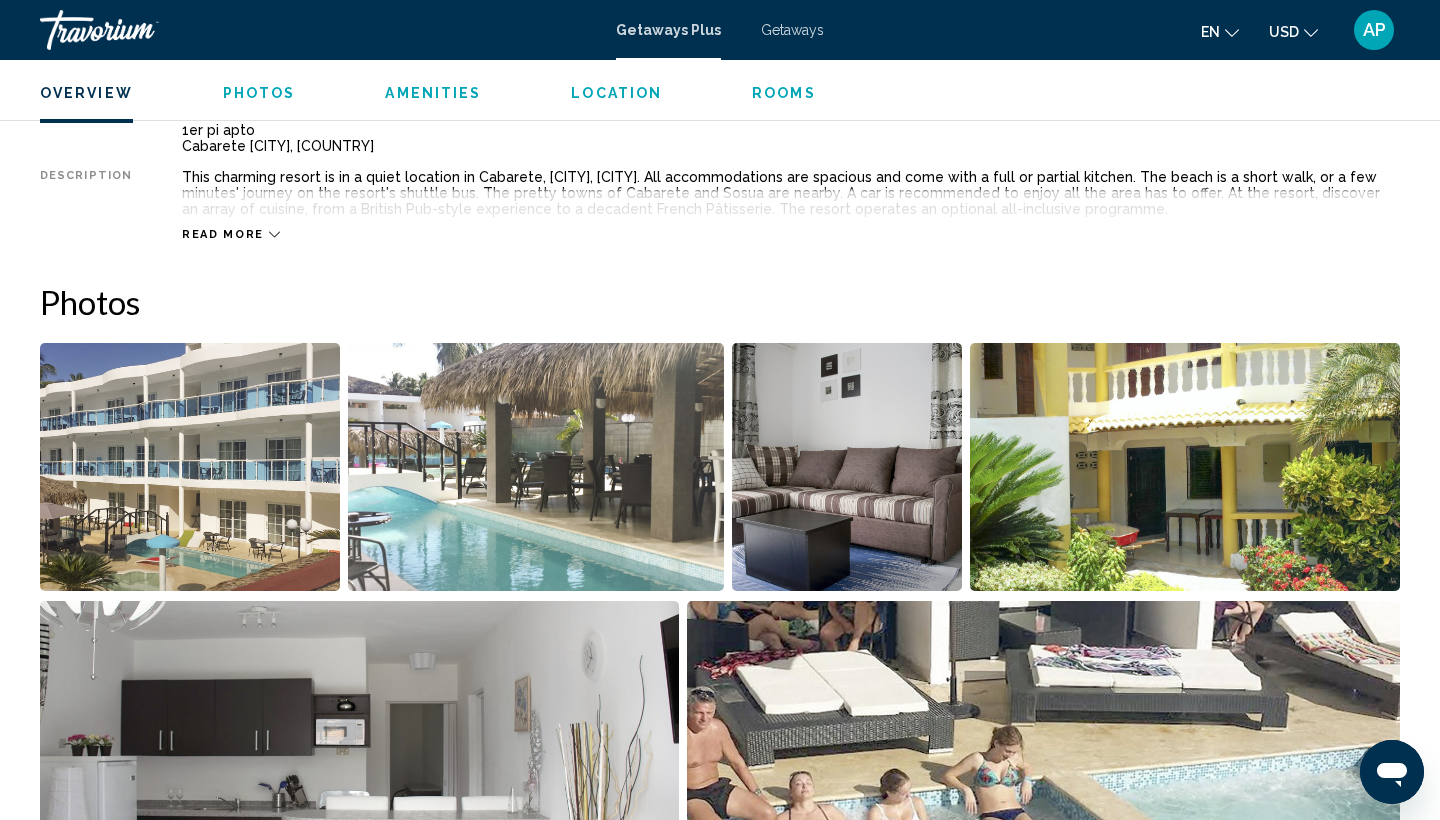 scroll, scrollTop: 724, scrollLeft: 0, axis: vertical 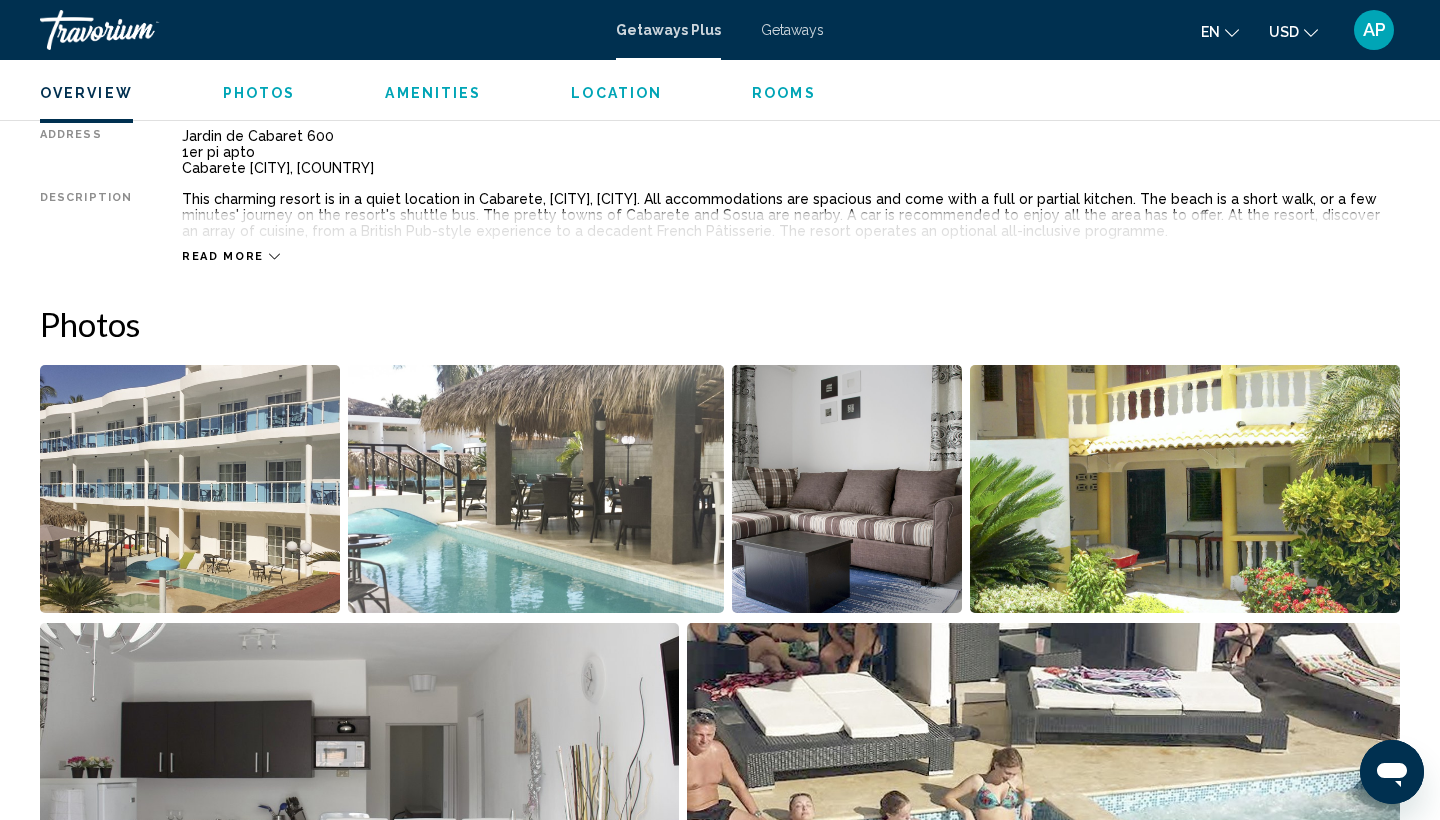 click on "Read more" at bounding box center [223, 256] 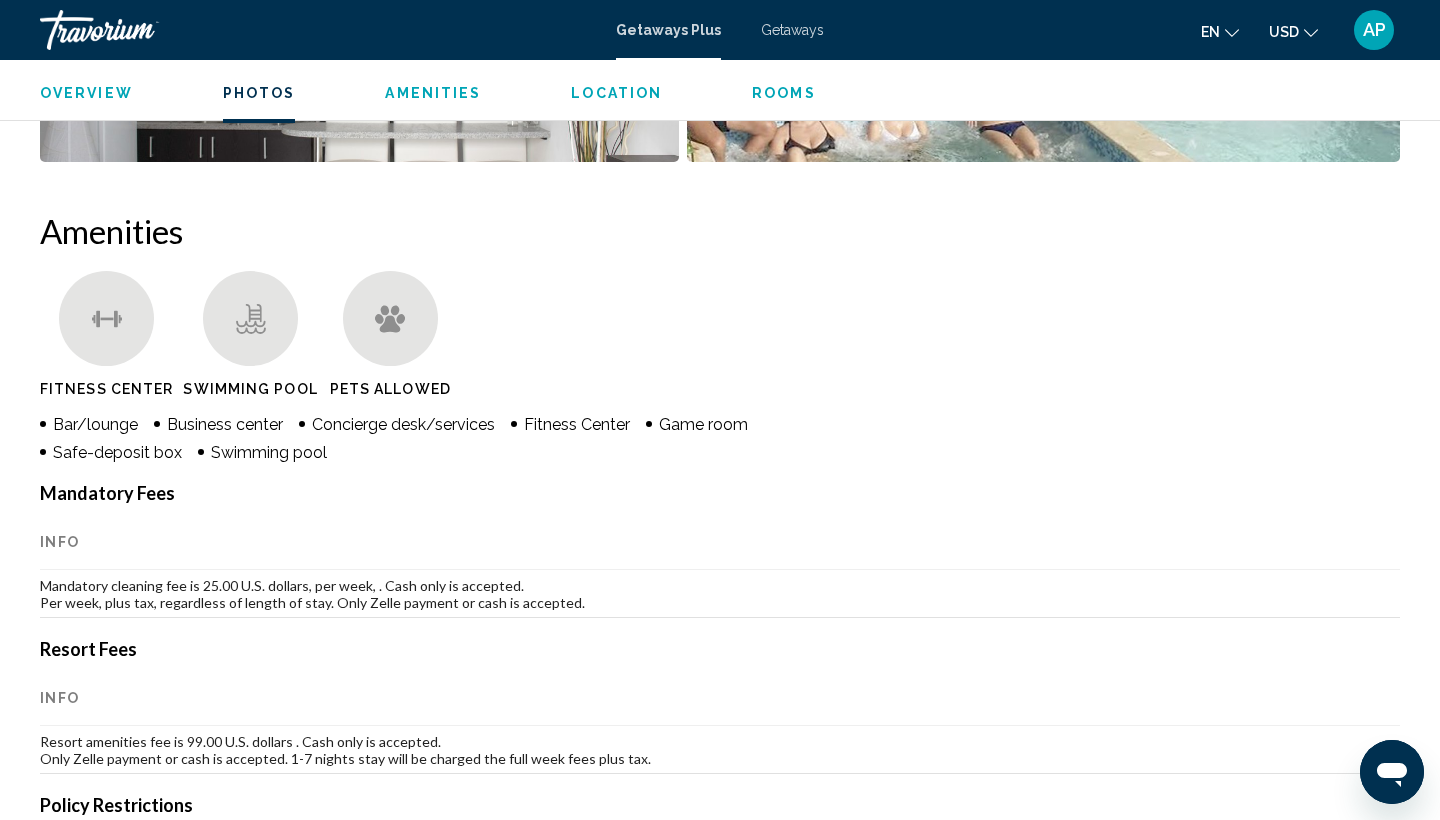 scroll, scrollTop: 1430, scrollLeft: 0, axis: vertical 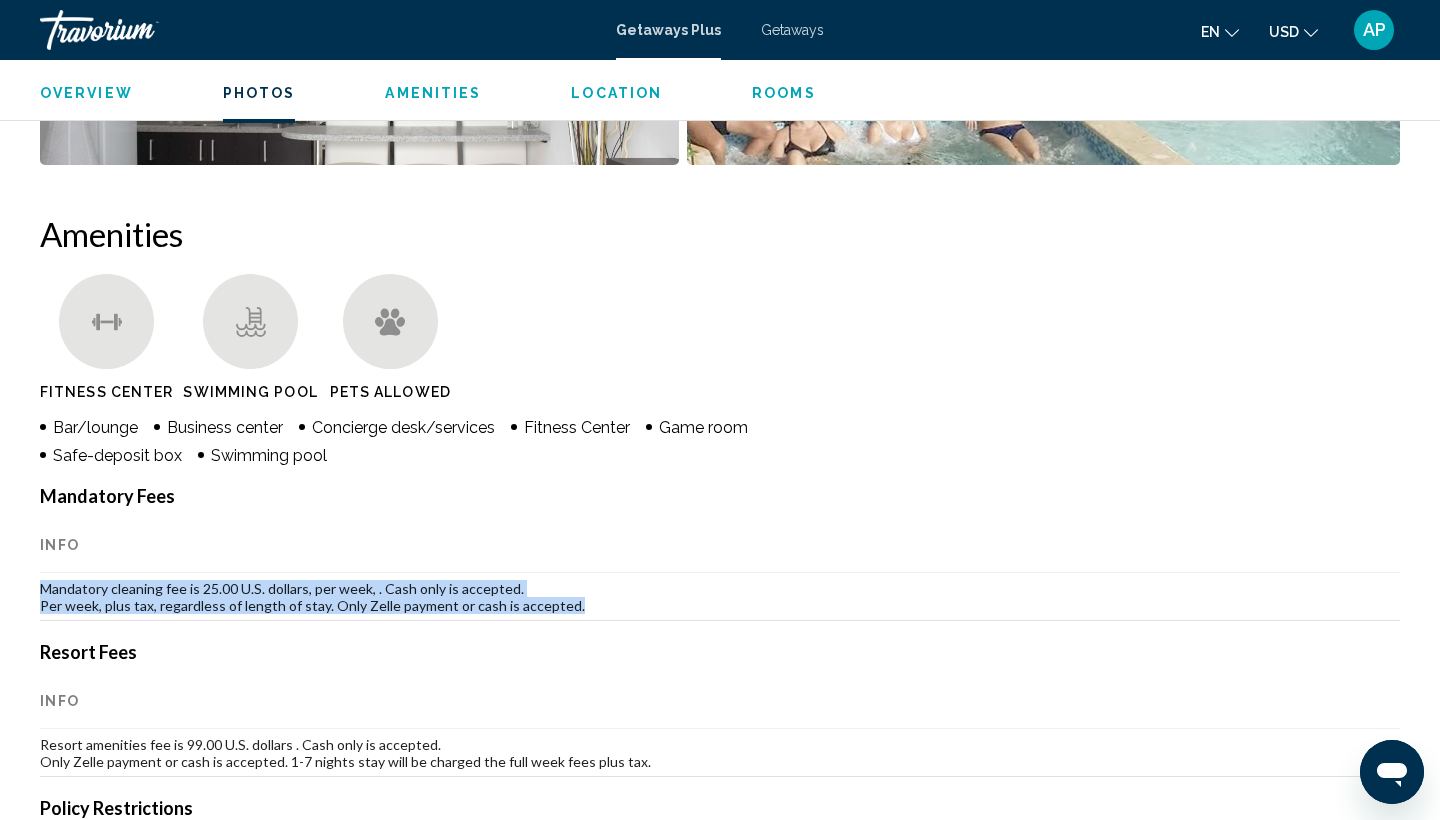 drag, startPoint x: 42, startPoint y: 585, endPoint x: 575, endPoint y: 613, distance: 533.7349 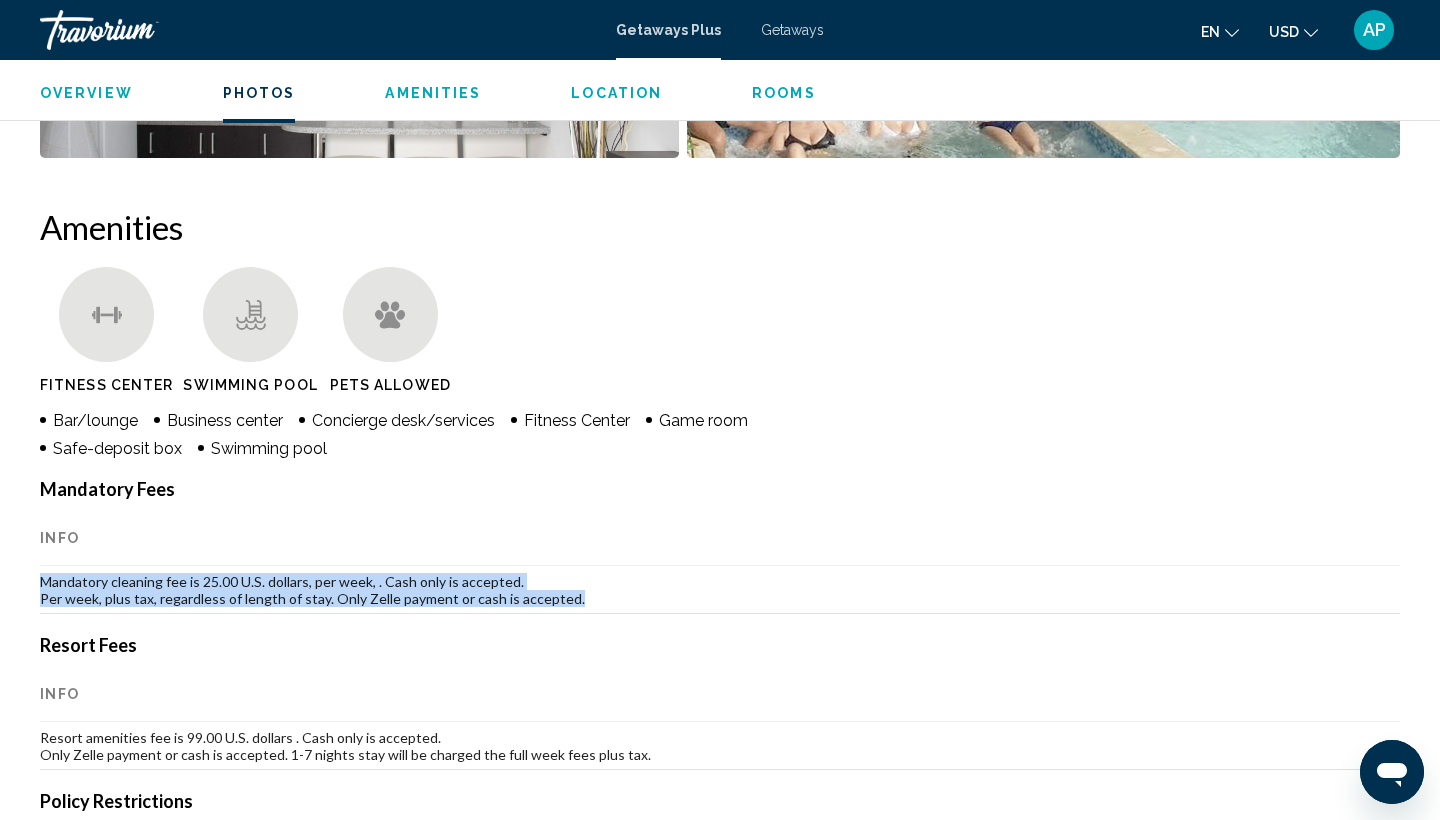 scroll, scrollTop: 1437, scrollLeft: 0, axis: vertical 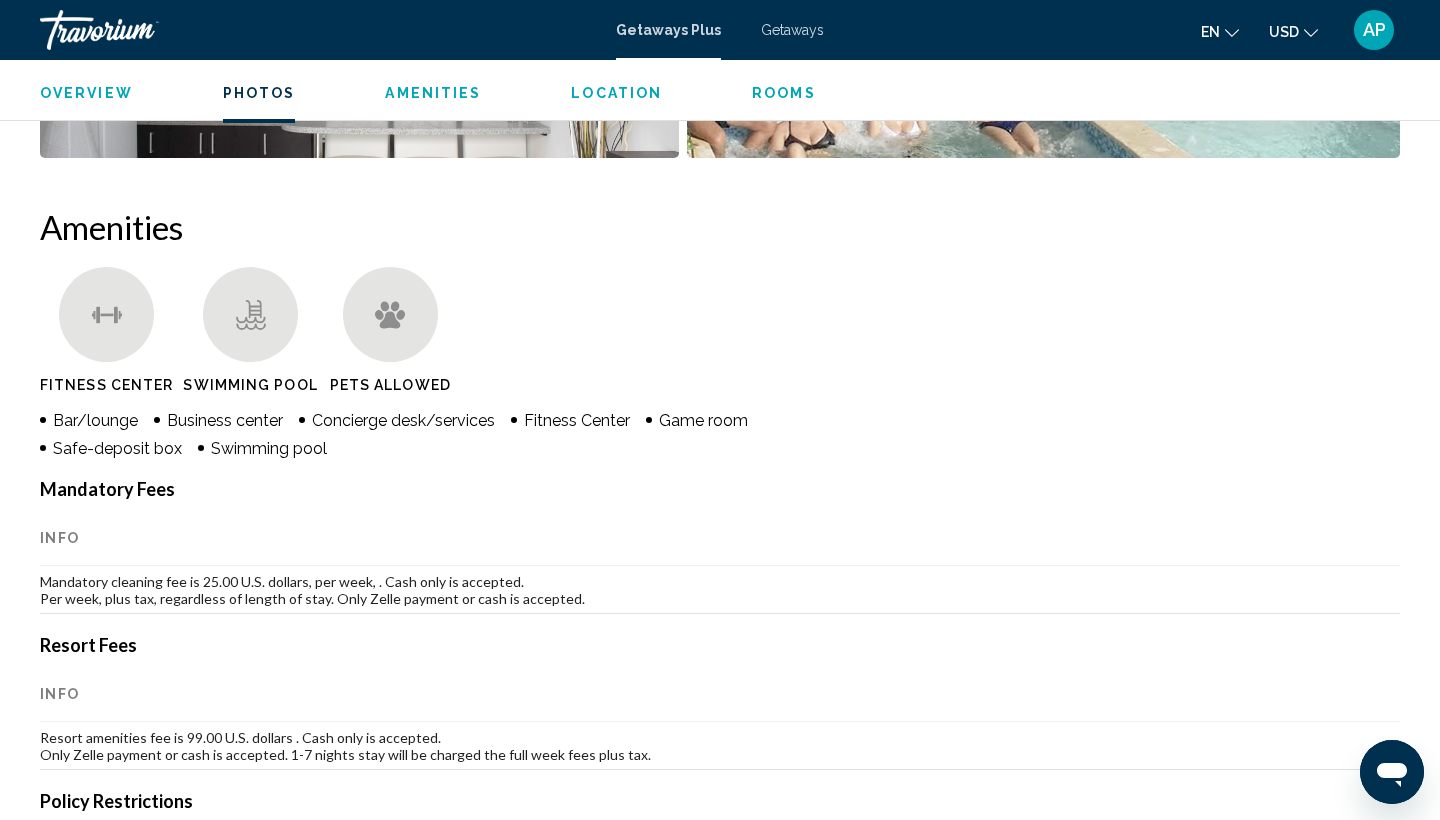 click on "Resort Fees" at bounding box center [720, 645] 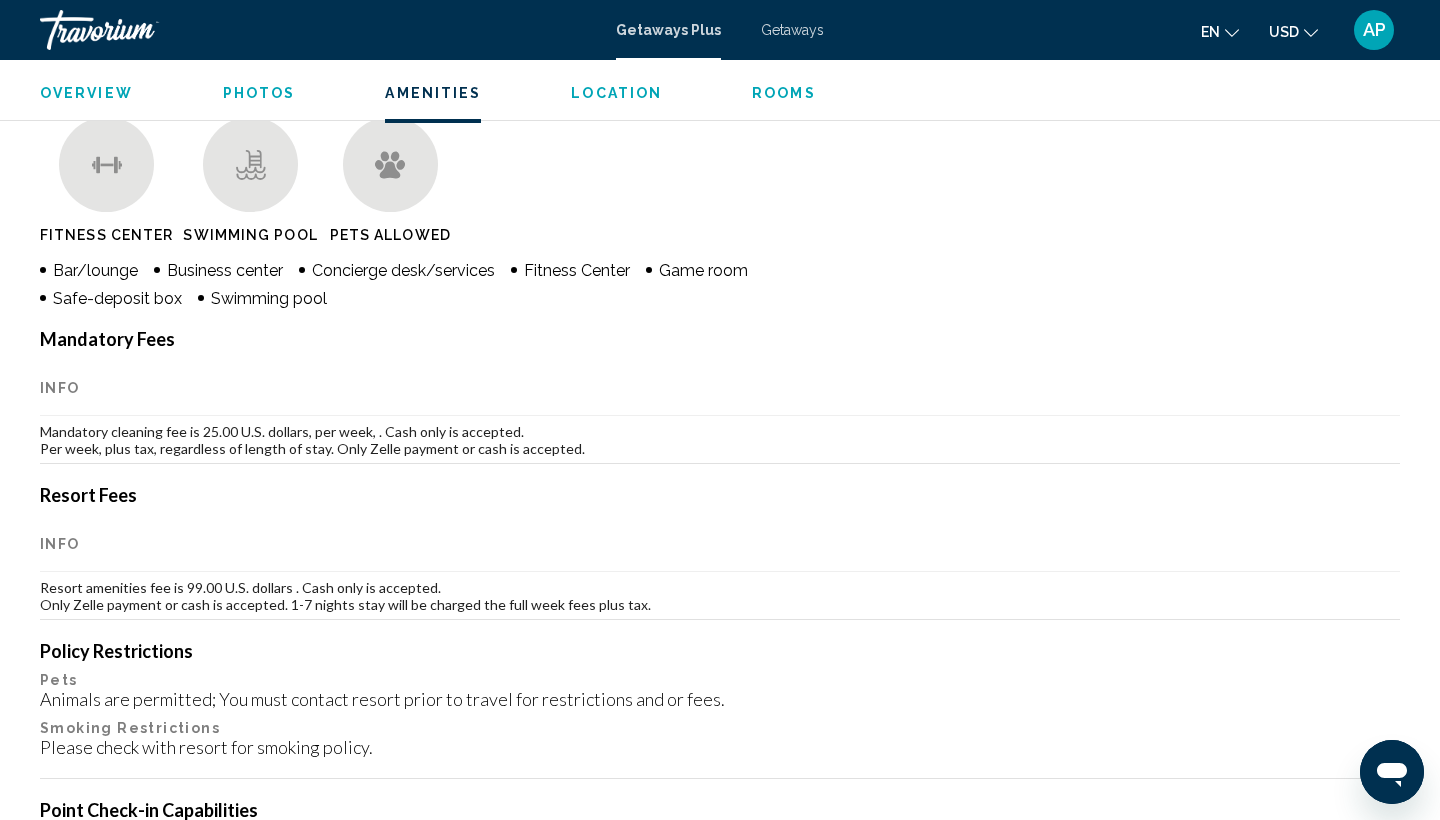 scroll, scrollTop: 1591, scrollLeft: 0, axis: vertical 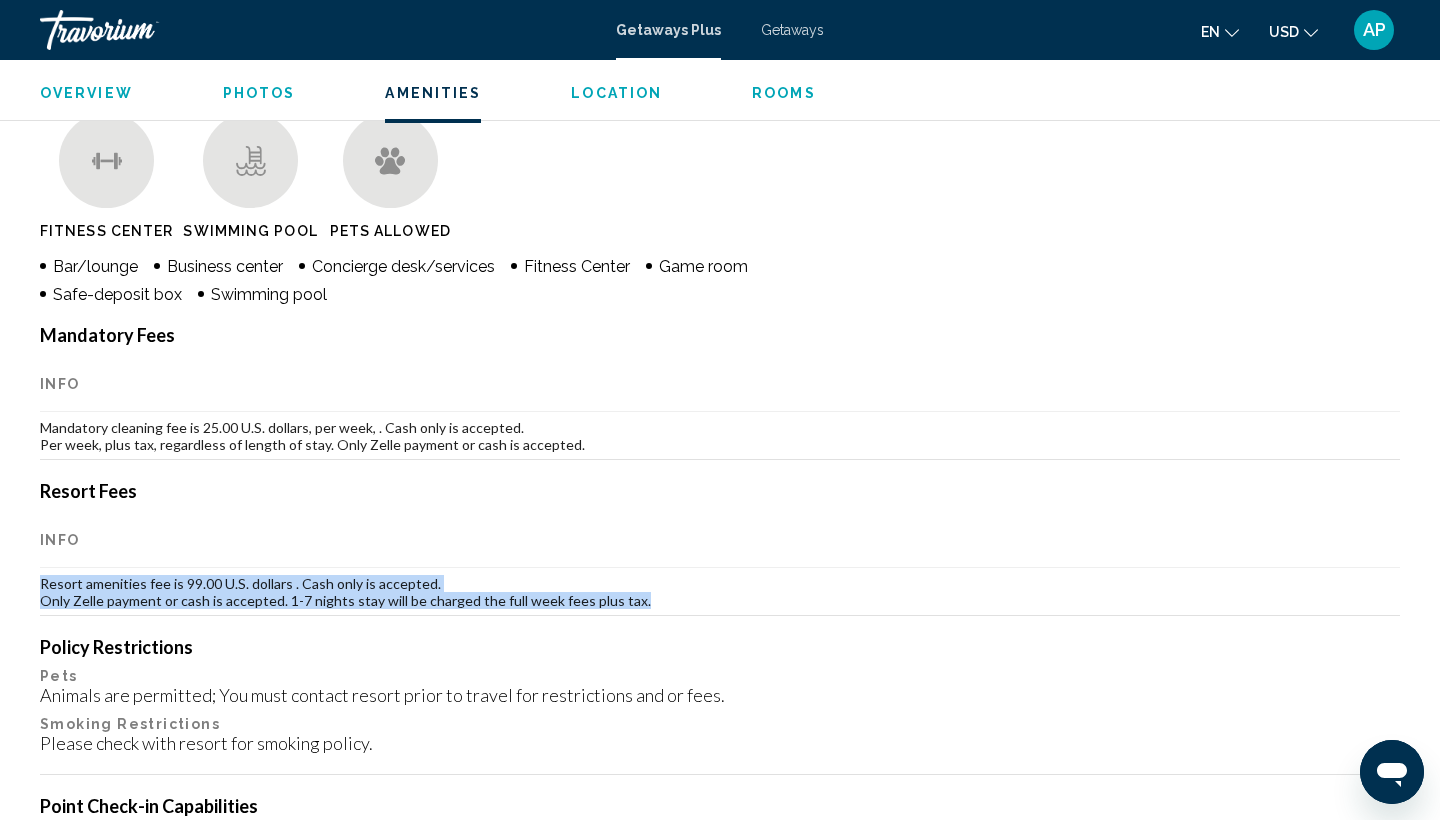 drag, startPoint x: 40, startPoint y: 573, endPoint x: 616, endPoint y: 612, distance: 577.3188 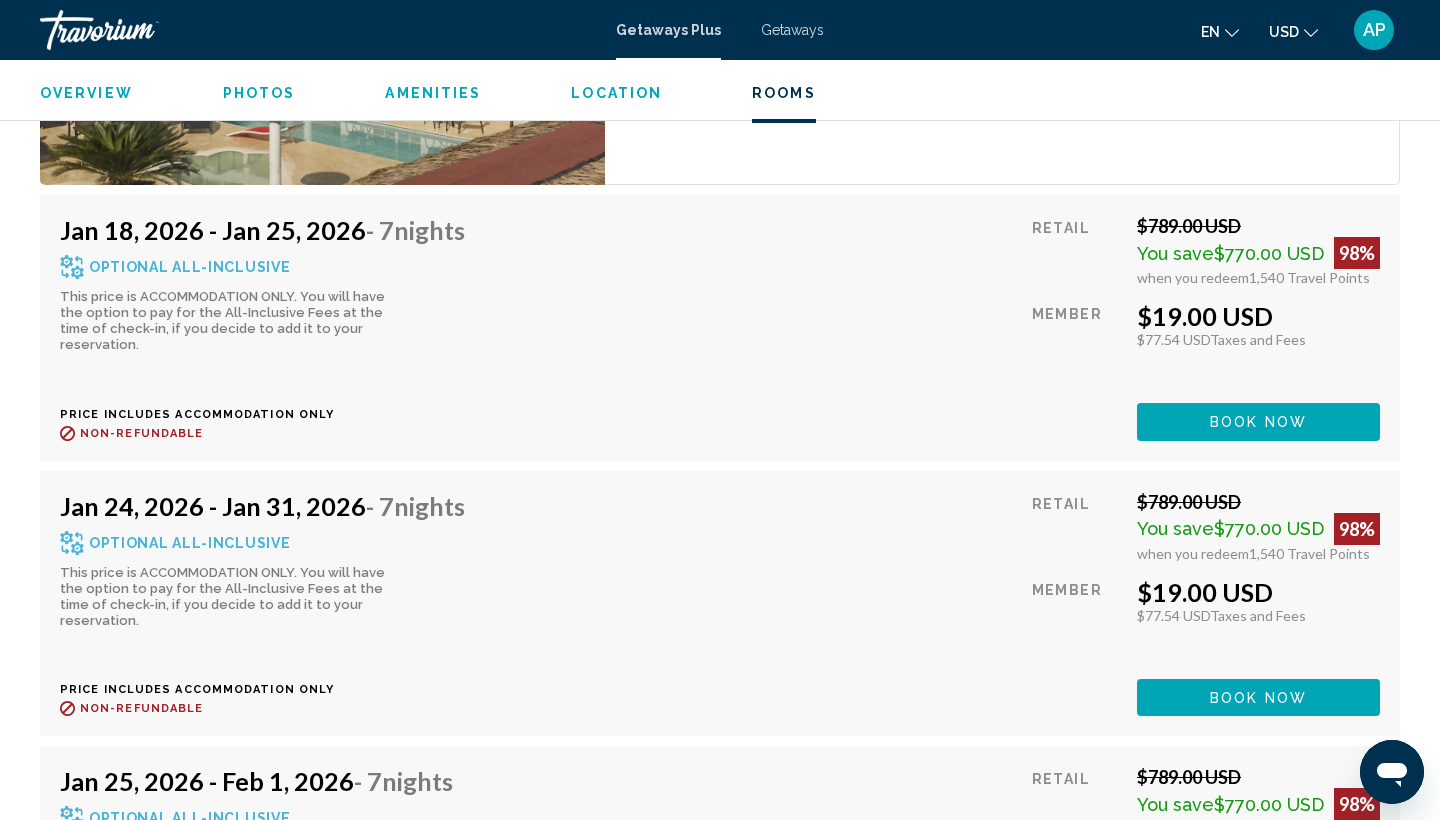 scroll, scrollTop: 3955, scrollLeft: 0, axis: vertical 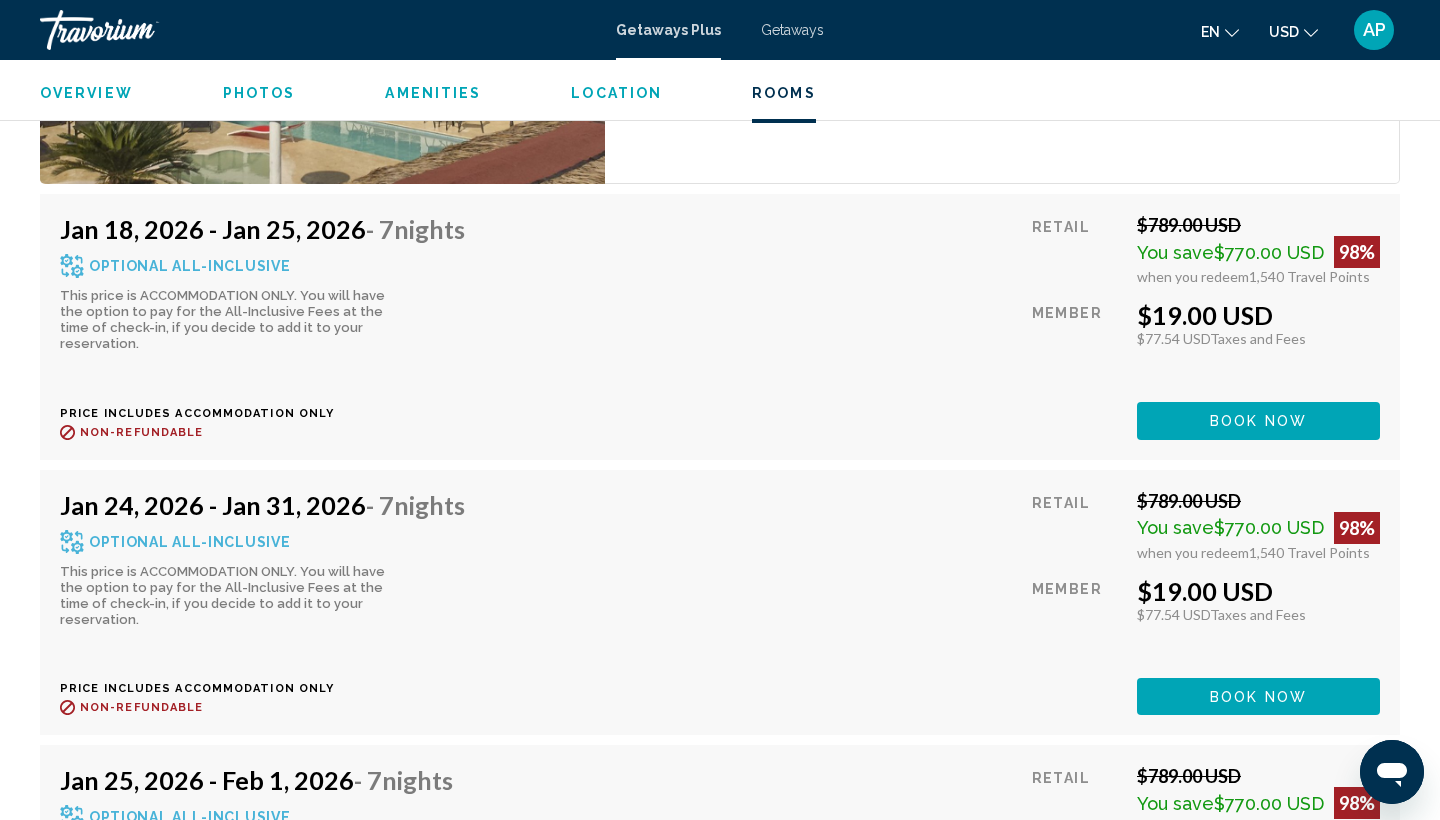 click on "Optional All-Inclusive" at bounding box center [189, 266] 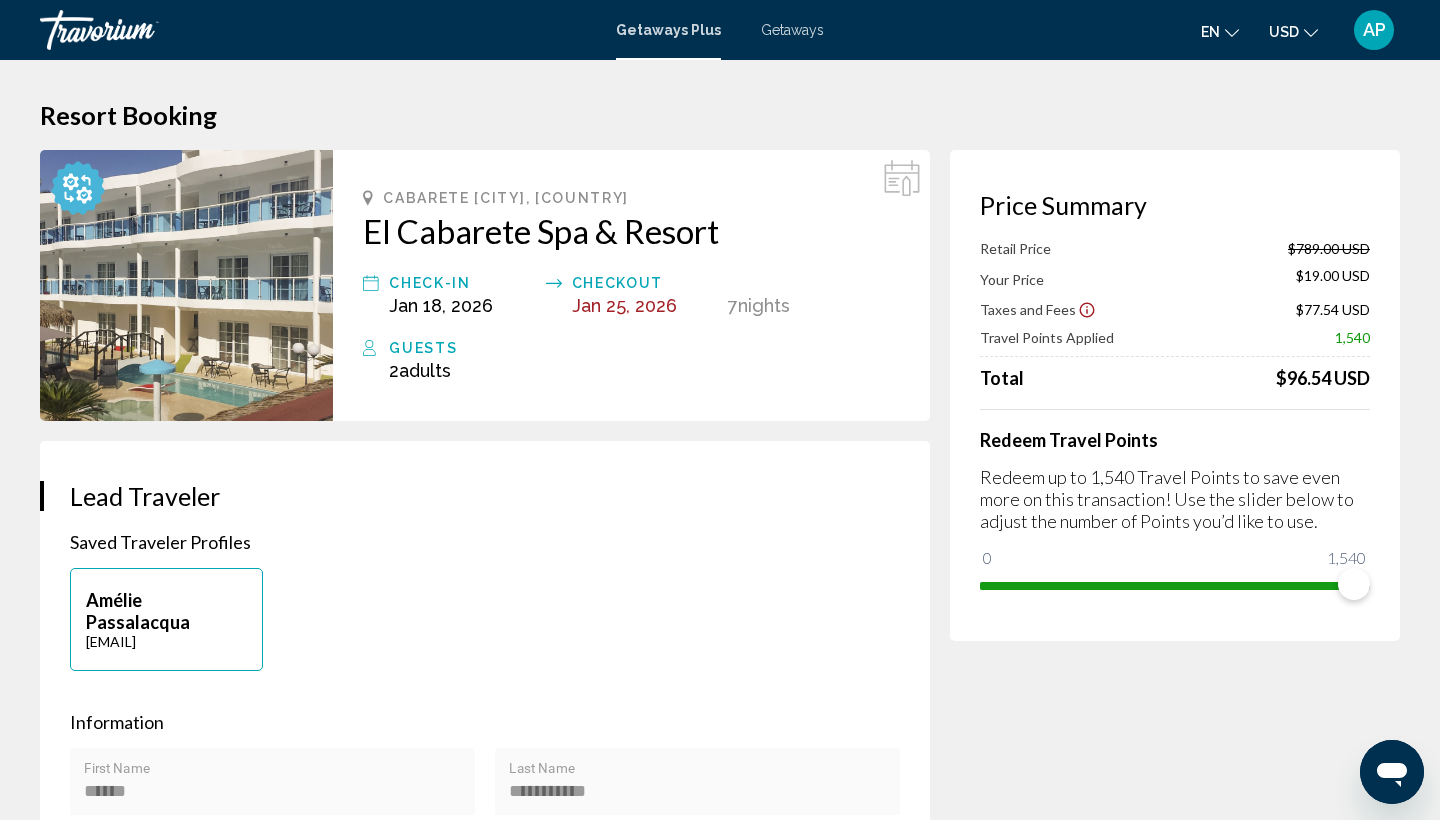 scroll, scrollTop: 0, scrollLeft: 0, axis: both 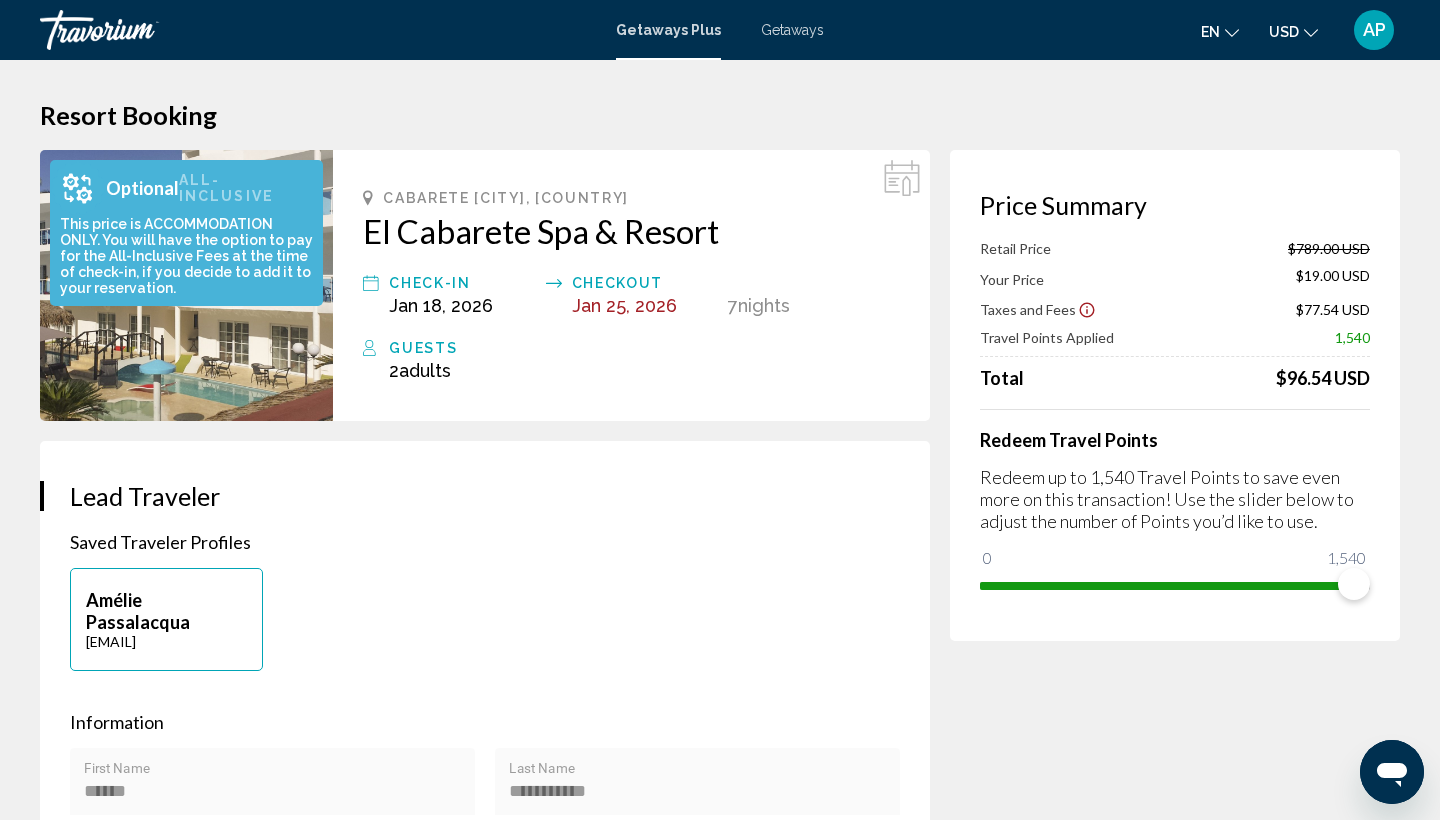 click at bounding box center (78, 188) 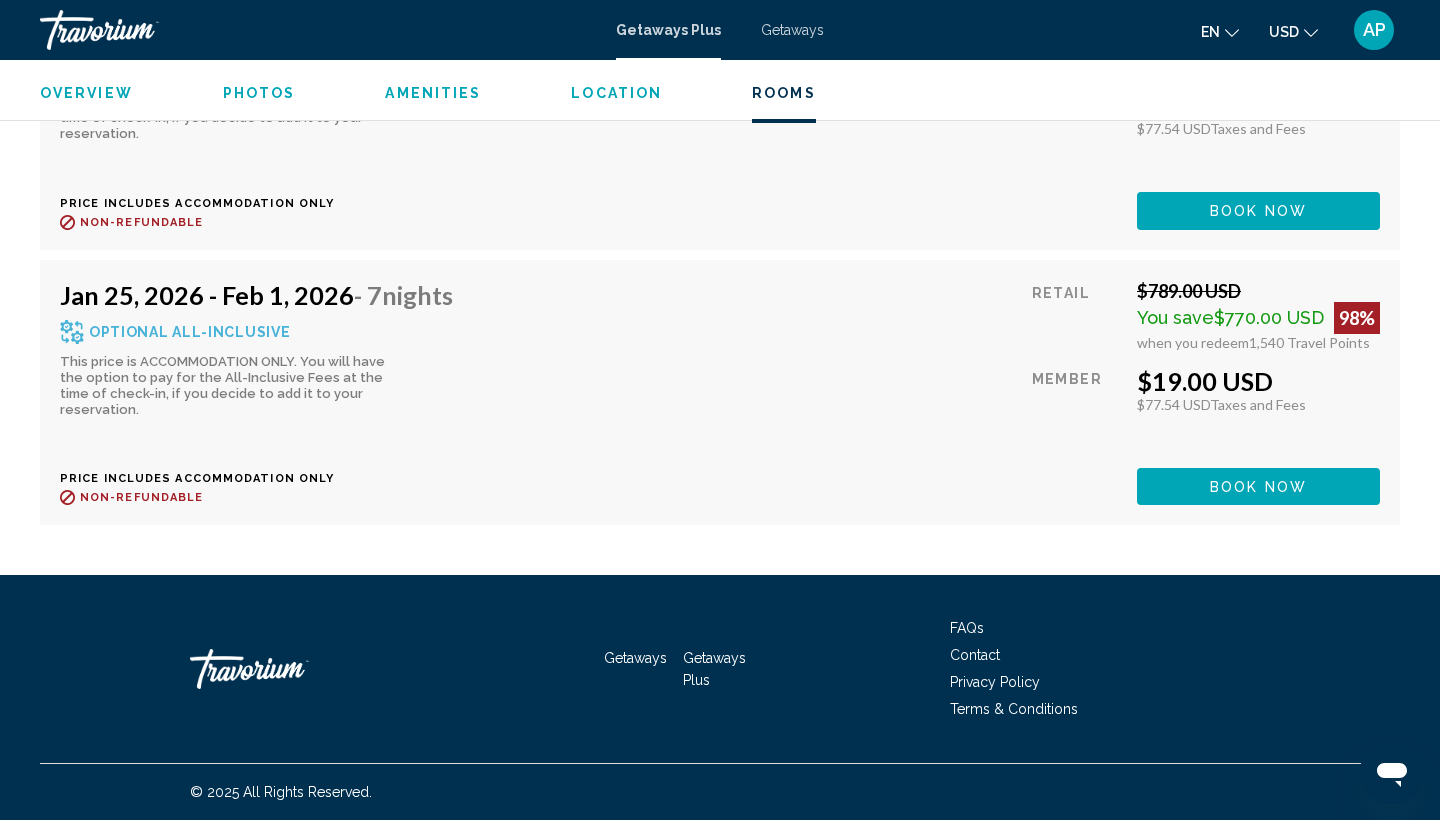 scroll, scrollTop: 4165, scrollLeft: 0, axis: vertical 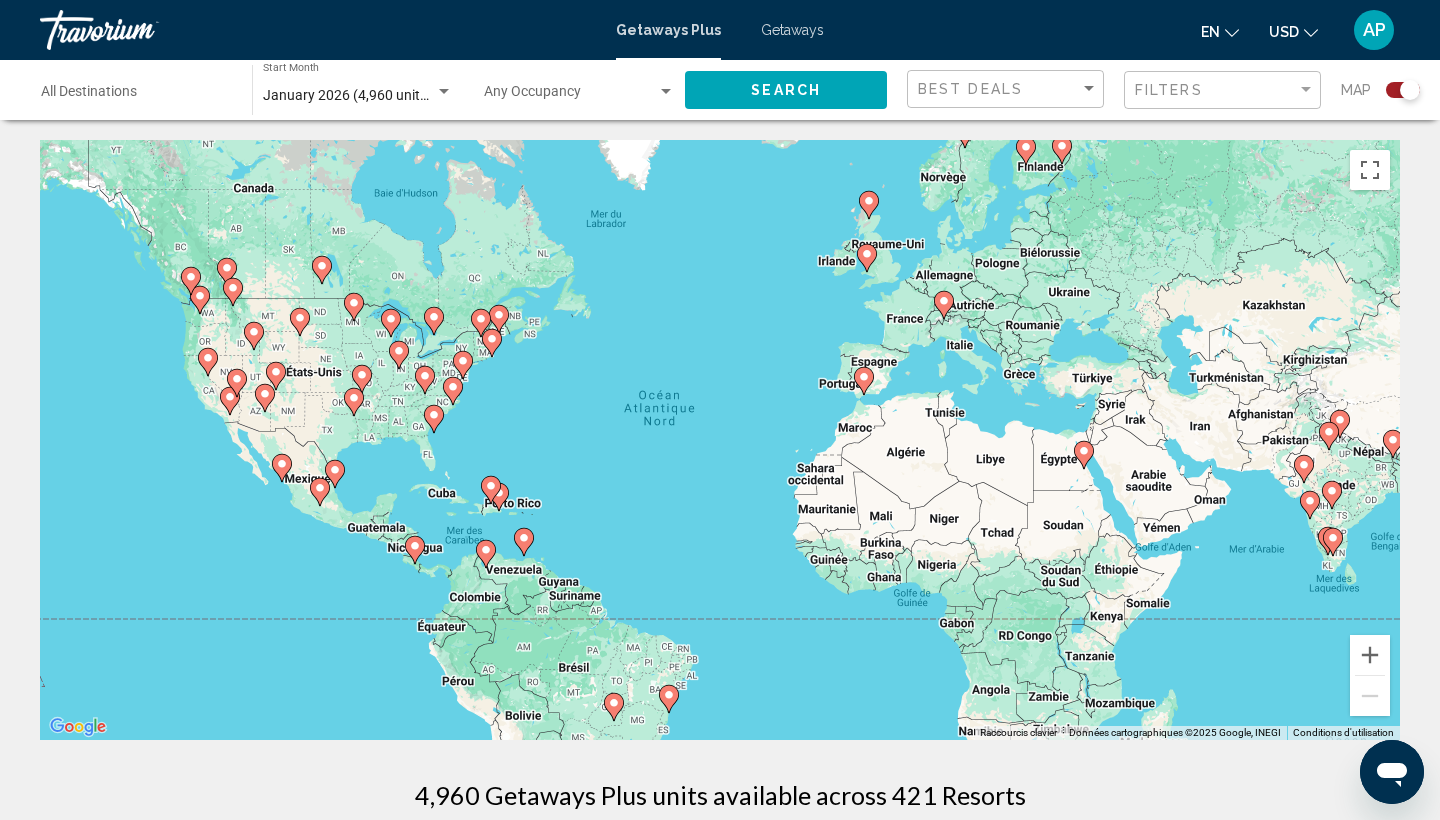 click 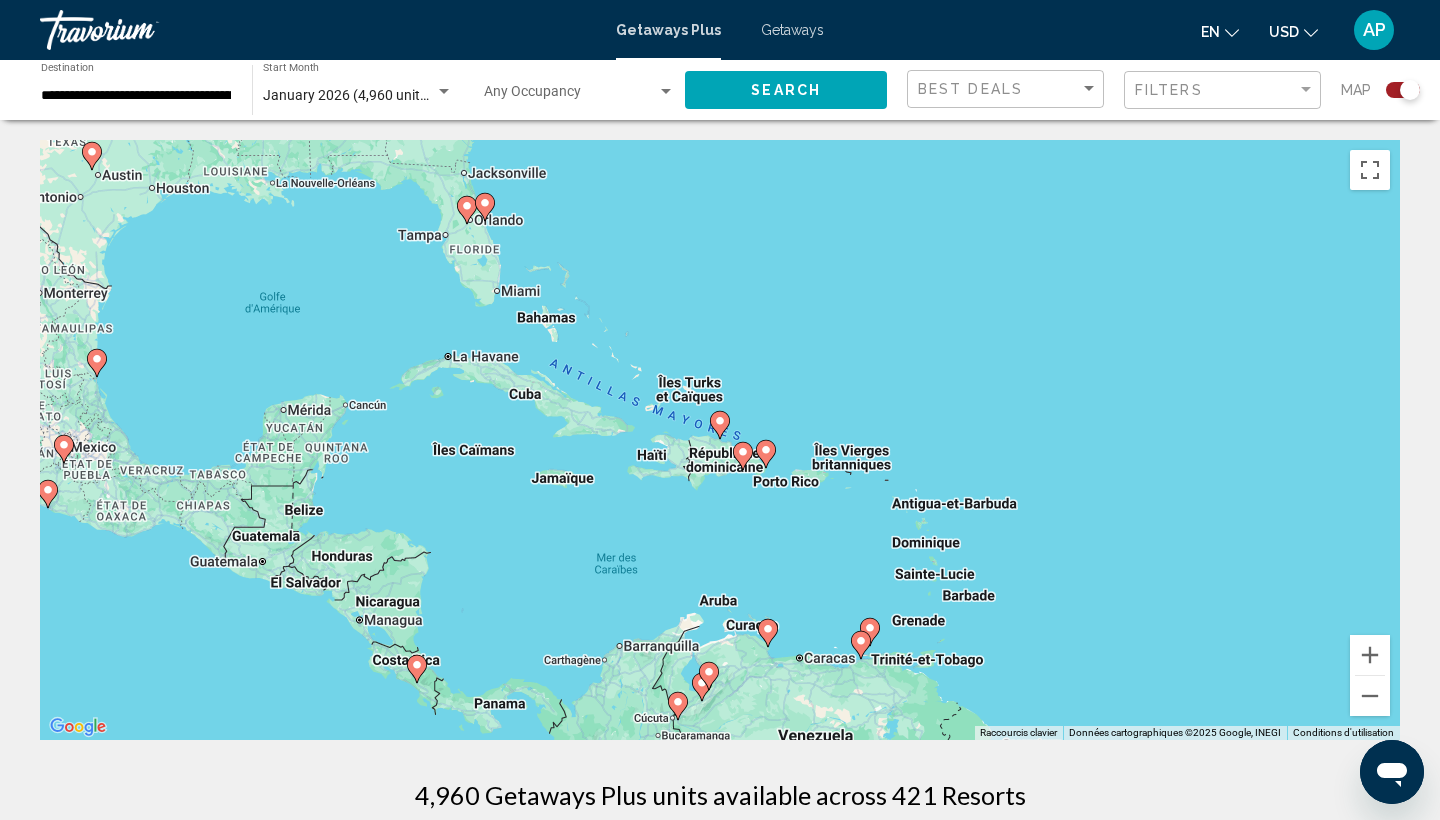 click 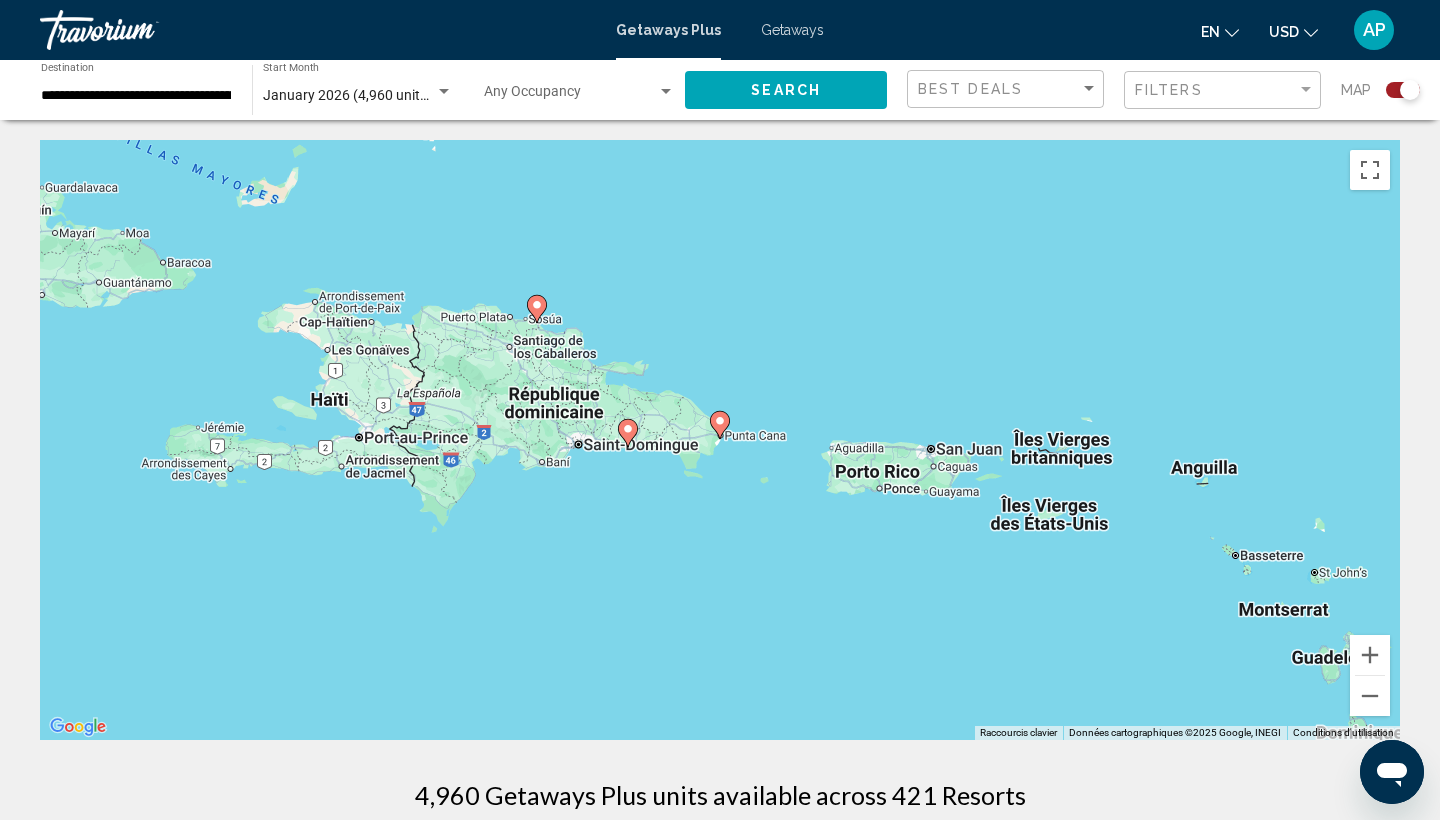 click 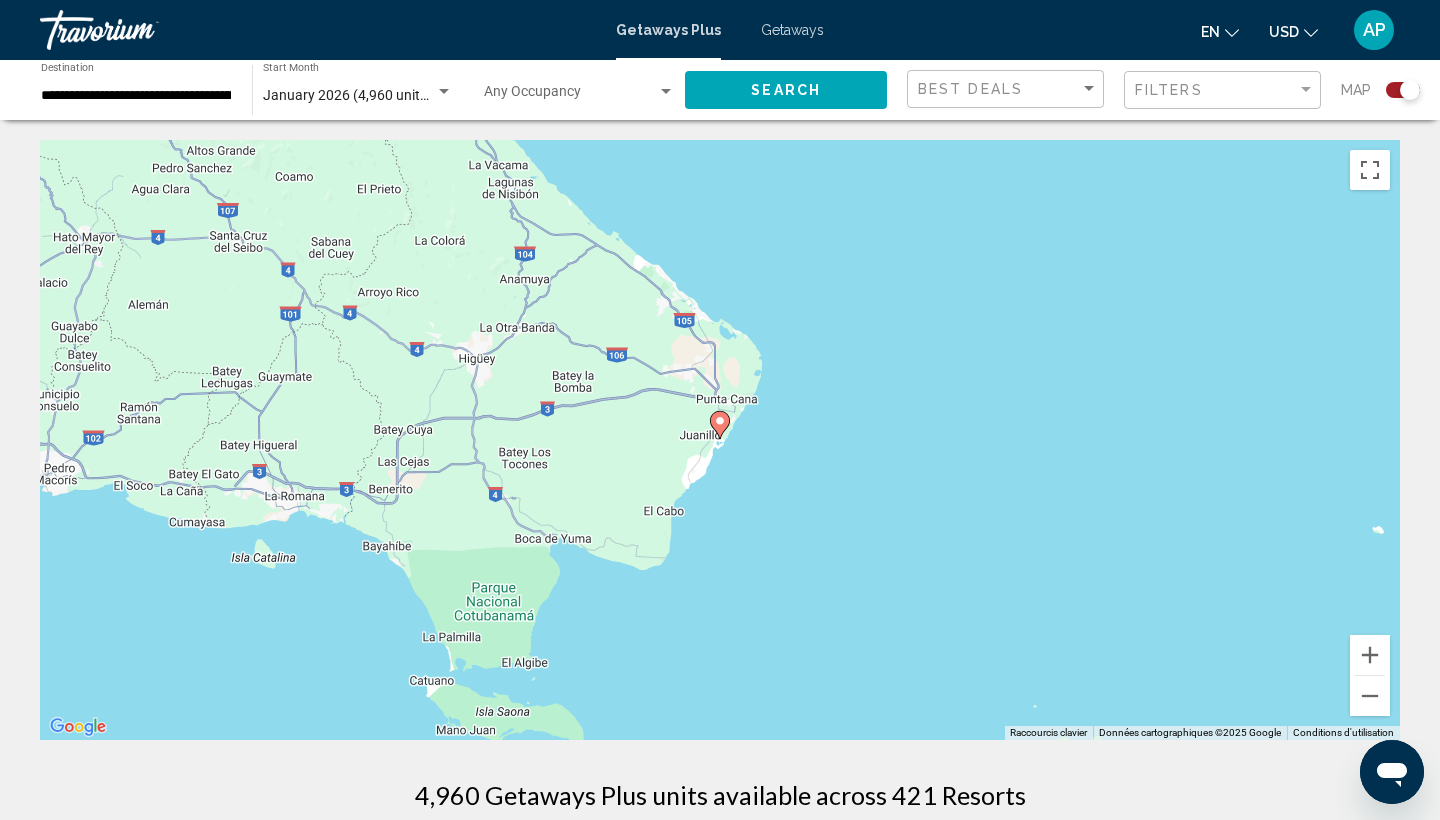 click 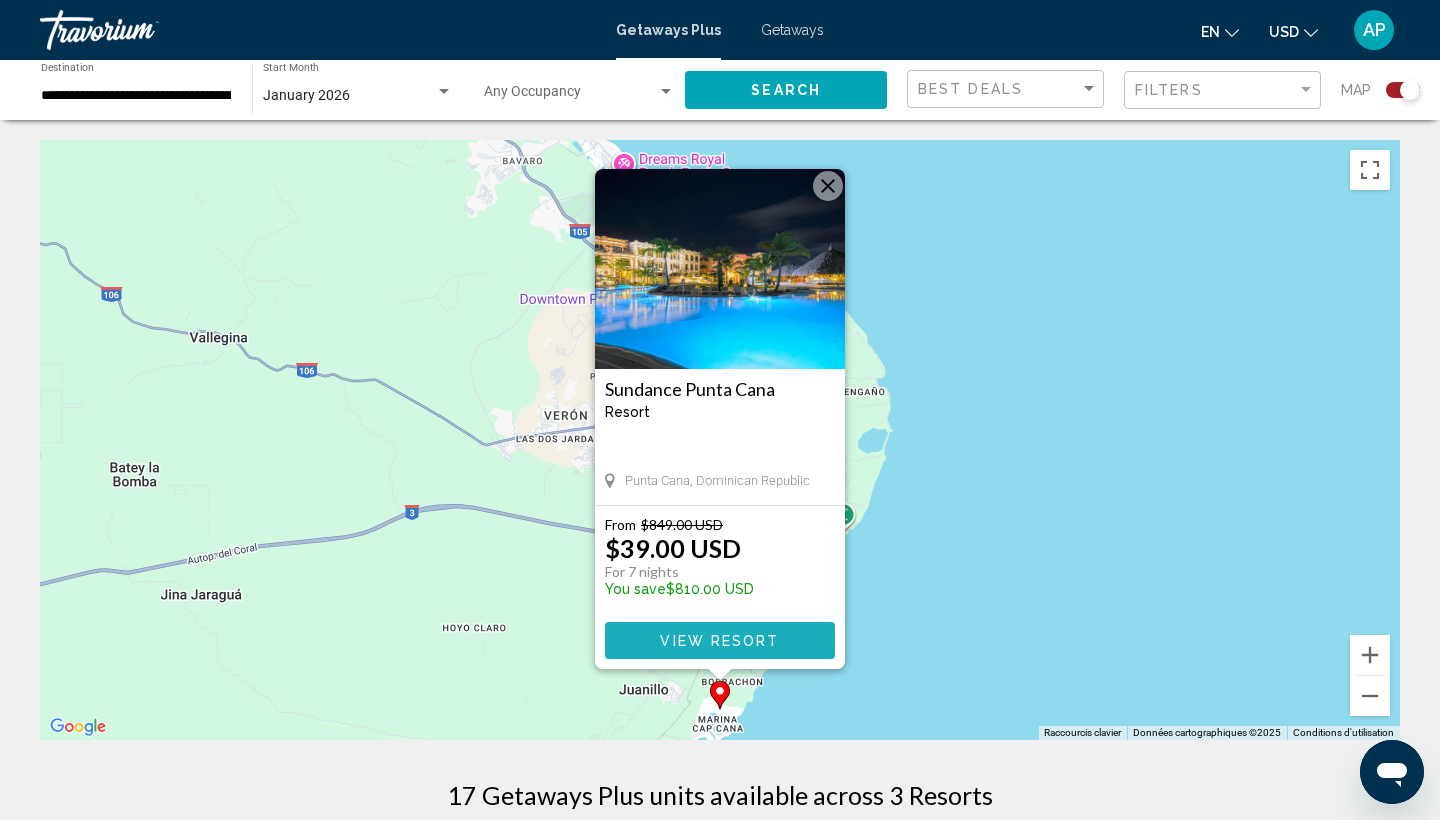 click on "View Resort" at bounding box center [719, 641] 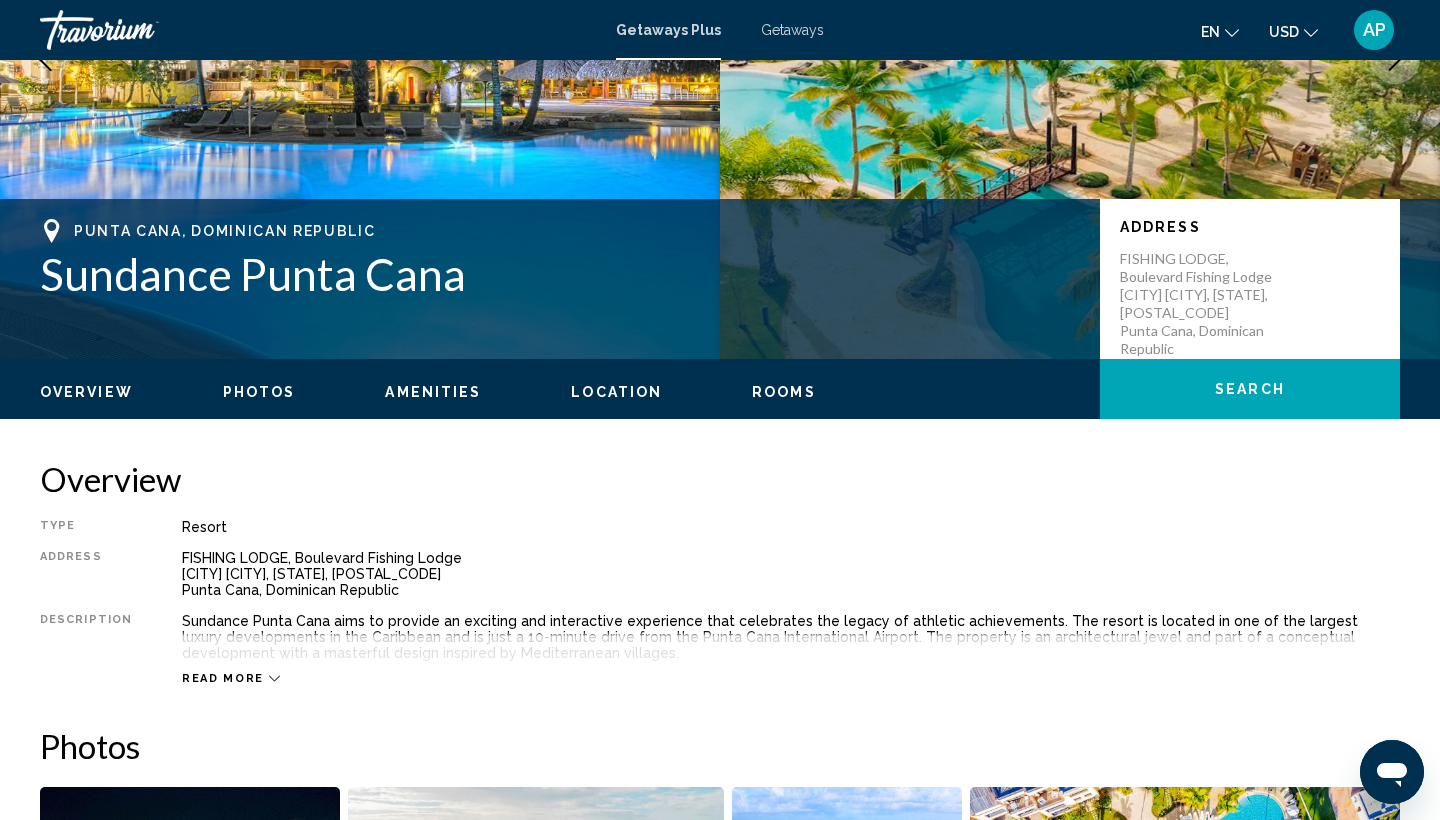 scroll, scrollTop: 302, scrollLeft: 0, axis: vertical 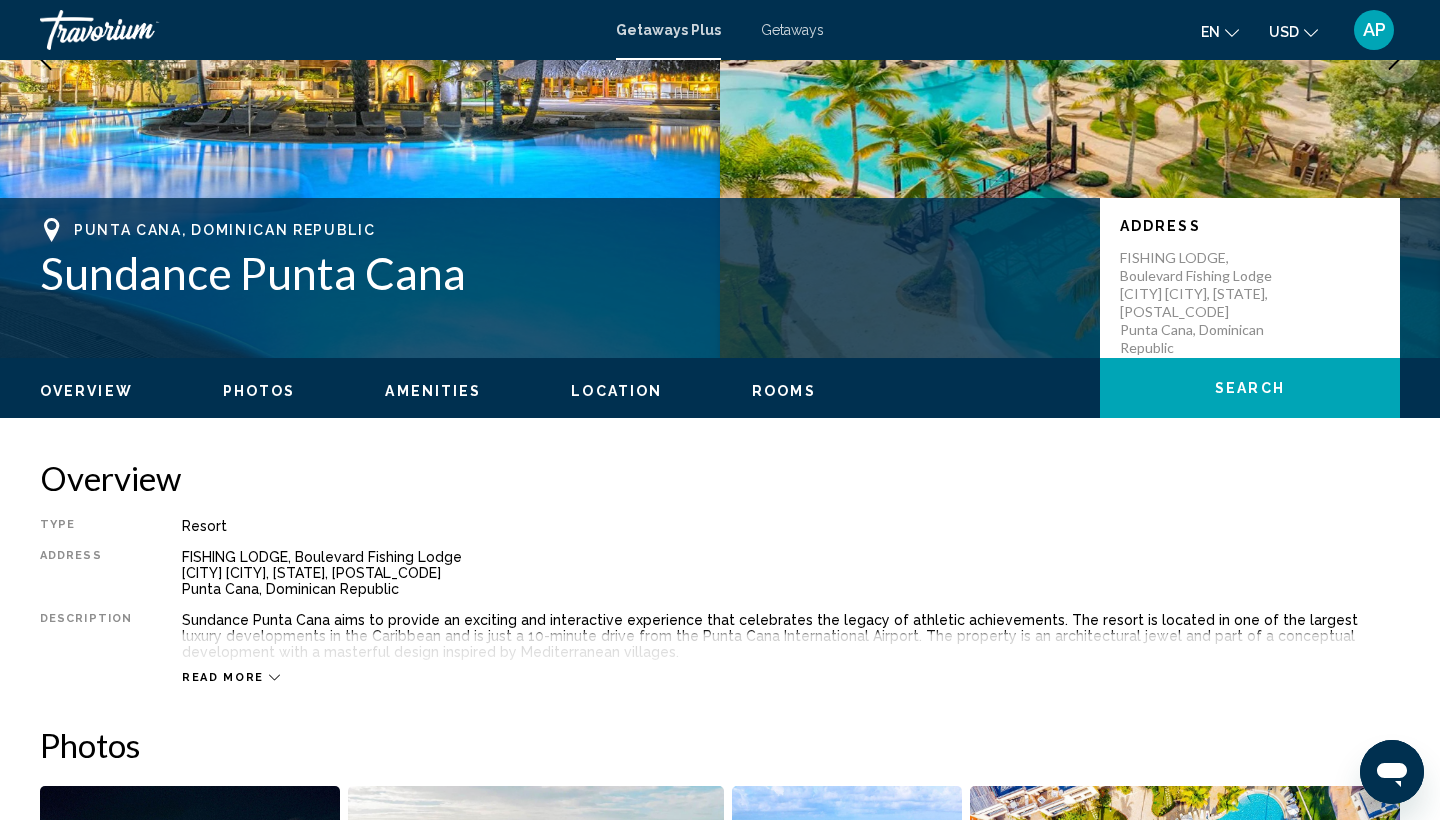 click on "Read more" at bounding box center [223, 677] 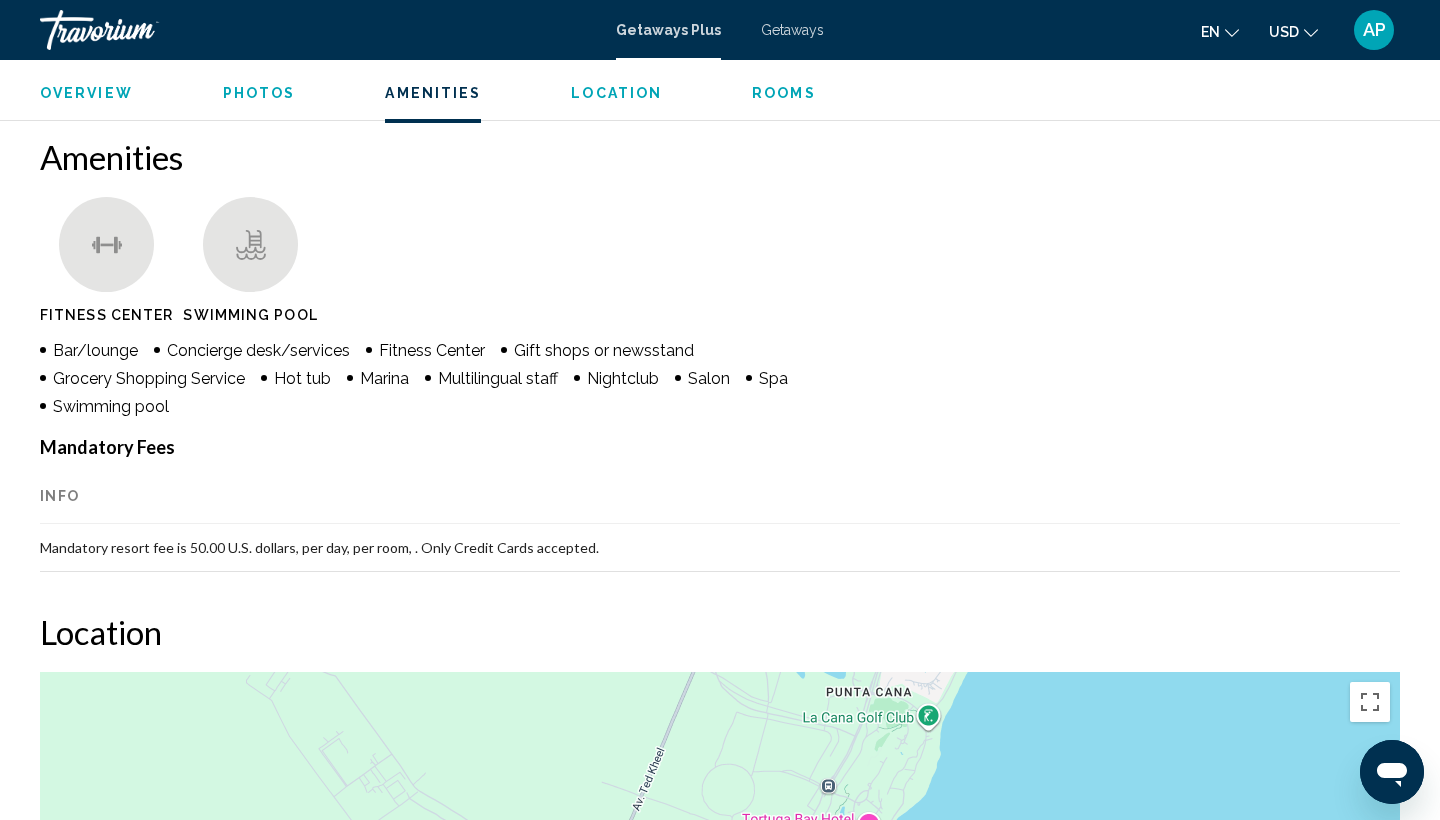 scroll, scrollTop: 1498, scrollLeft: 0, axis: vertical 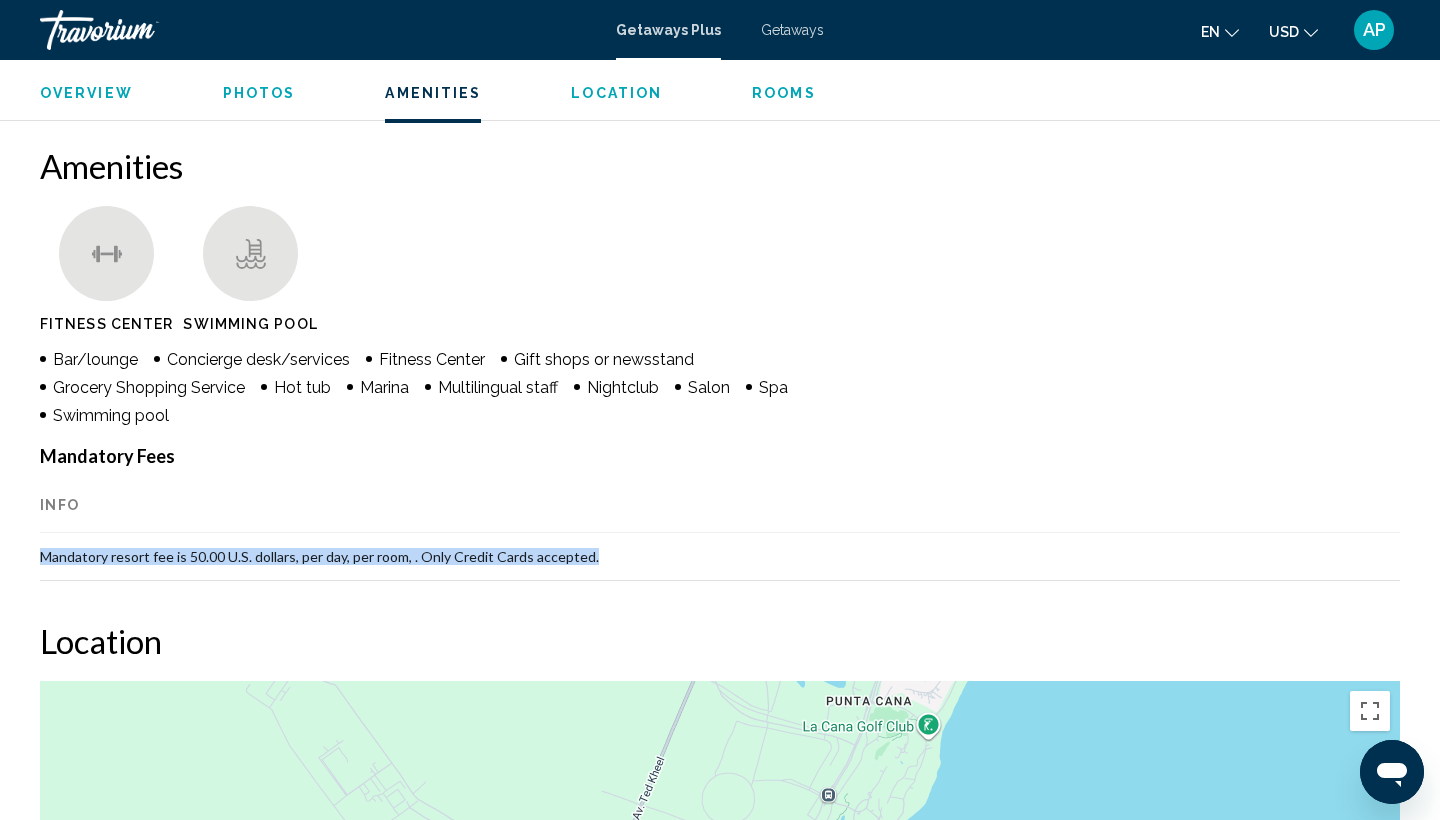 drag, startPoint x: 42, startPoint y: 551, endPoint x: 676, endPoint y: 551, distance: 634 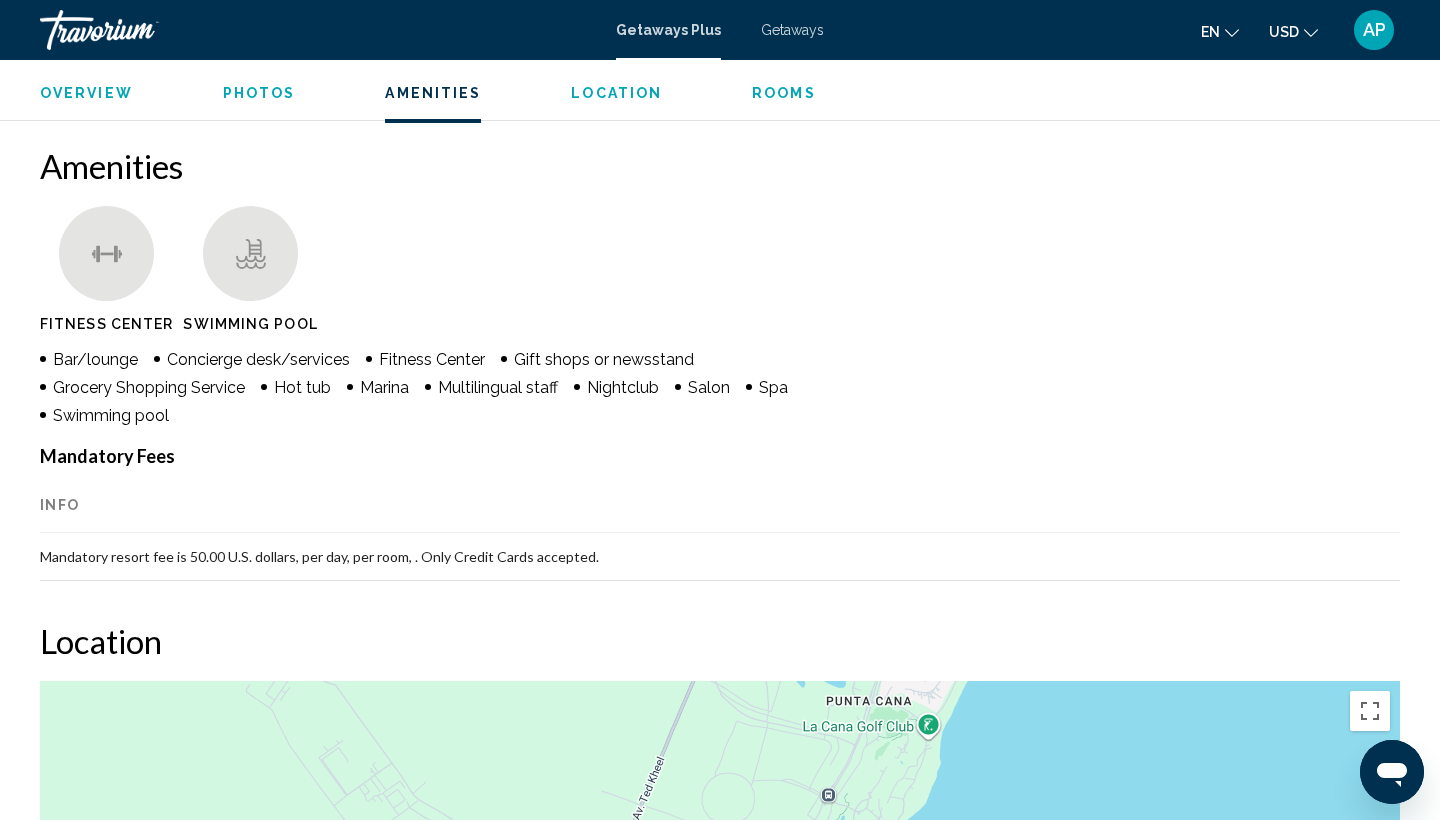click on "Info" at bounding box center [720, 505] 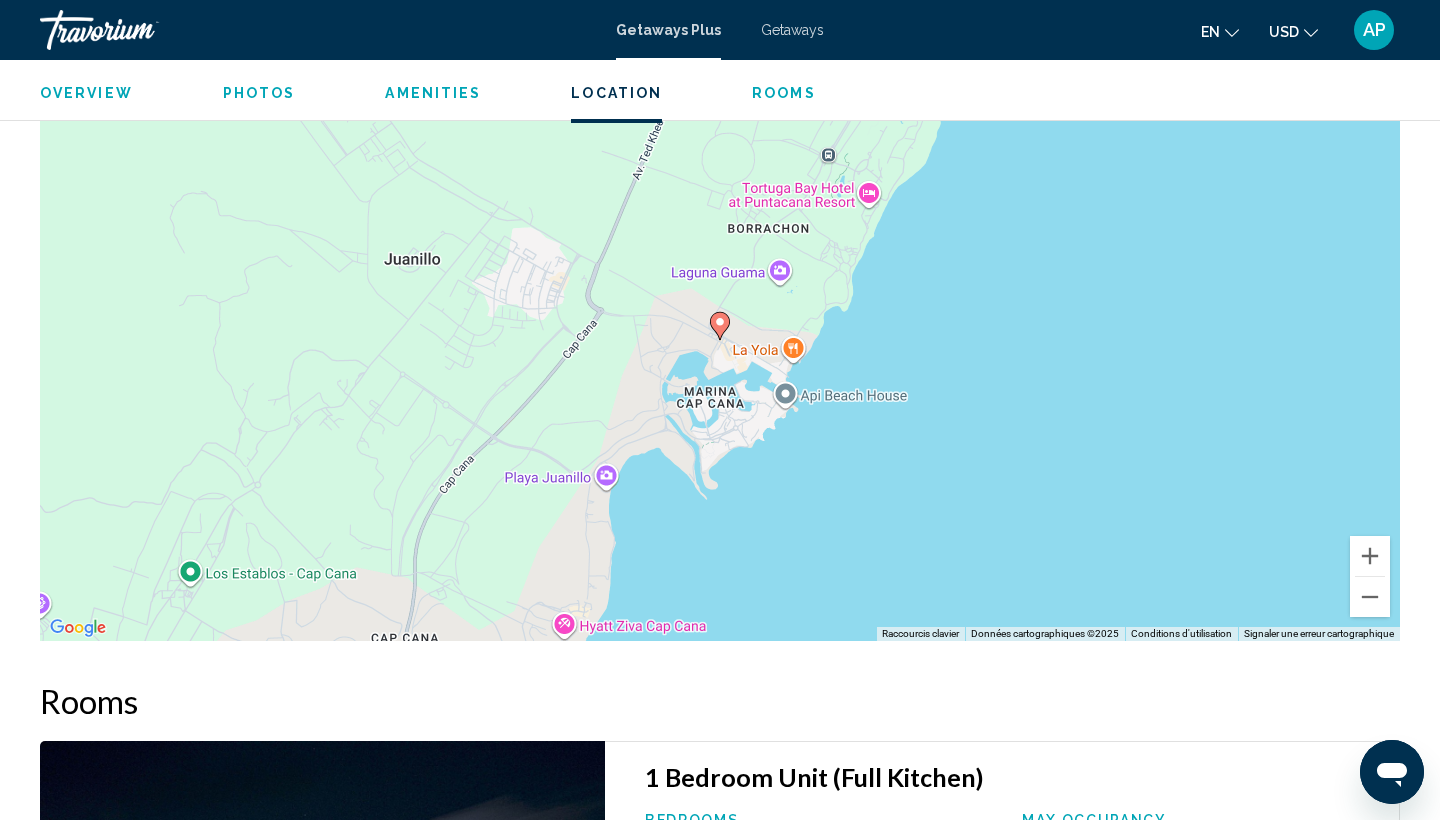 scroll, scrollTop: 2161, scrollLeft: 0, axis: vertical 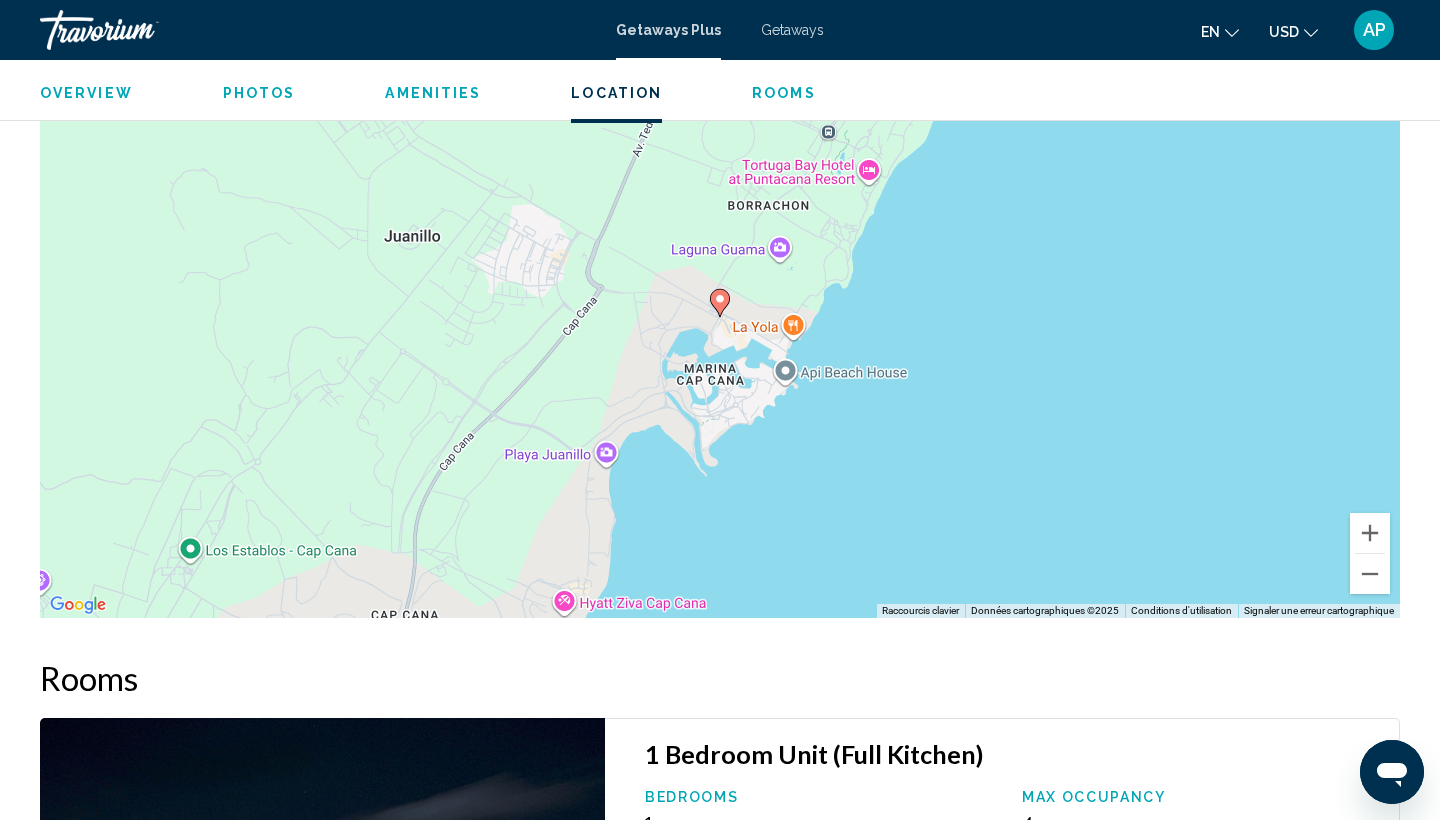 click on "Pour activer le glissement avec le clavier, appuyez sur Alt+Entrée. Une fois ce mode activé, utilisez les touches fléchées pour déplacer le repère. Pour valider le déplacement, appuyez sur Entrée. Pour annuler, appuyez sur Échap." at bounding box center (720, 318) 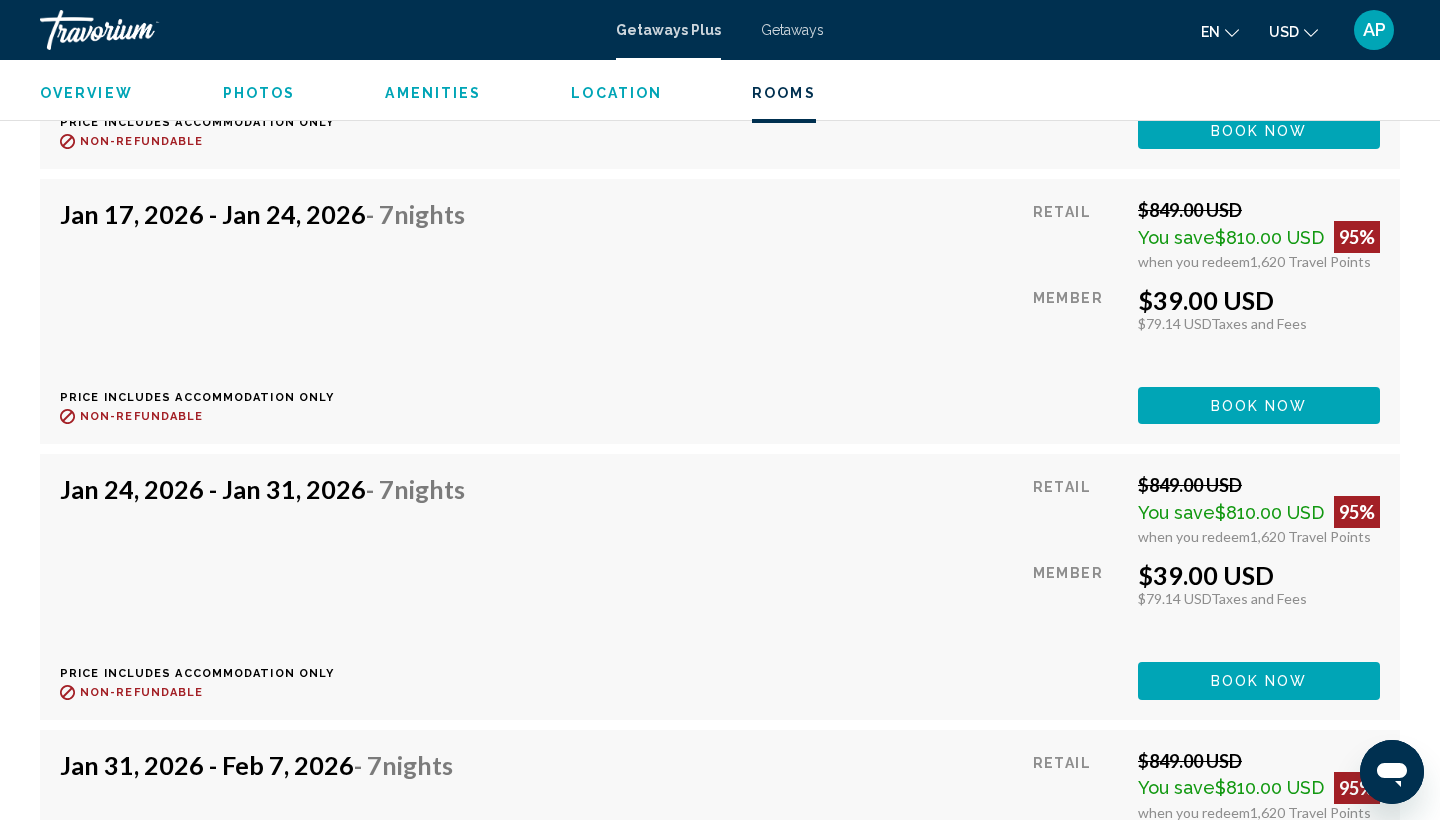scroll, scrollTop: 3698, scrollLeft: 0, axis: vertical 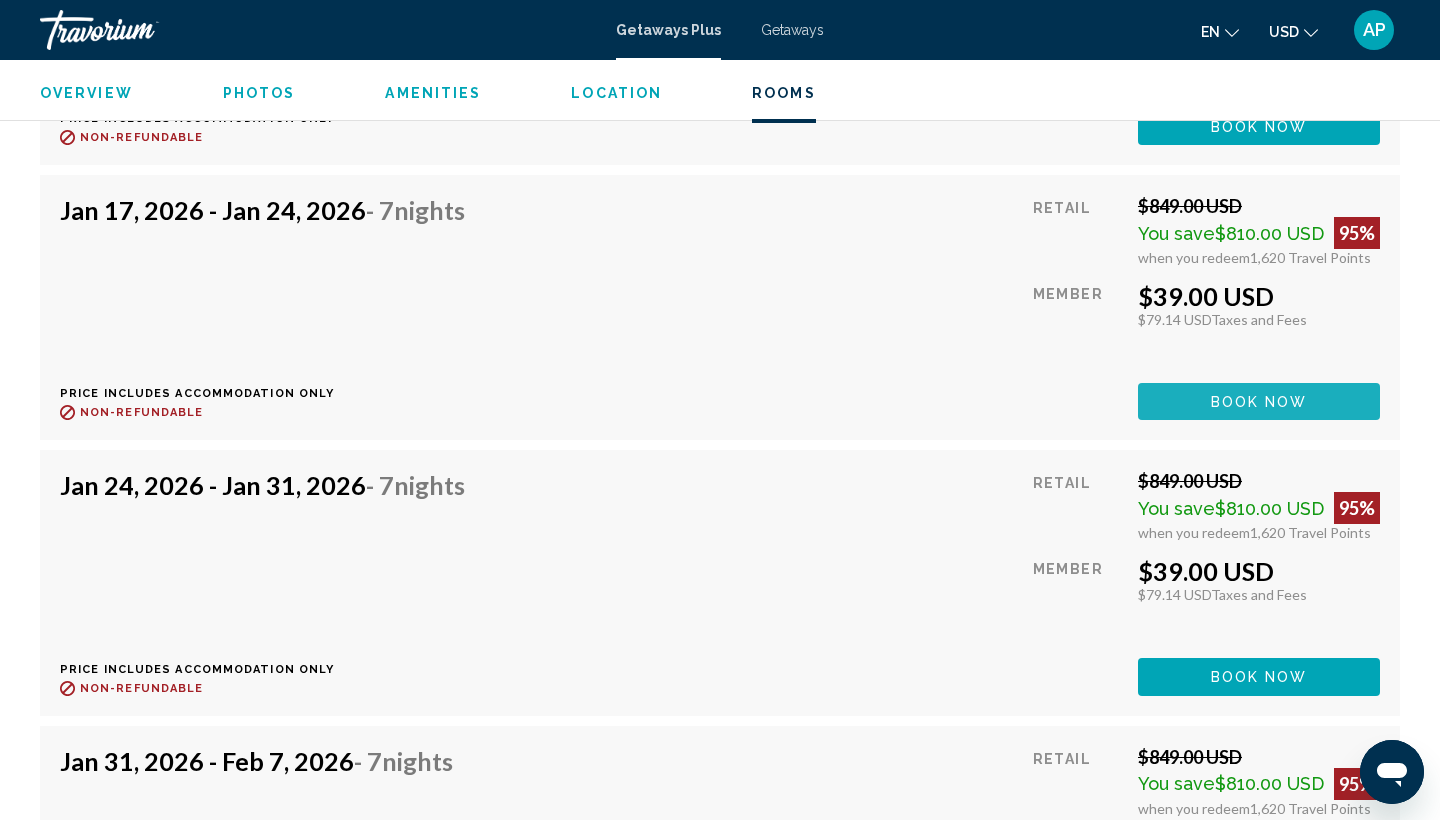 click on "Book now" at bounding box center [1259, 402] 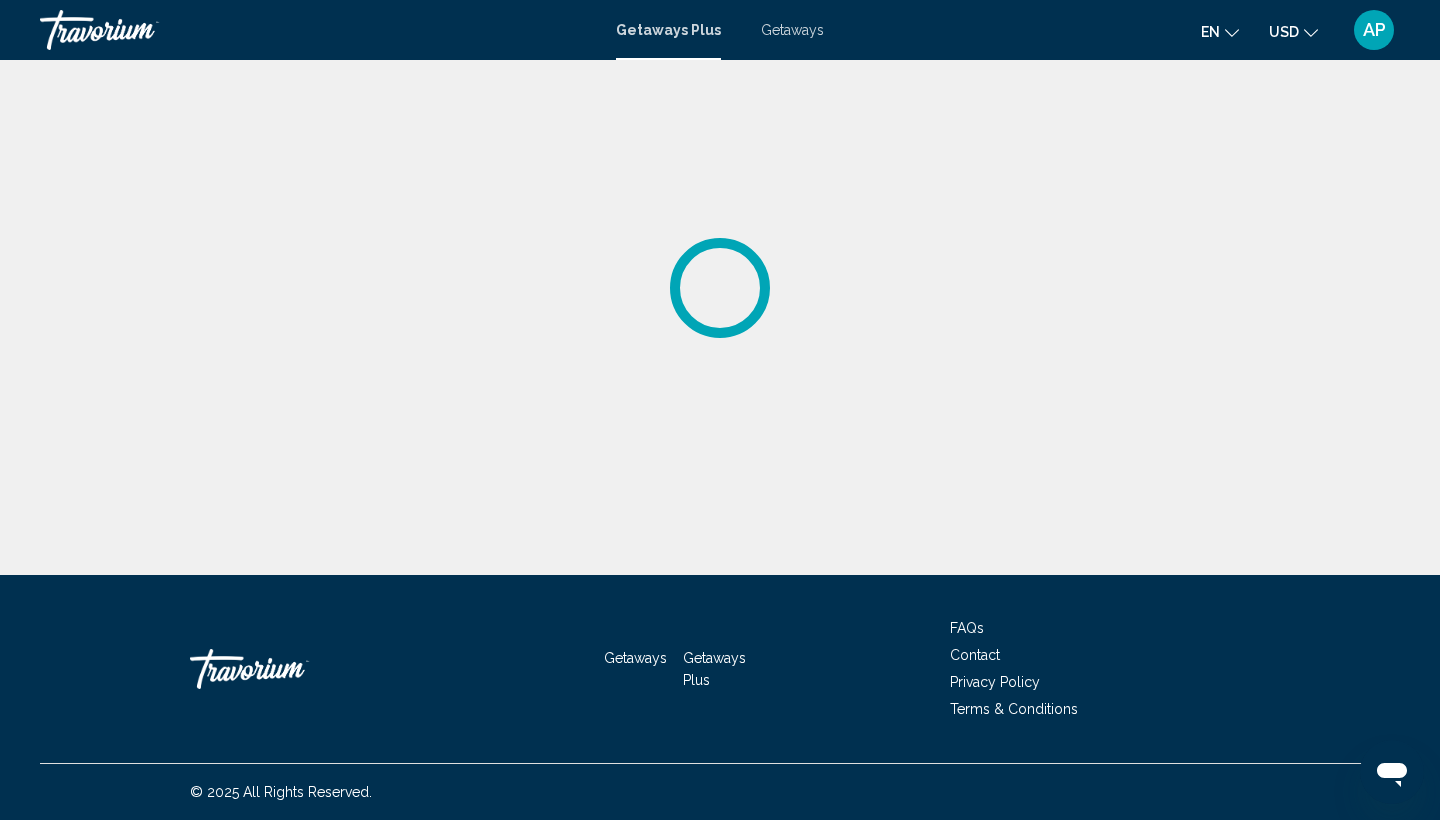 scroll, scrollTop: 0, scrollLeft: 0, axis: both 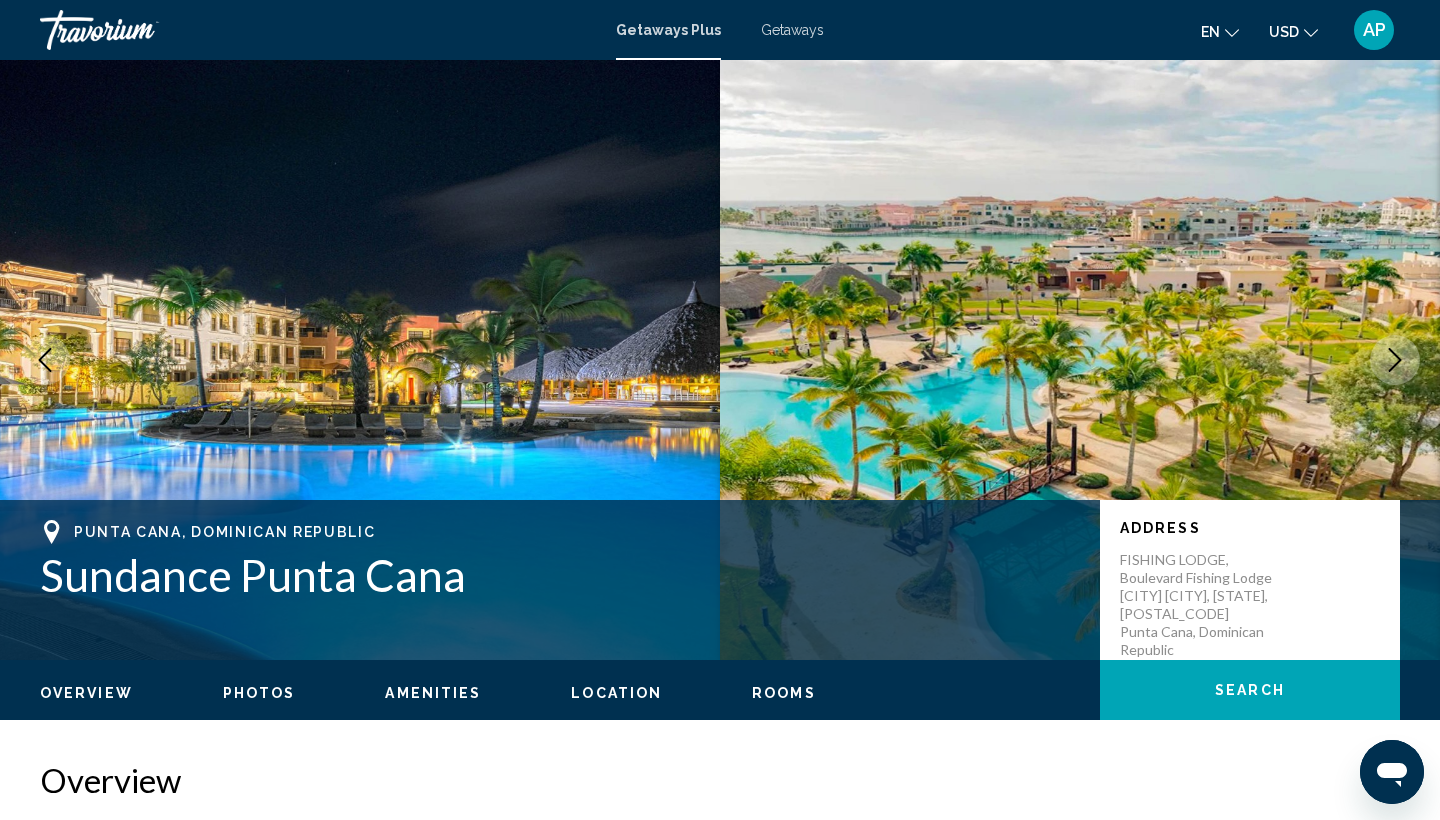 click 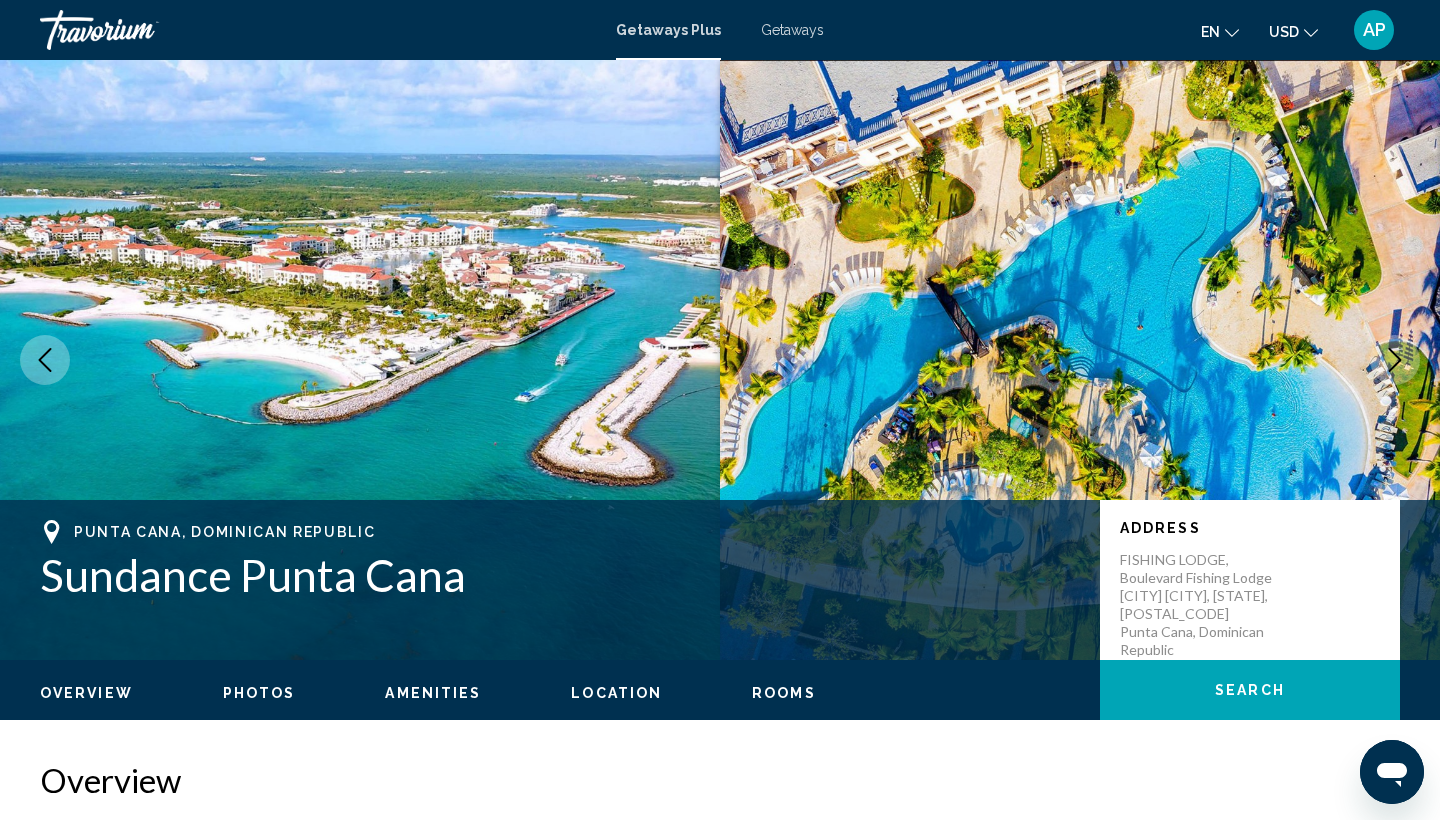 click 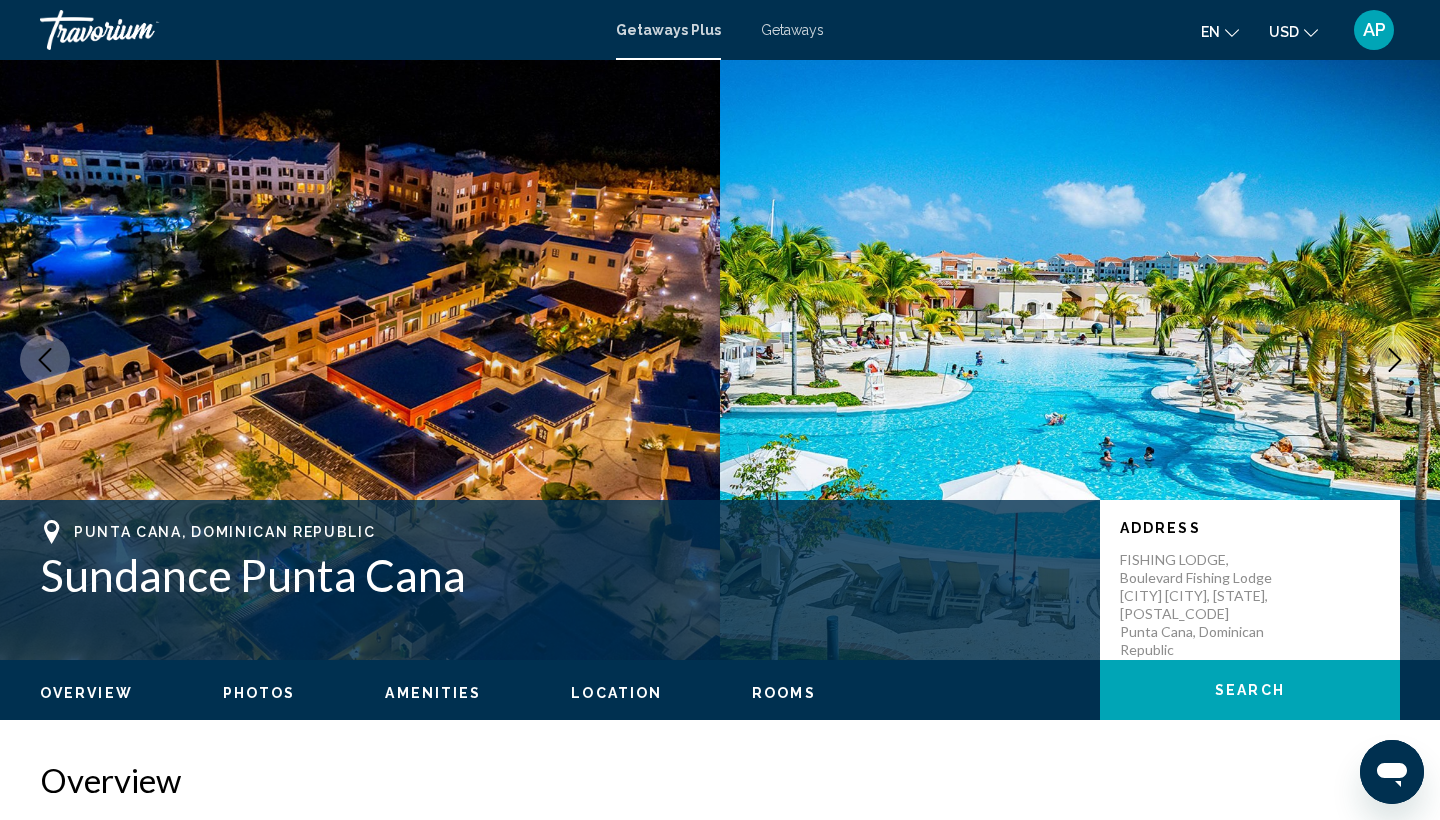 click 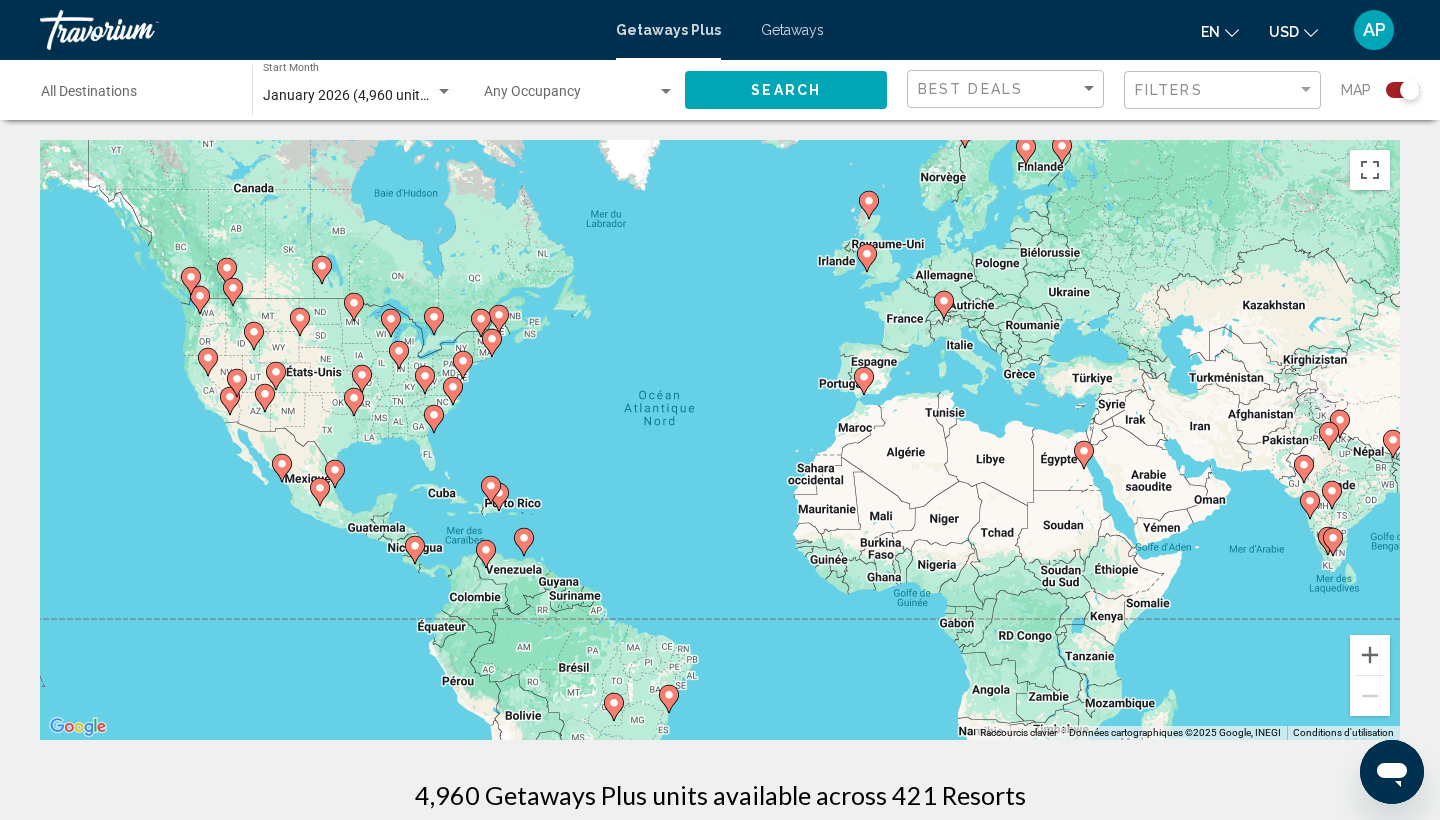click at bounding box center (415, 550) 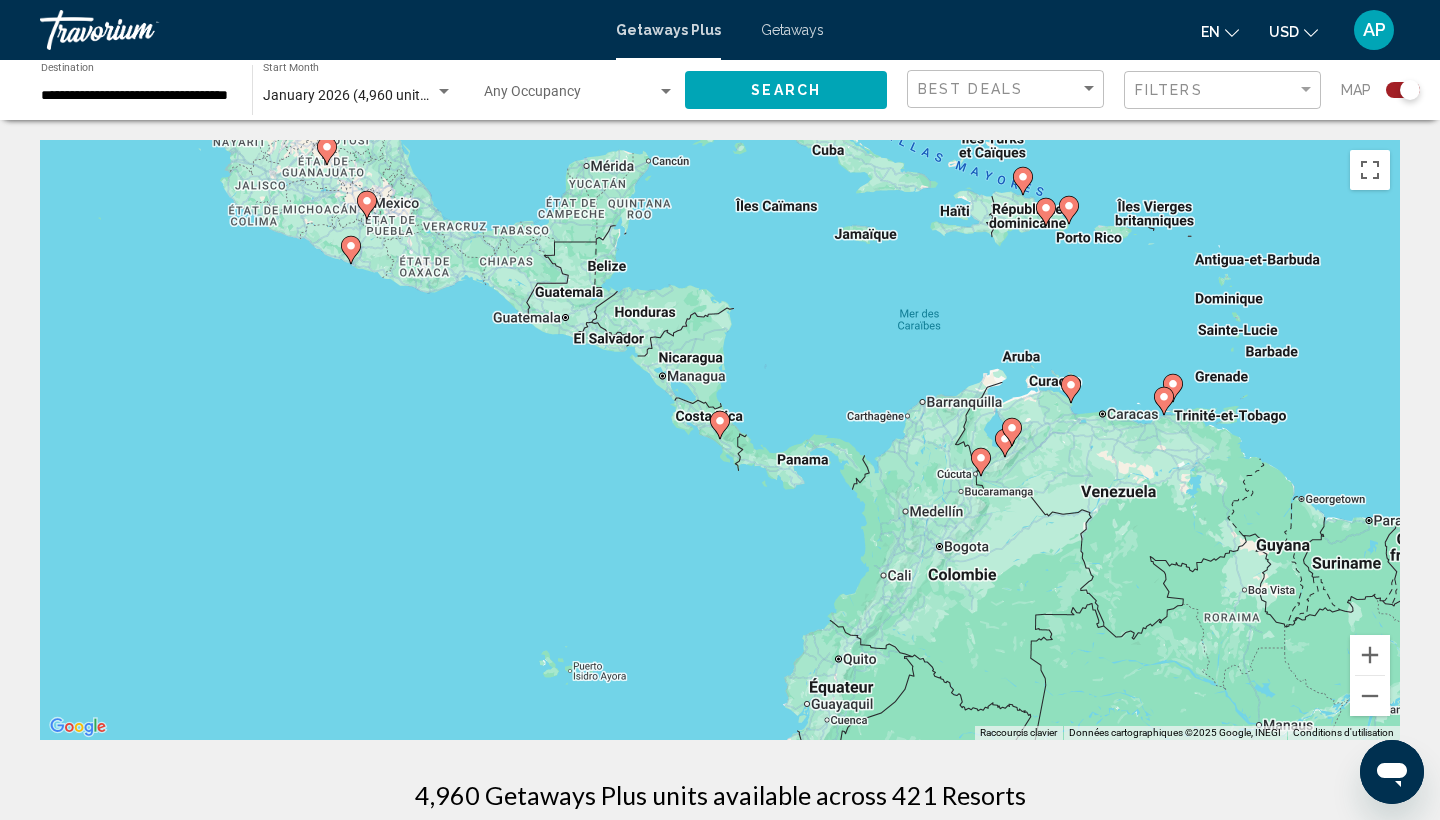 click 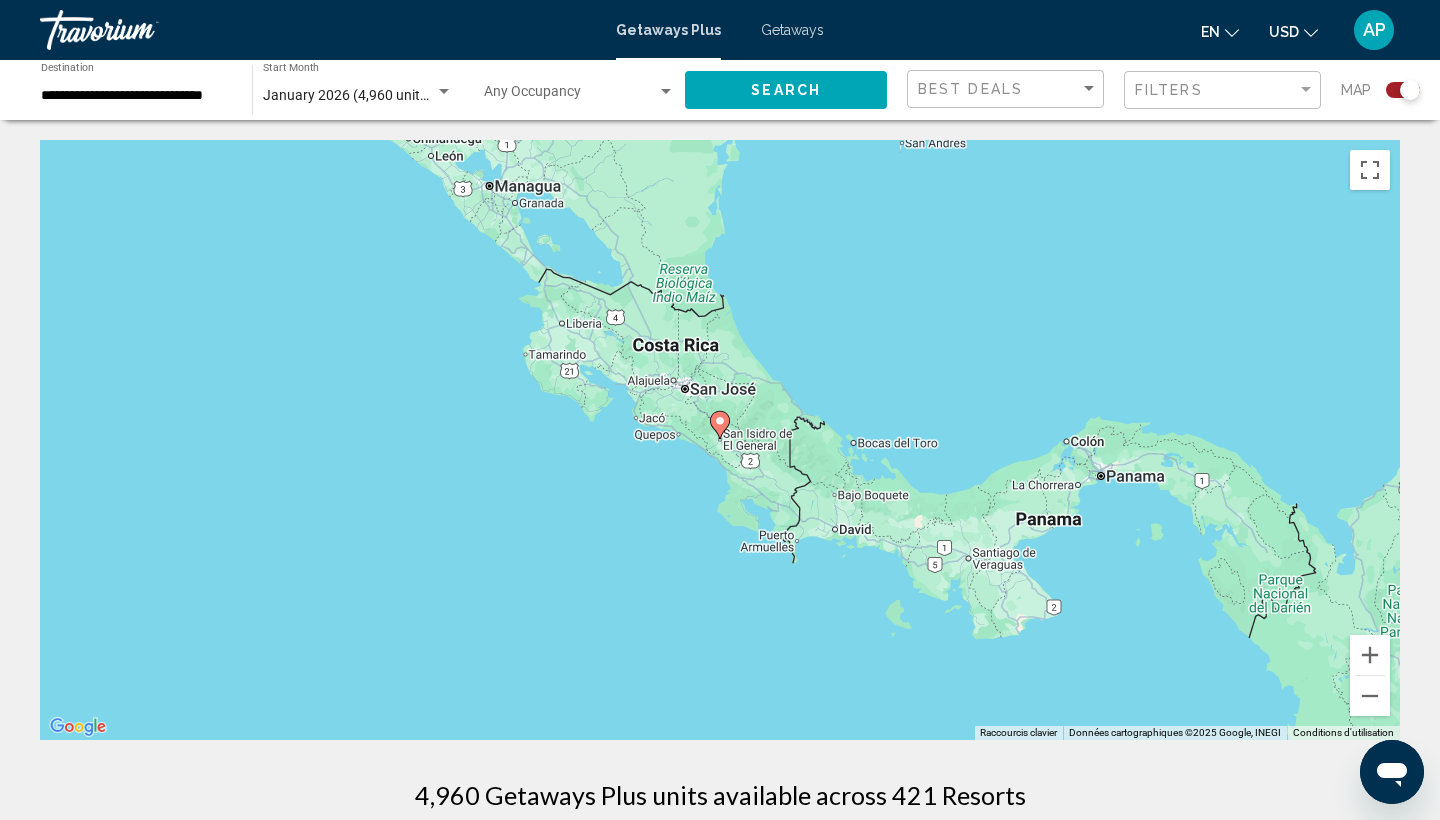 click 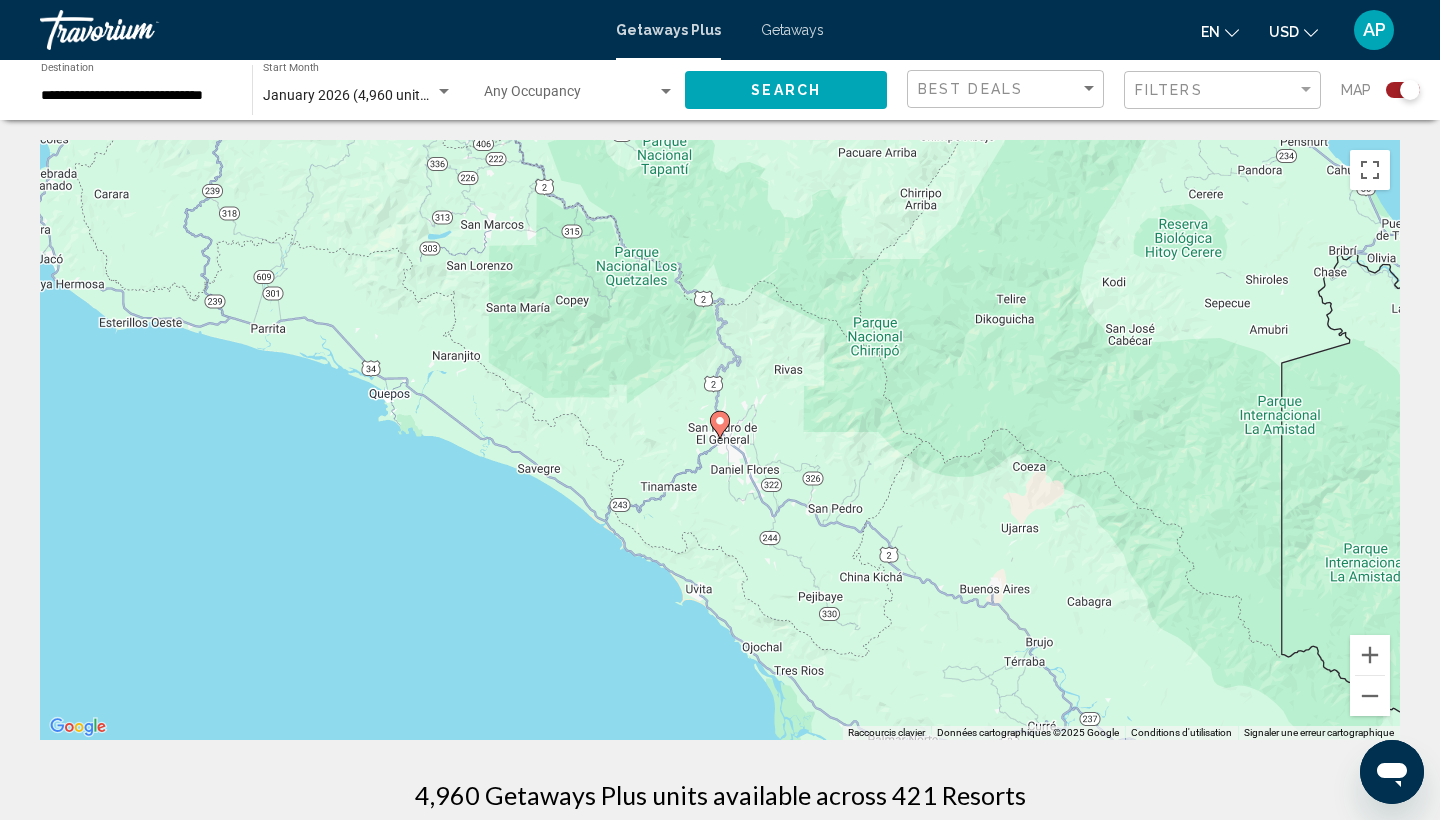 click 